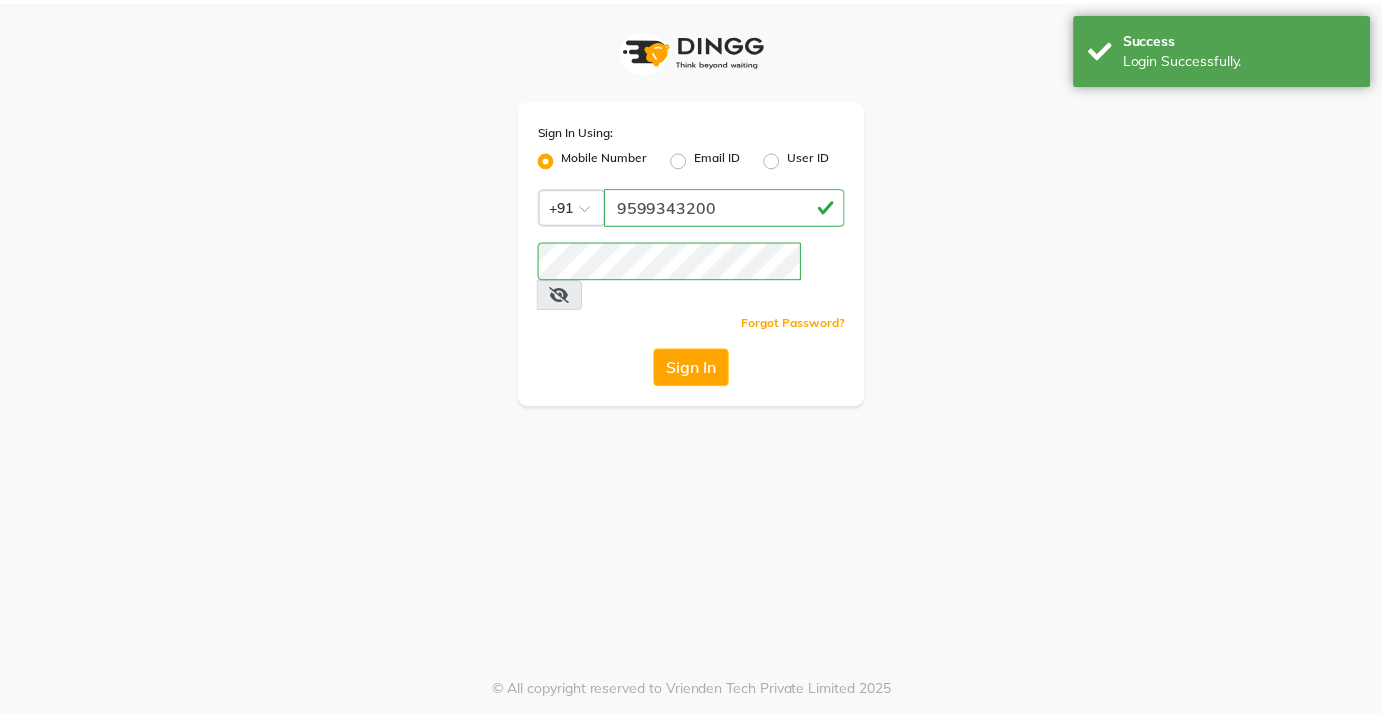 scroll, scrollTop: 0, scrollLeft: 0, axis: both 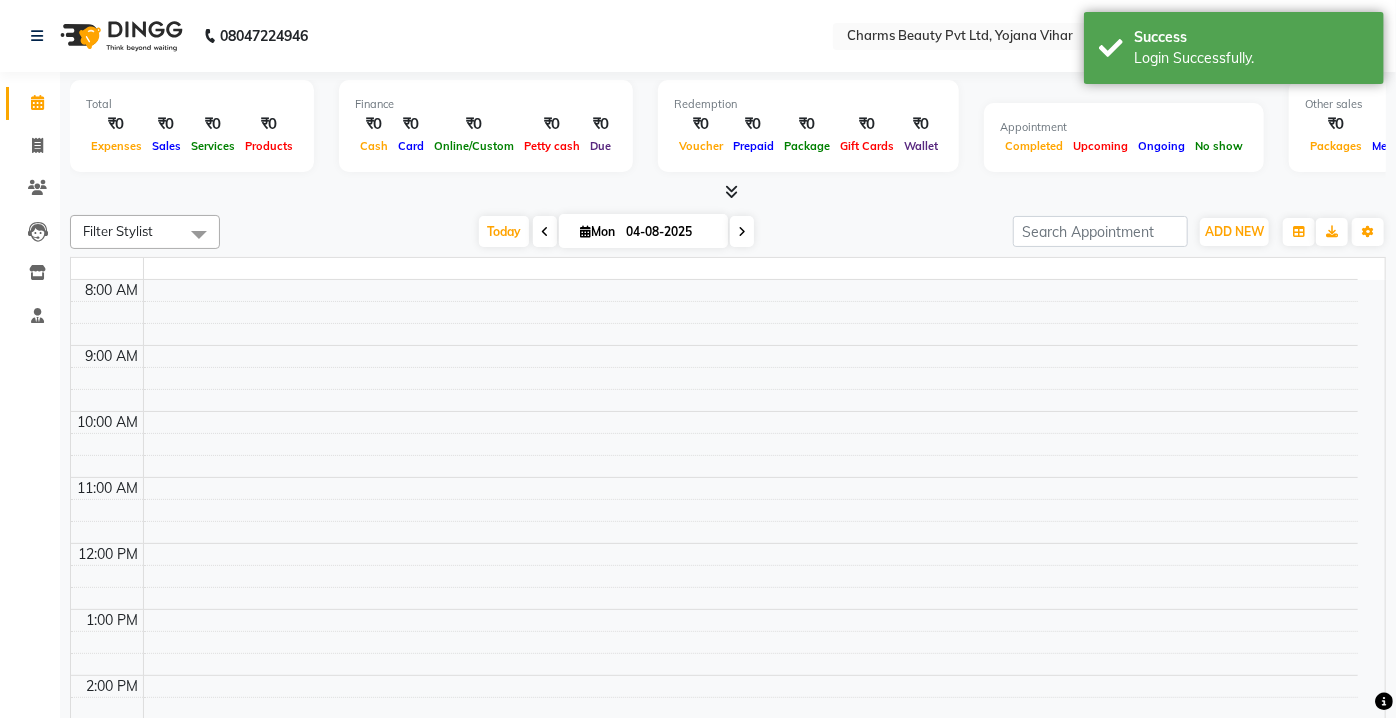 click on "8:00 AM 9:00 AM 10:00 AM 11:00 AM 12:00 PM 1:00 PM 2:00 PM 3:00 PM 4:00 PM 5:00 PM 6:00 PM 7:00 PM 8:00 PM" at bounding box center [714, 708] 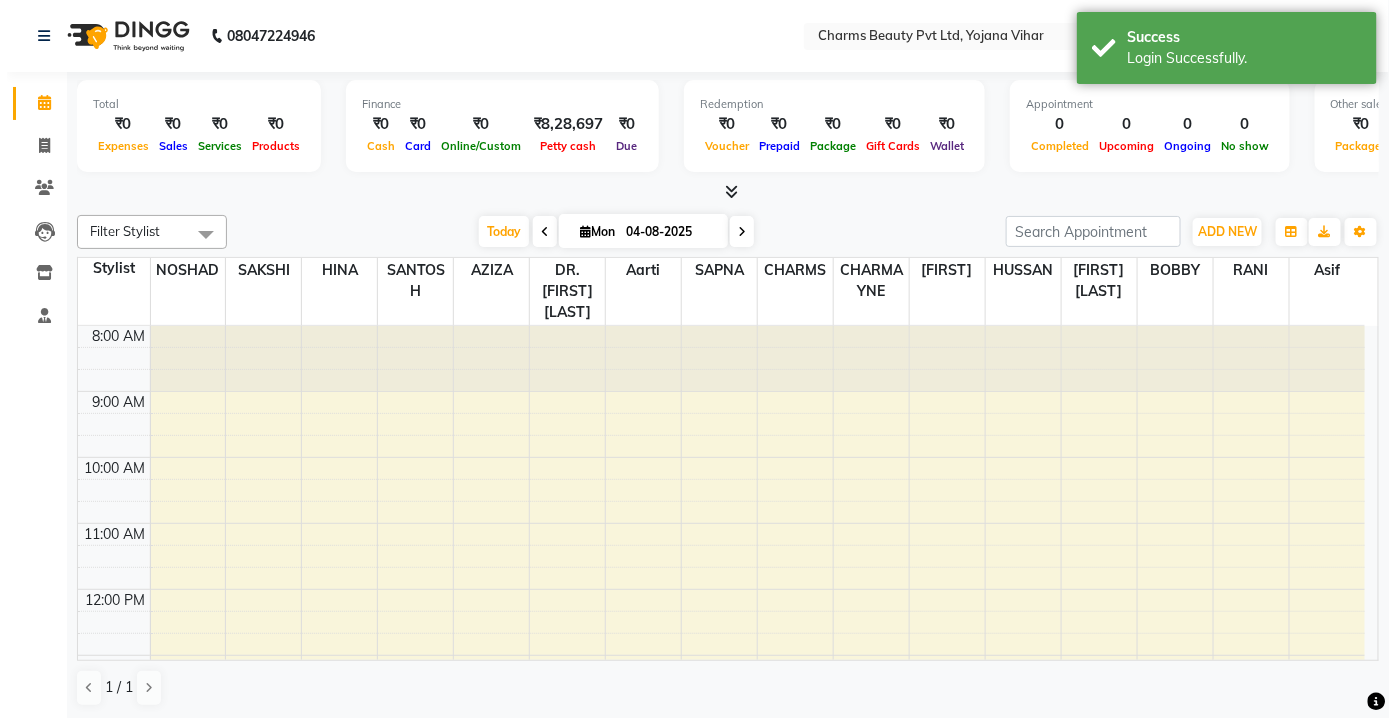 scroll, scrollTop: 0, scrollLeft: 0, axis: both 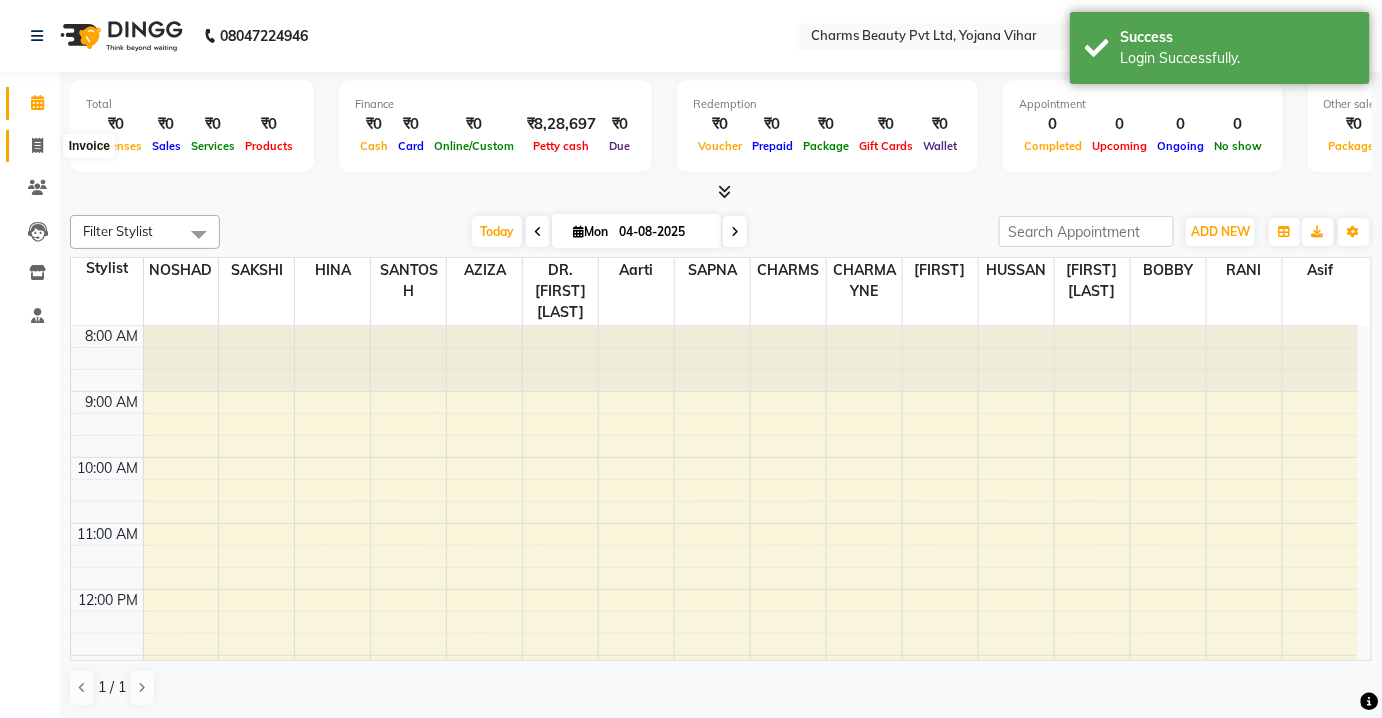 click 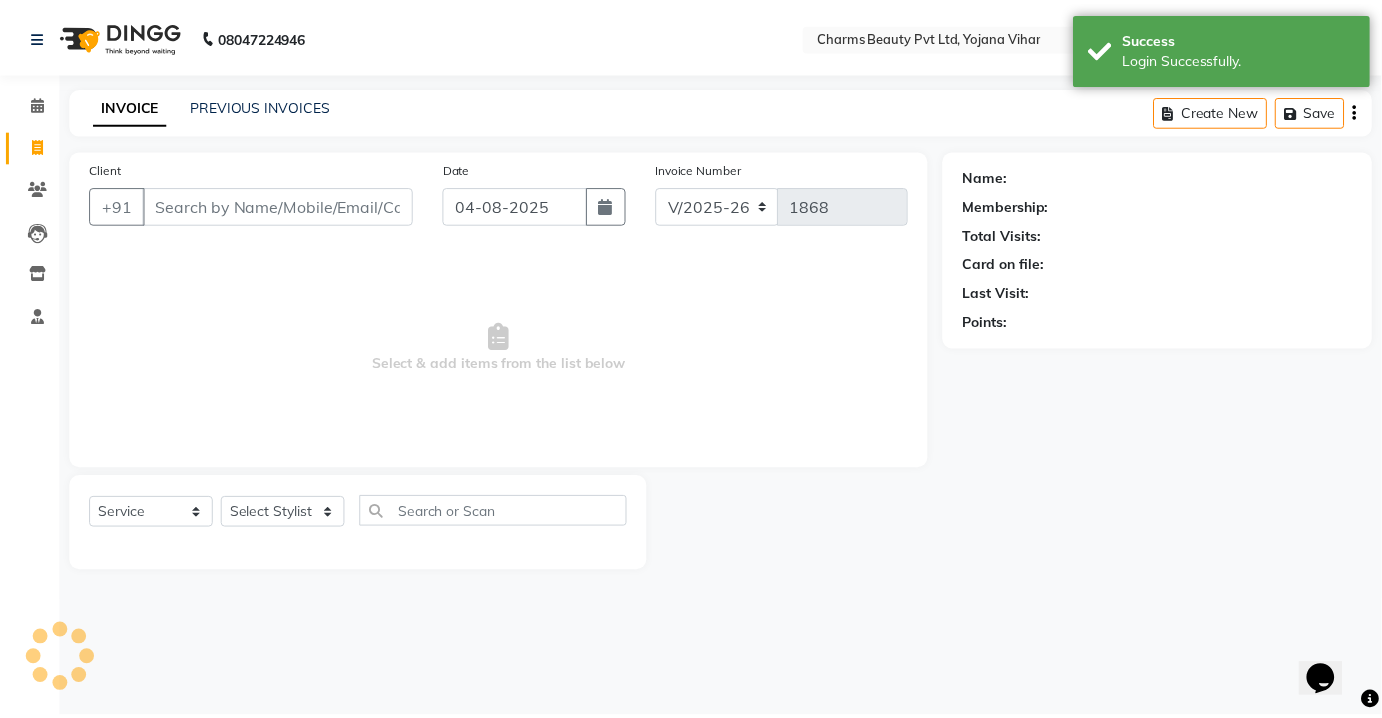 scroll, scrollTop: 0, scrollLeft: 0, axis: both 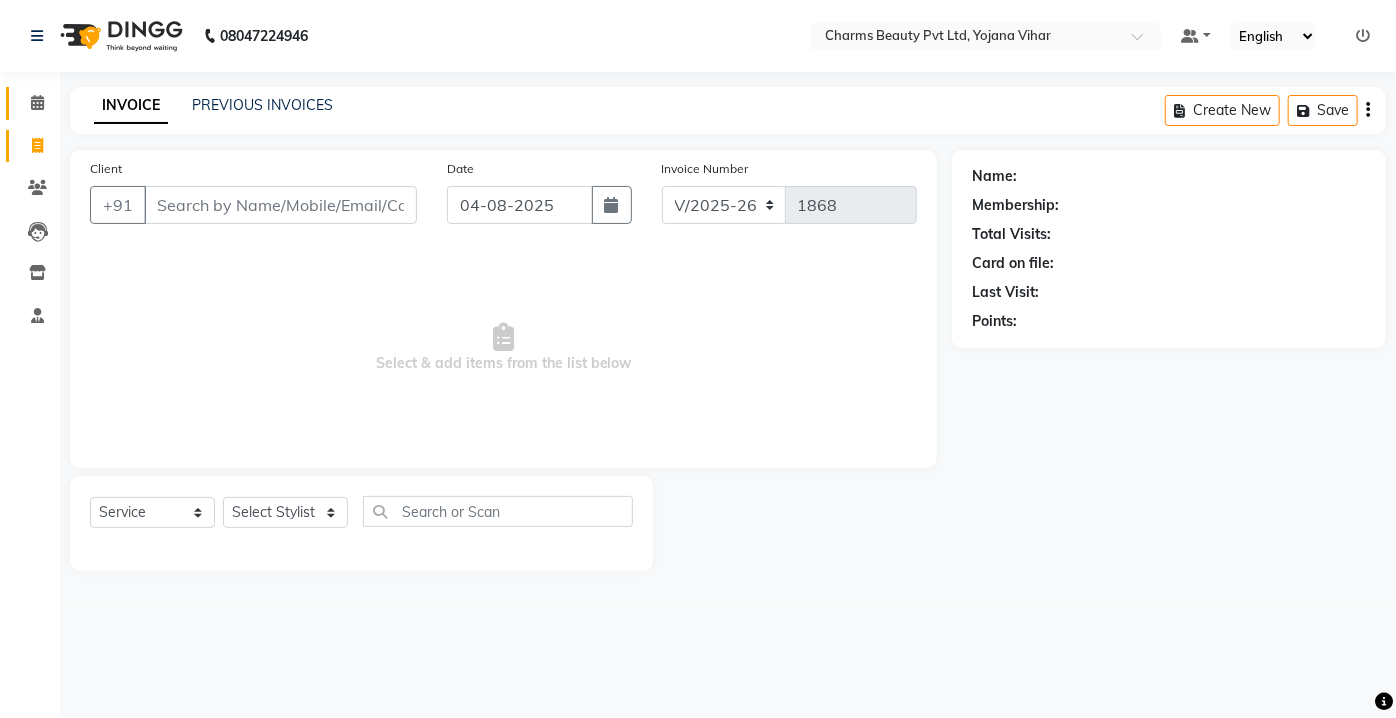 click on "Calendar" 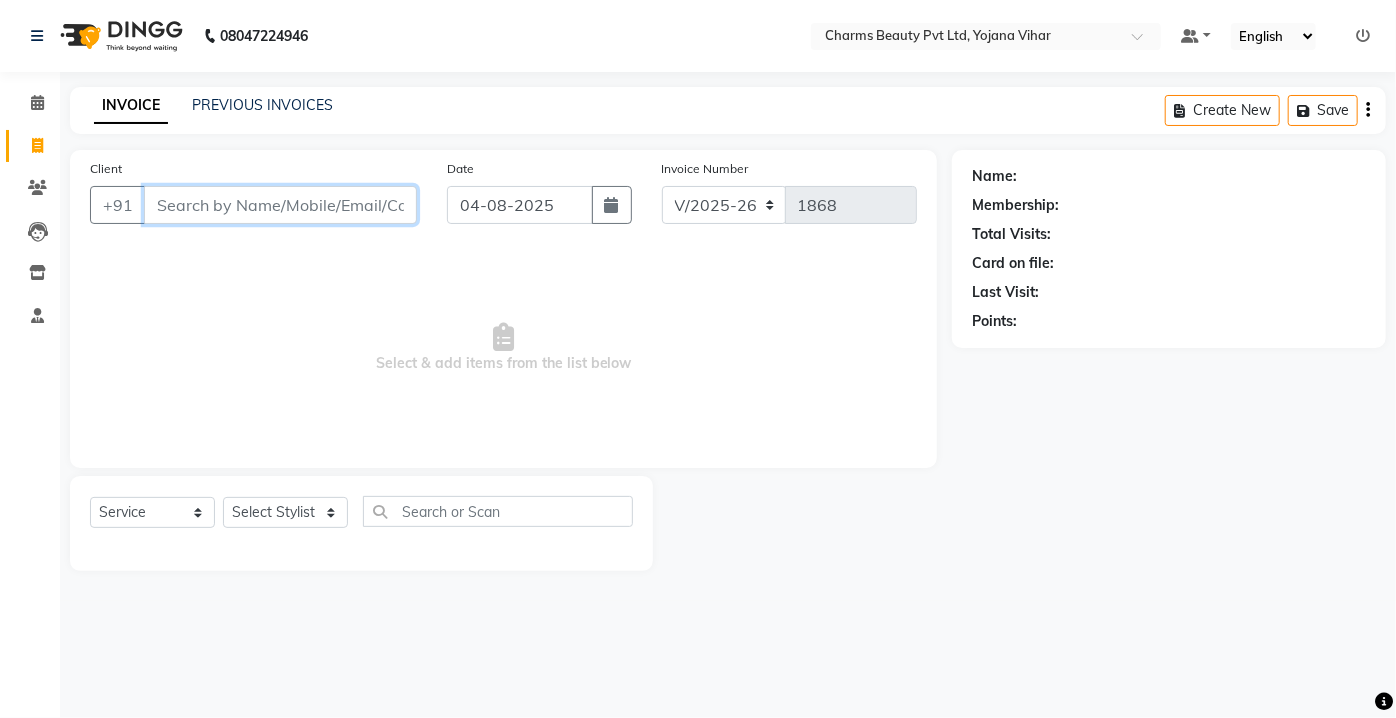 click on "Client" at bounding box center [280, 205] 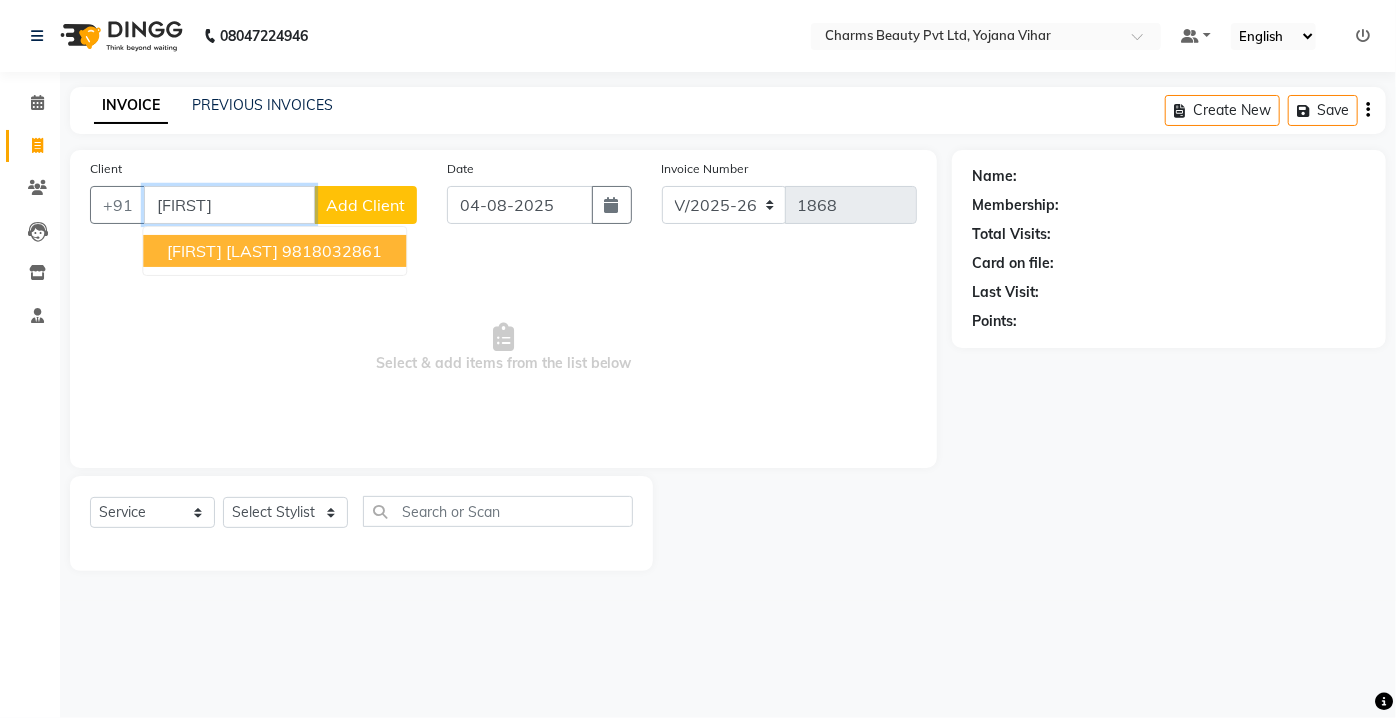 click on "[FIRST] [LAST]" at bounding box center [222, 251] 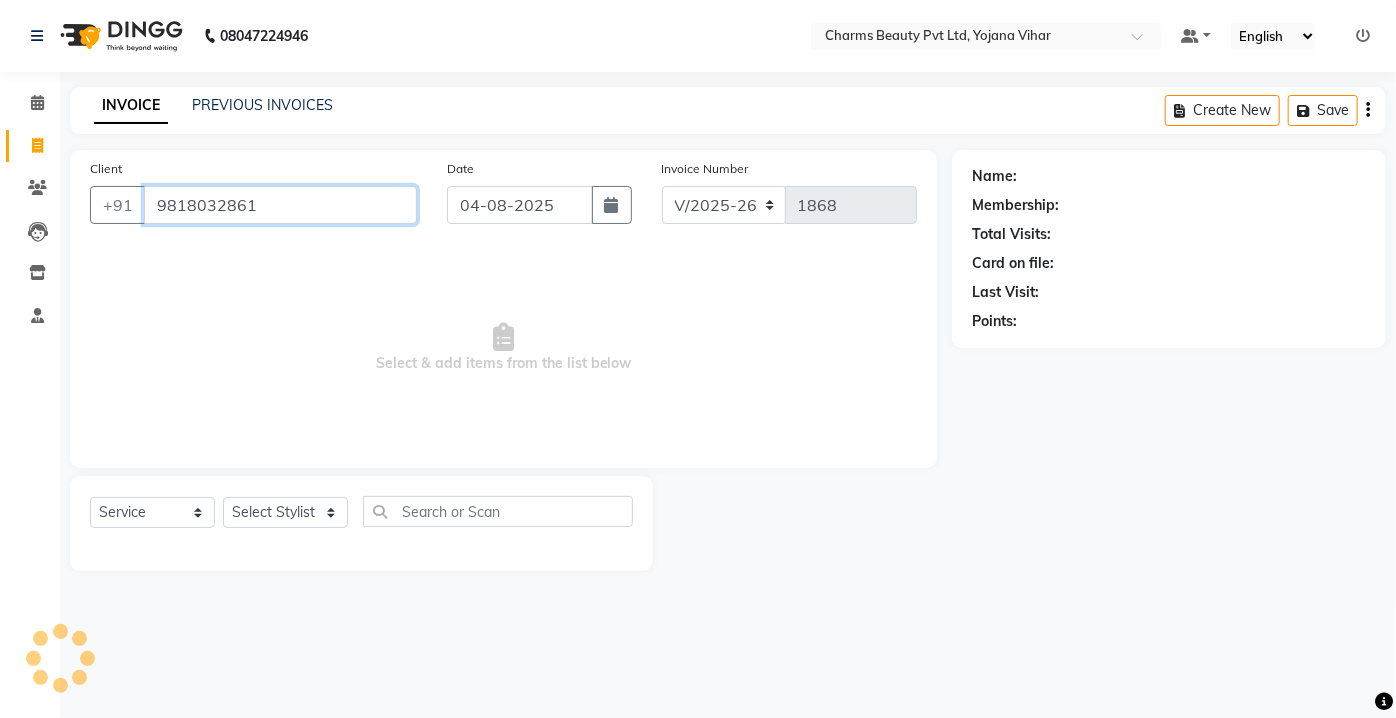 type on "9818032861" 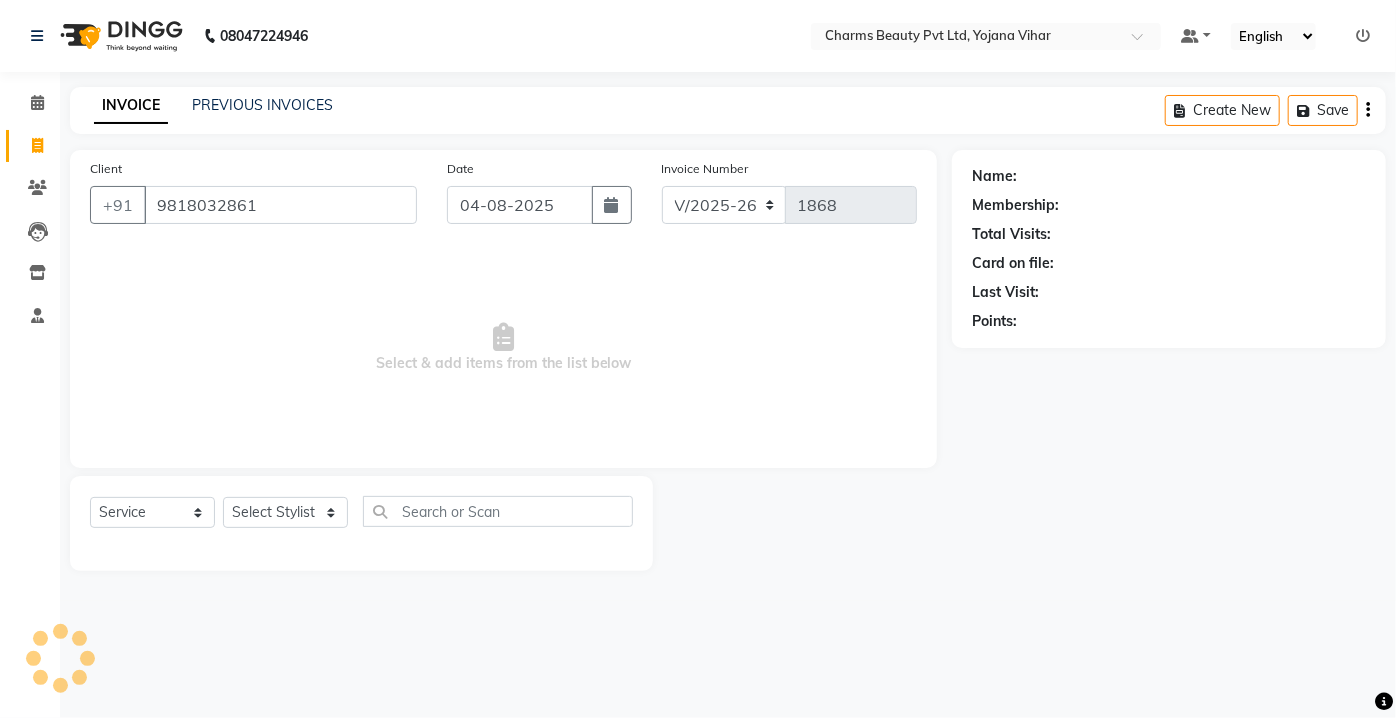 select on "1: Object" 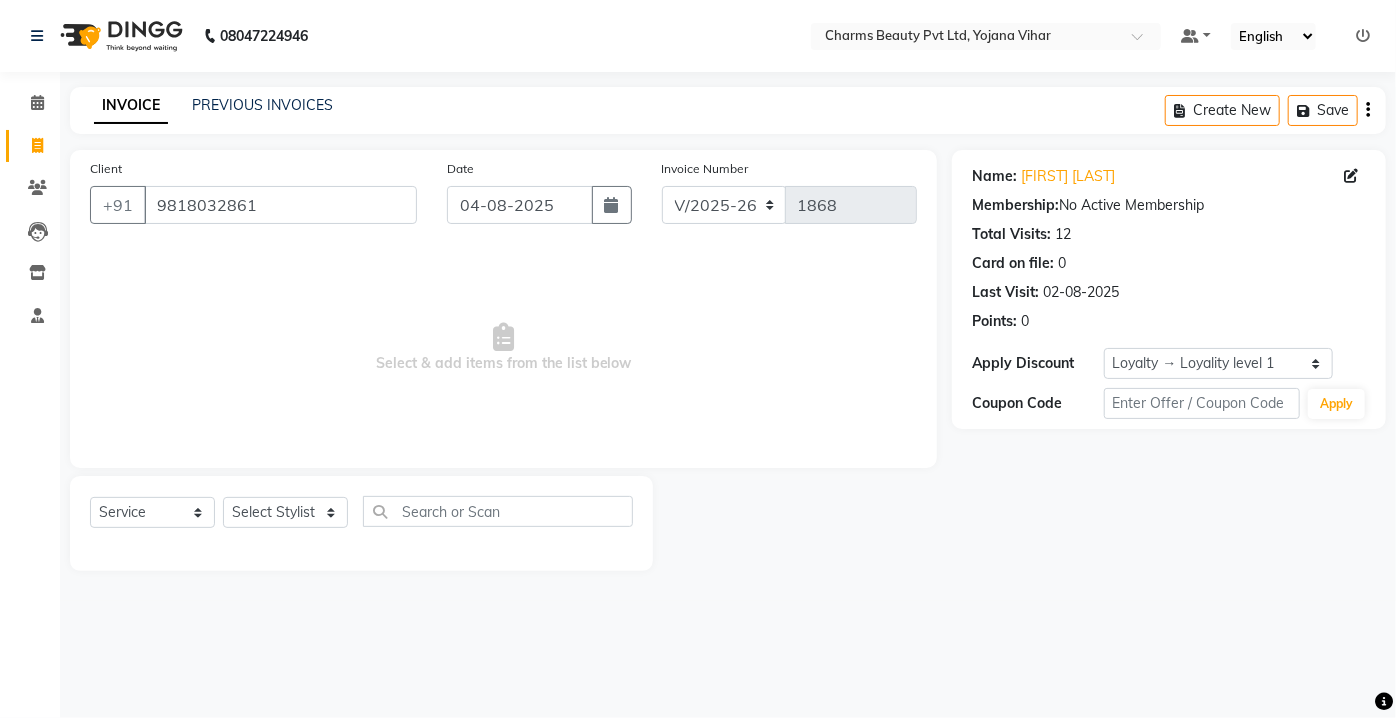 click on "Select  Service  Product  Membership  Package Voucher Prepaid Gift Card  Select Stylist Aarti Asif AZIZA BOBBY CHARMAYNE CHARMS DR. POOJA MITTAL HINA HUSSAN NOSHAD RANI RAVI SOOD  SAKSHI SANTOSH SAPNA TABBASUM" 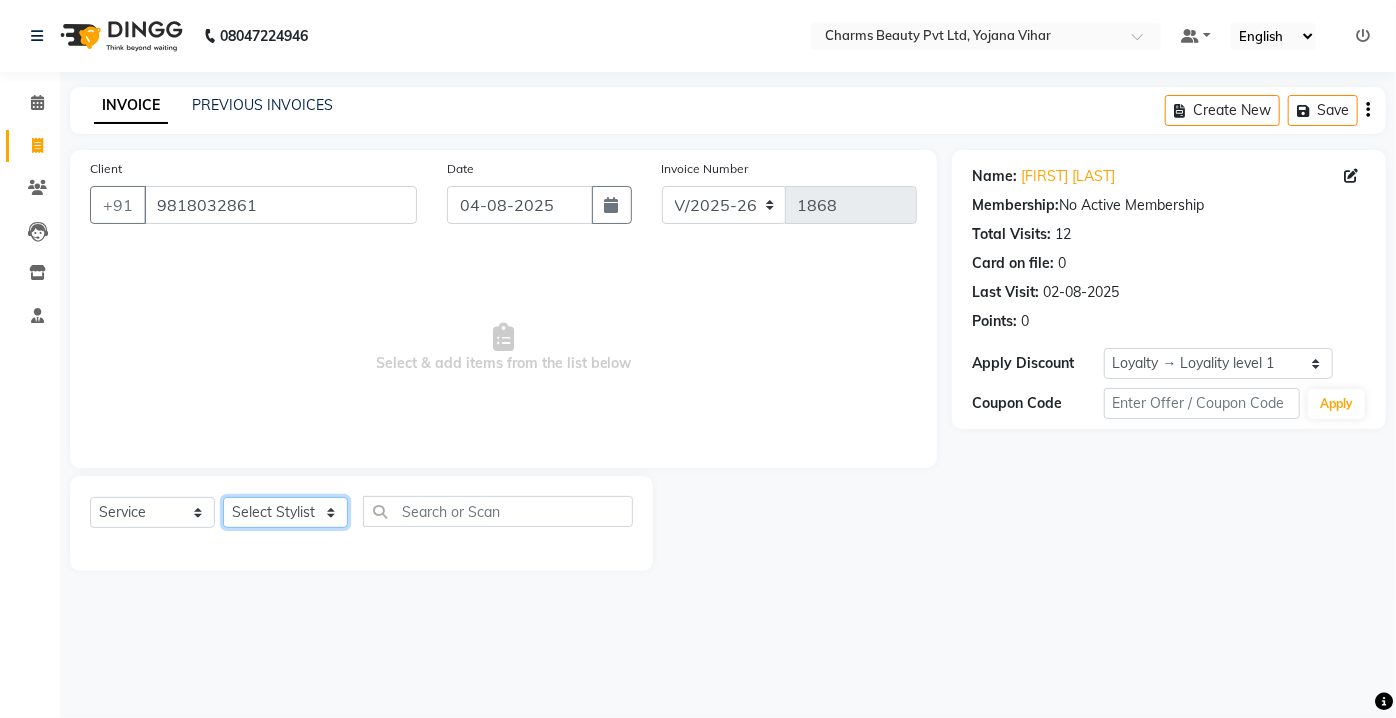 drag, startPoint x: 298, startPoint y: 524, endPoint x: 296, endPoint y: 513, distance: 11.18034 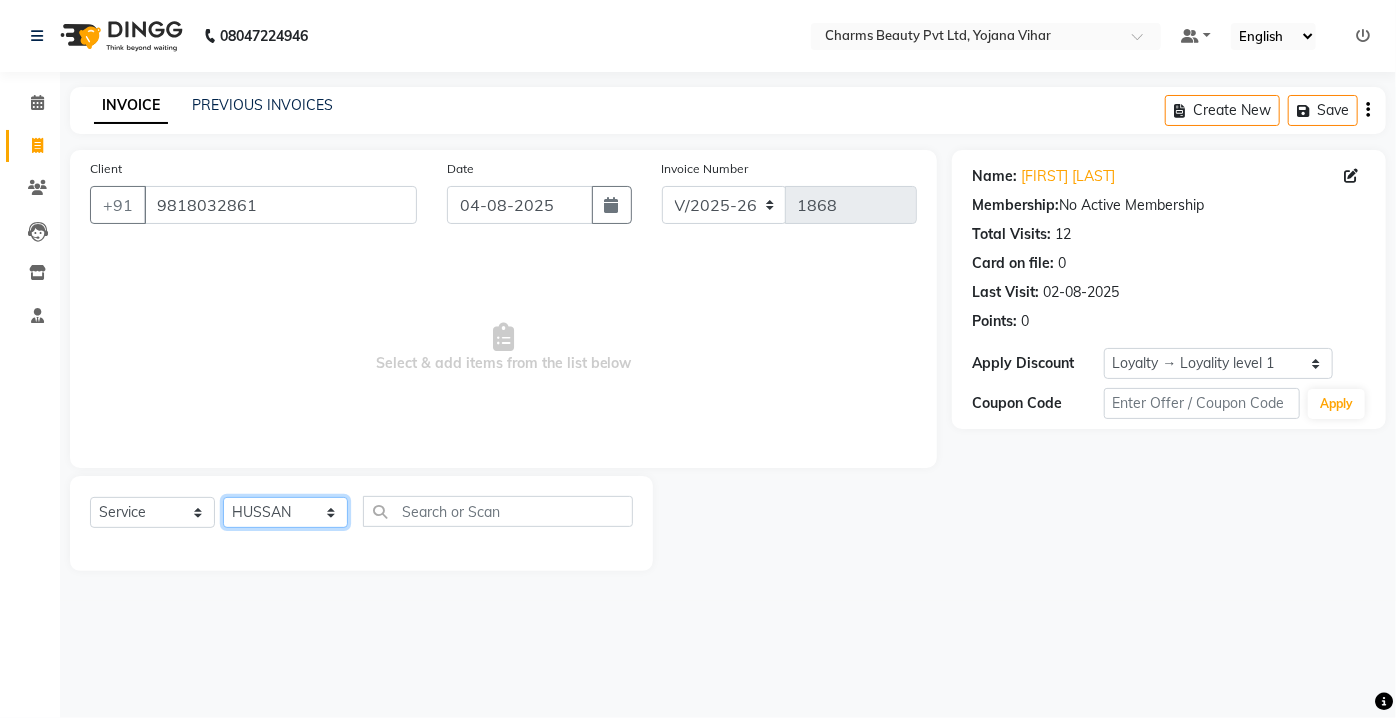 click on "Select Stylist Aarti Asif AZIZA BOBBY CHARMAYNE CHARMS DR. POOJA MITTAL HINA HUSSAN NOSHAD RANI RAVI SOOD  SAKSHI SANTOSH SAPNA TABBASUM" 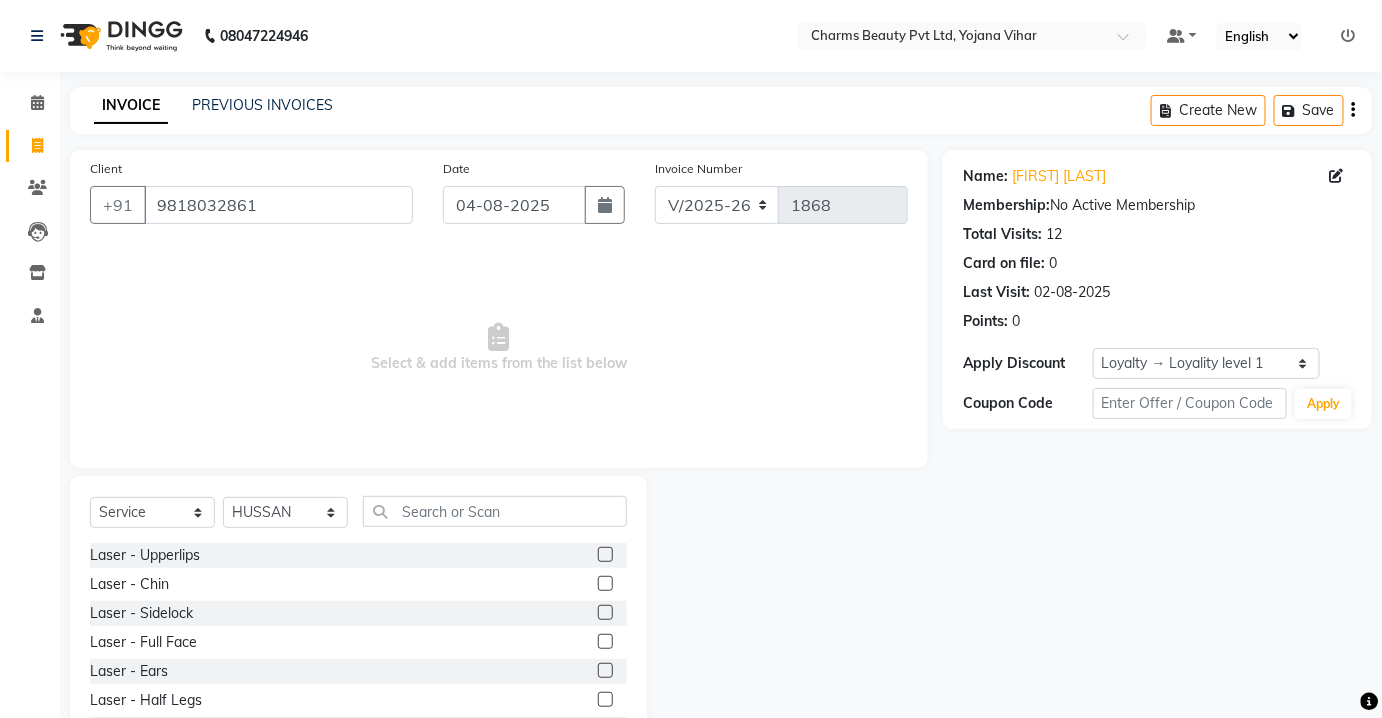 click on "Select  Service  Product  Membership  Package Voucher Prepaid Gift Card  Select Stylist Aarti Asif AZIZA BOBBY CHARMAYNE CHARMS DR. POOJA MITTAL HINA HUSSAN NOSHAD RANI RAVI SOOD  SAKSHI SANTOSH SAPNA TABBASUM" 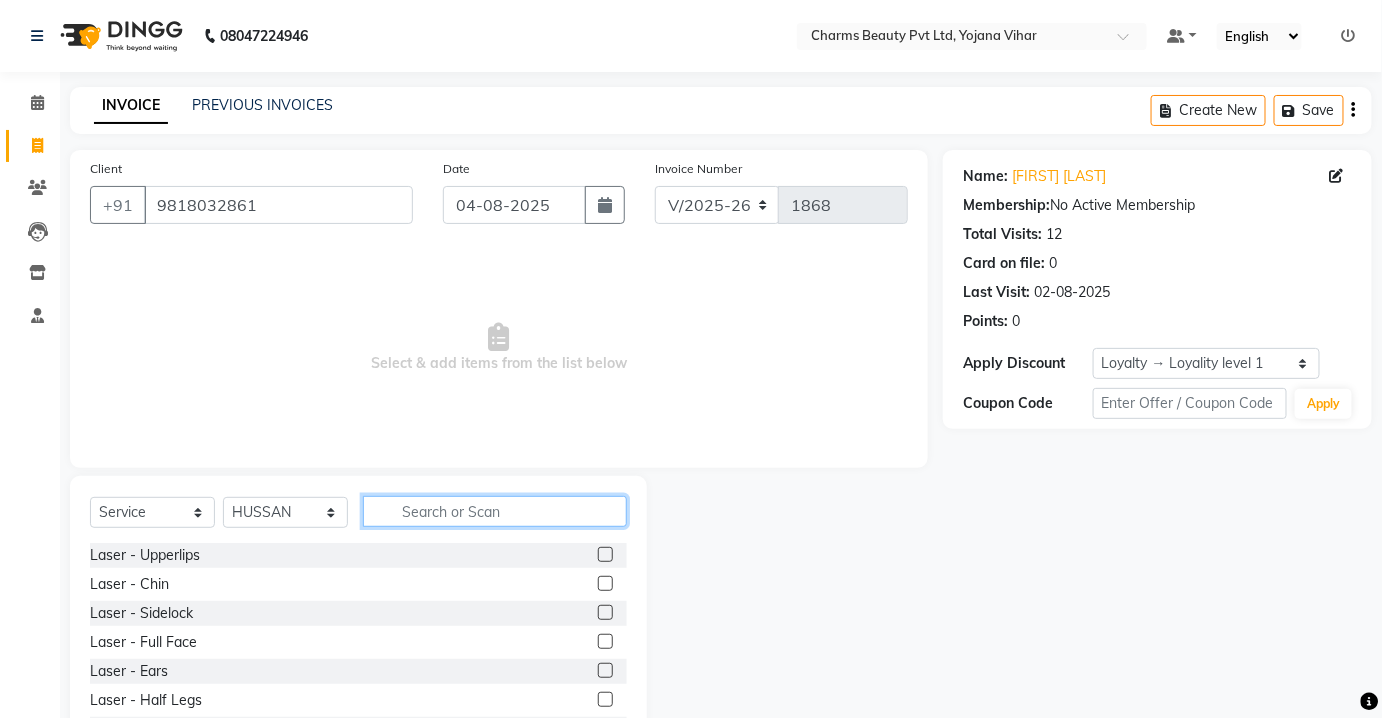 click 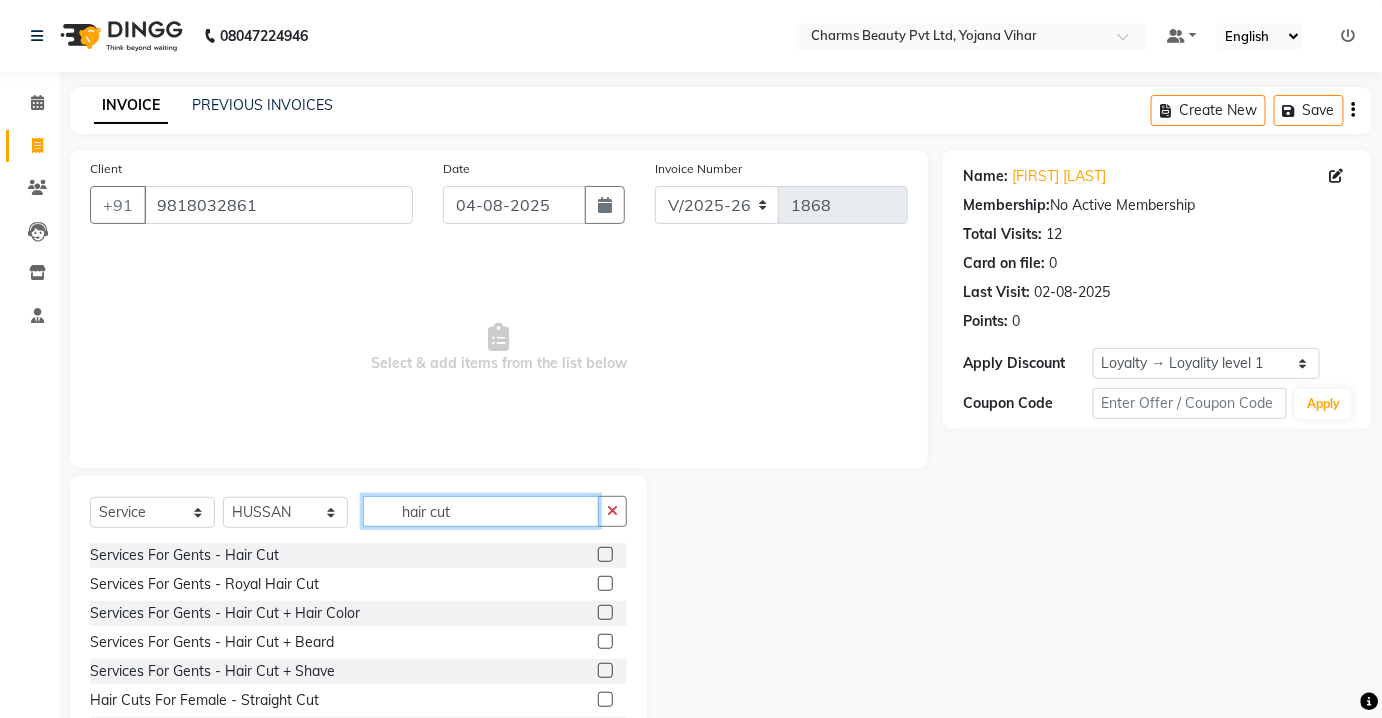 scroll, scrollTop: 90, scrollLeft: 0, axis: vertical 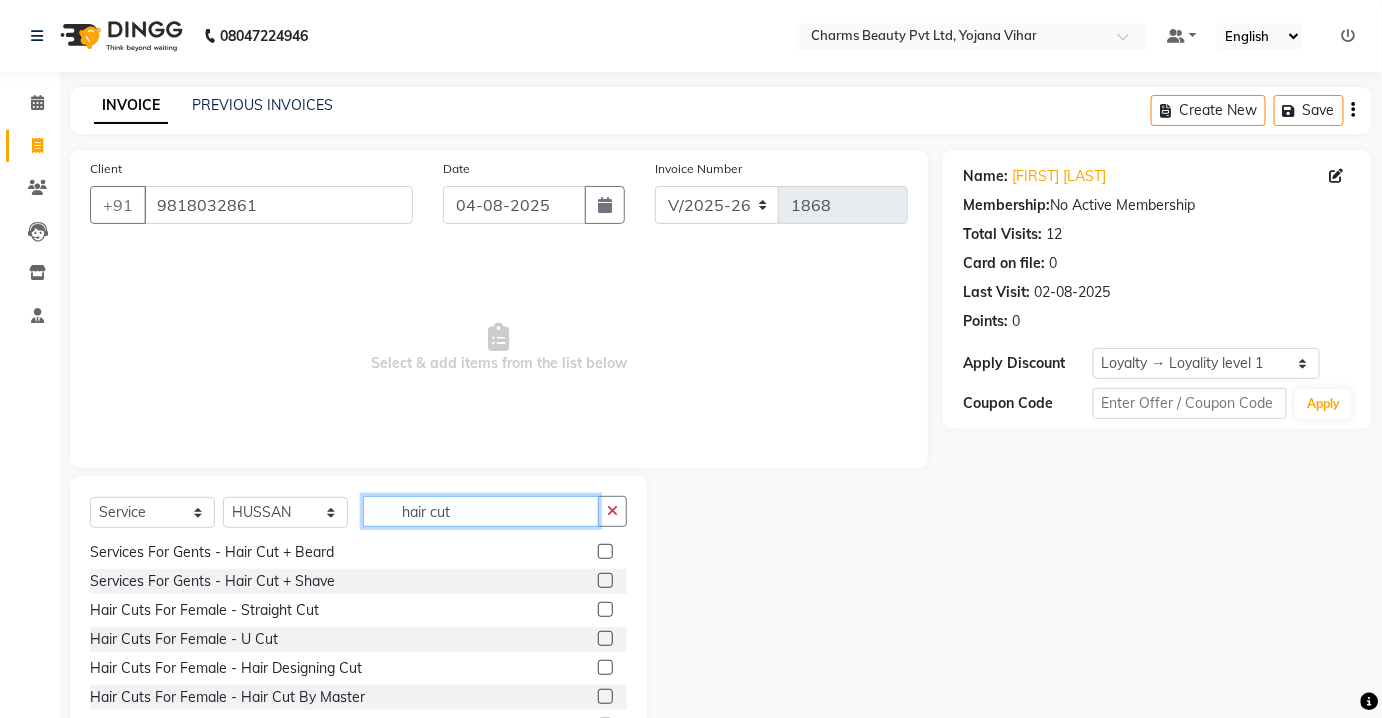 type on "hair cut" 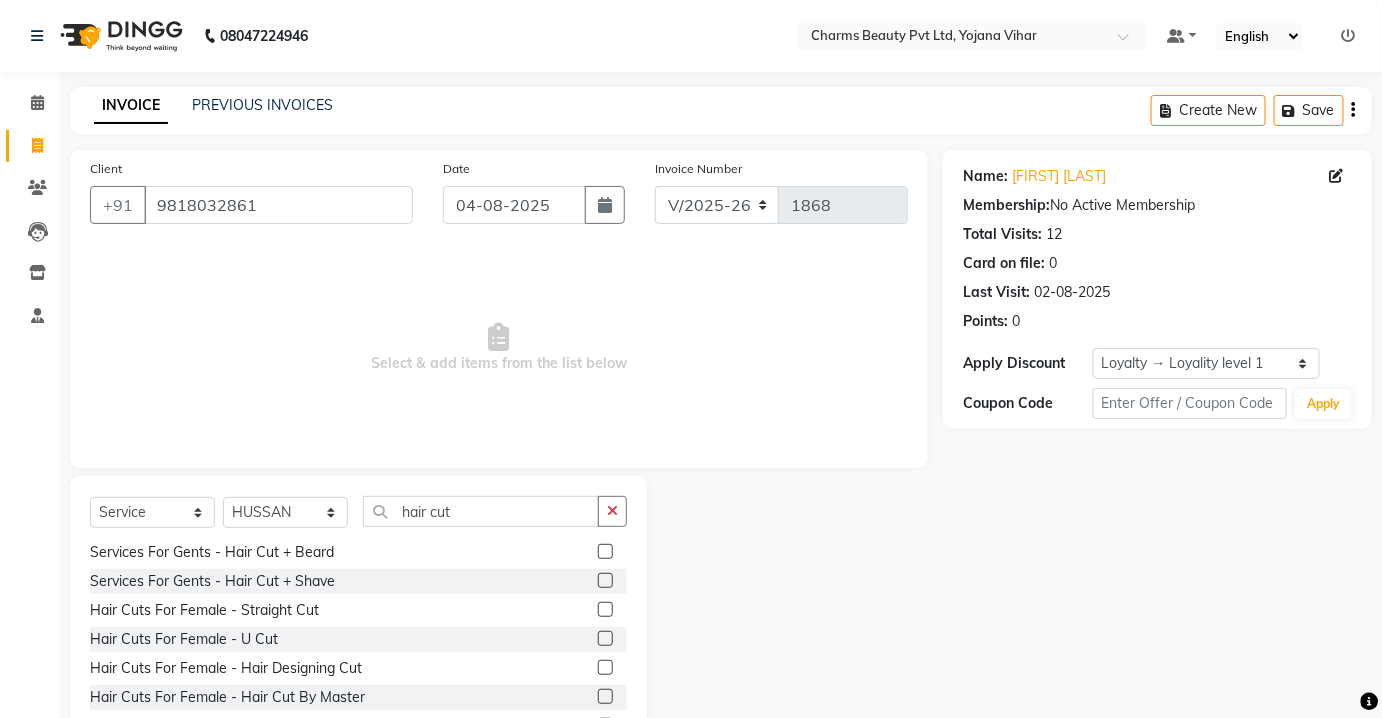 click 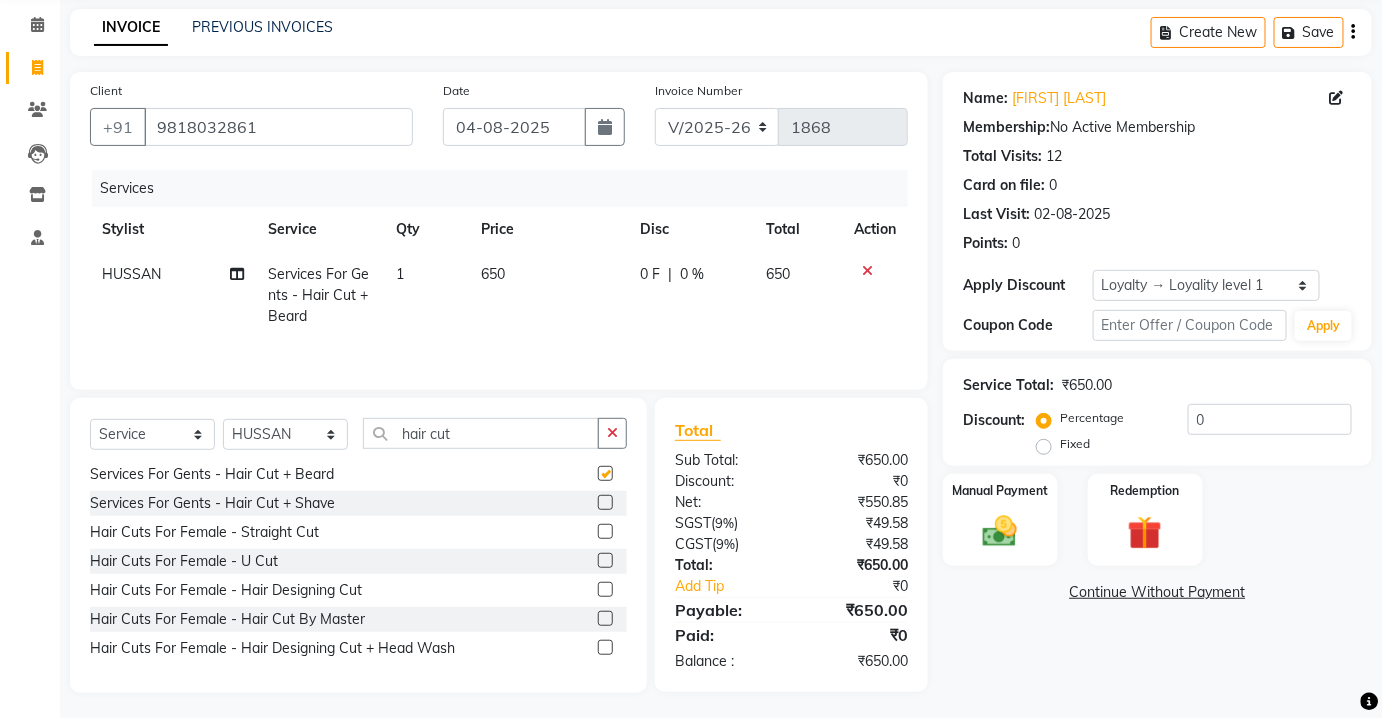 scroll, scrollTop: 82, scrollLeft: 0, axis: vertical 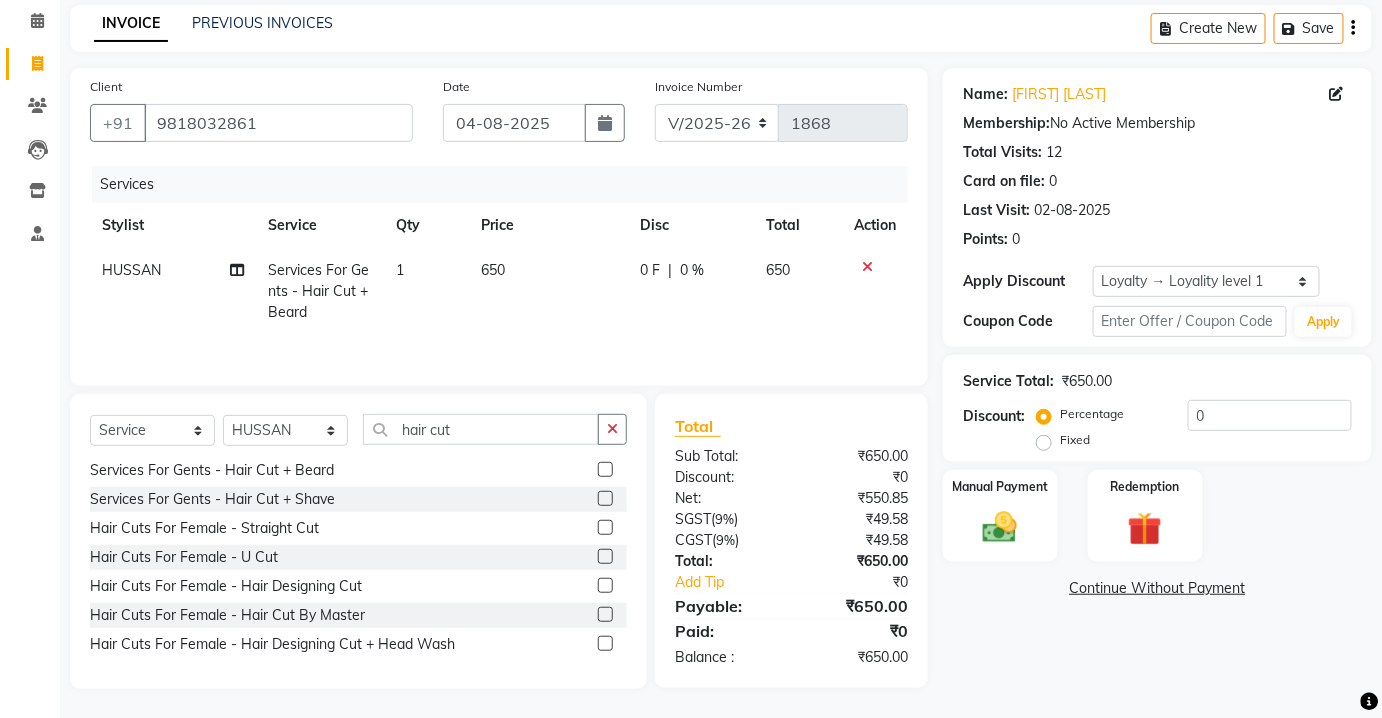 checkbox on "false" 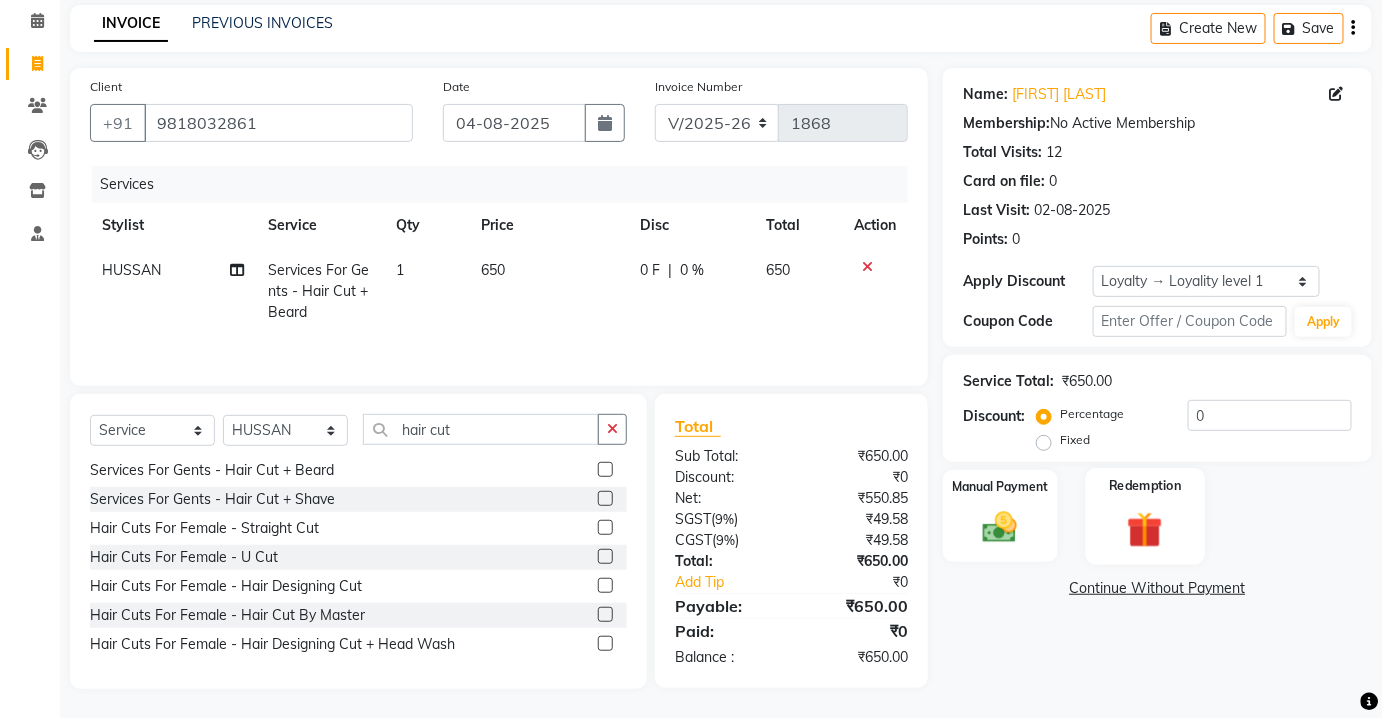 click on "Redemption" 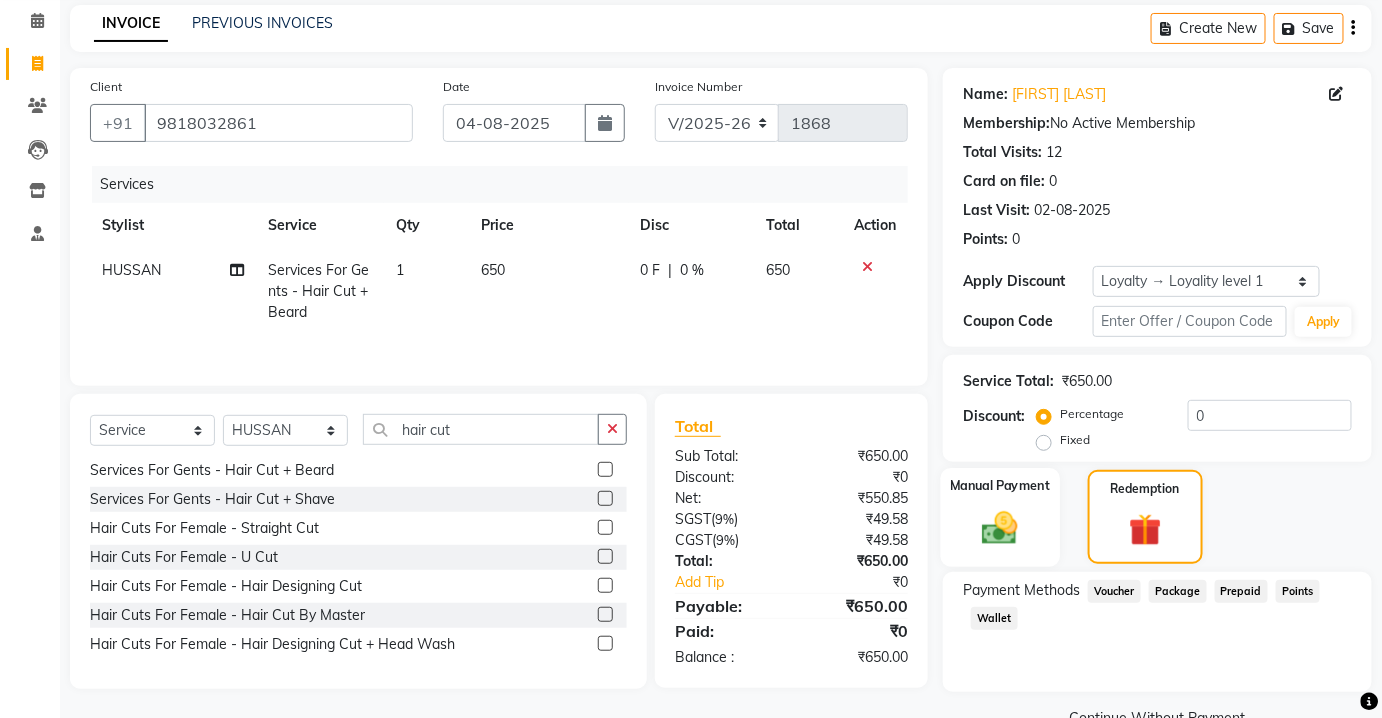 click on "Manual Payment" 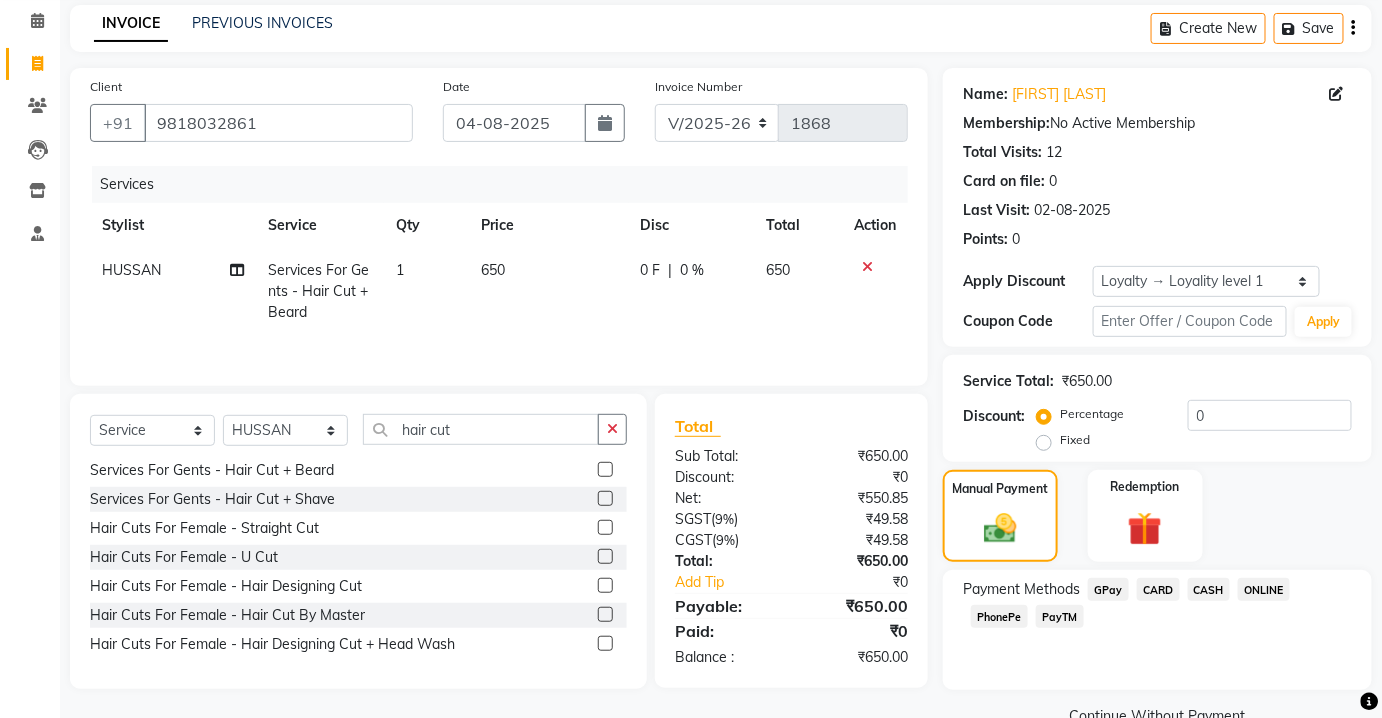 click on "Payment Methods  GPay   CARD   CASH   ONLINE   PhonePe   PayTM" 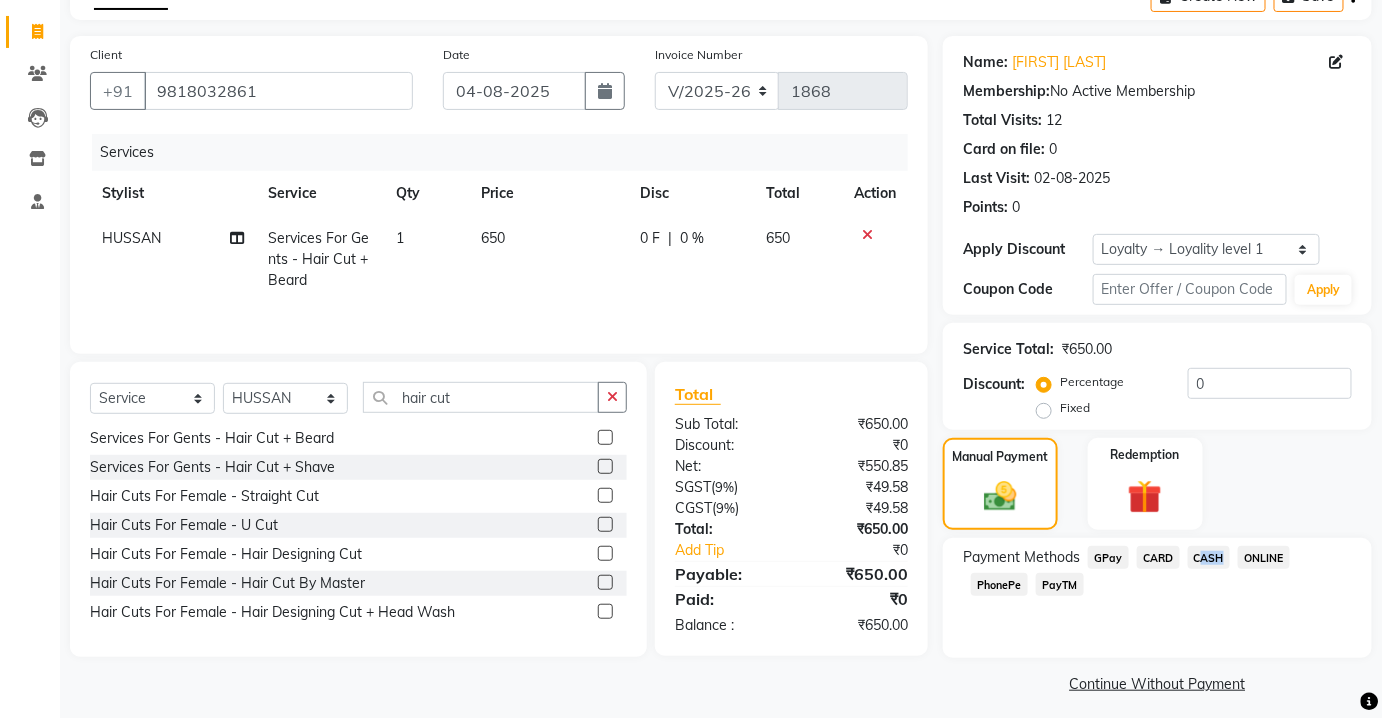 scroll, scrollTop: 124, scrollLeft: 0, axis: vertical 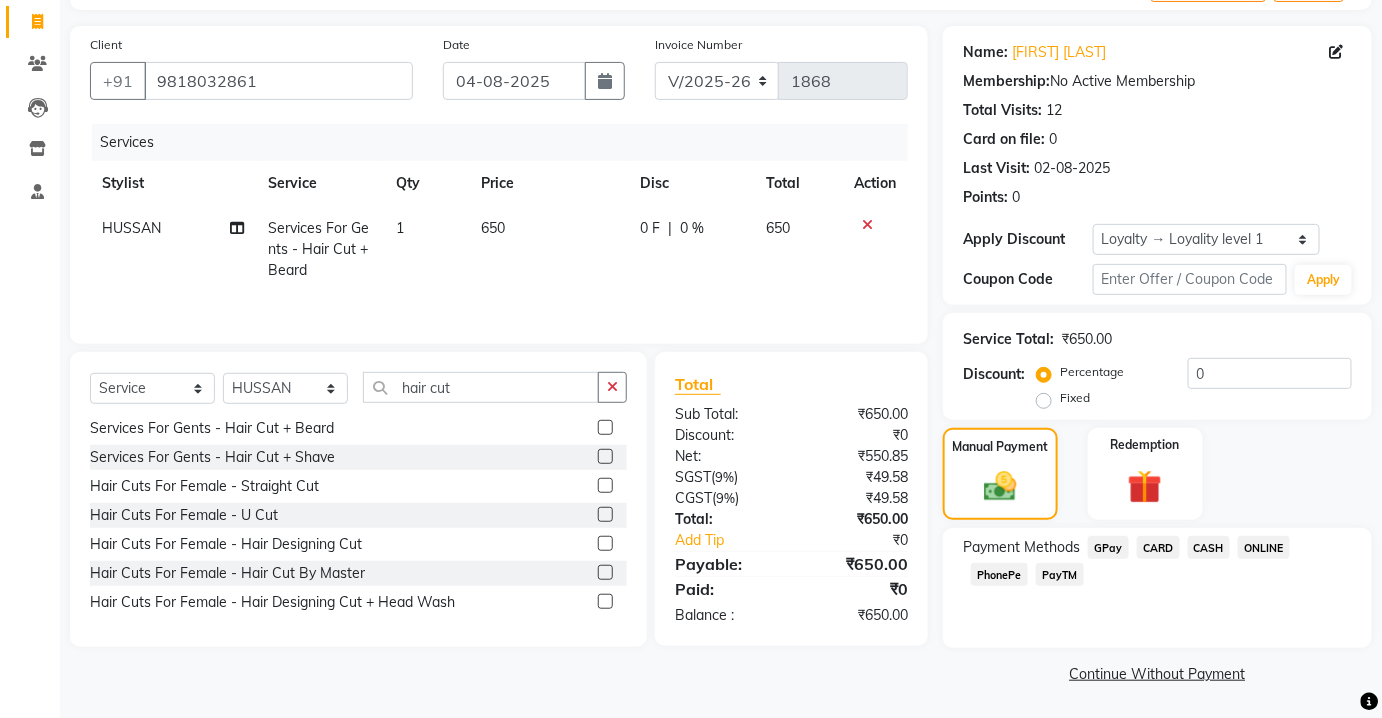 click on "Payment Methods  GPay   CARD   CASH   ONLINE   PhonePe   PayTM" 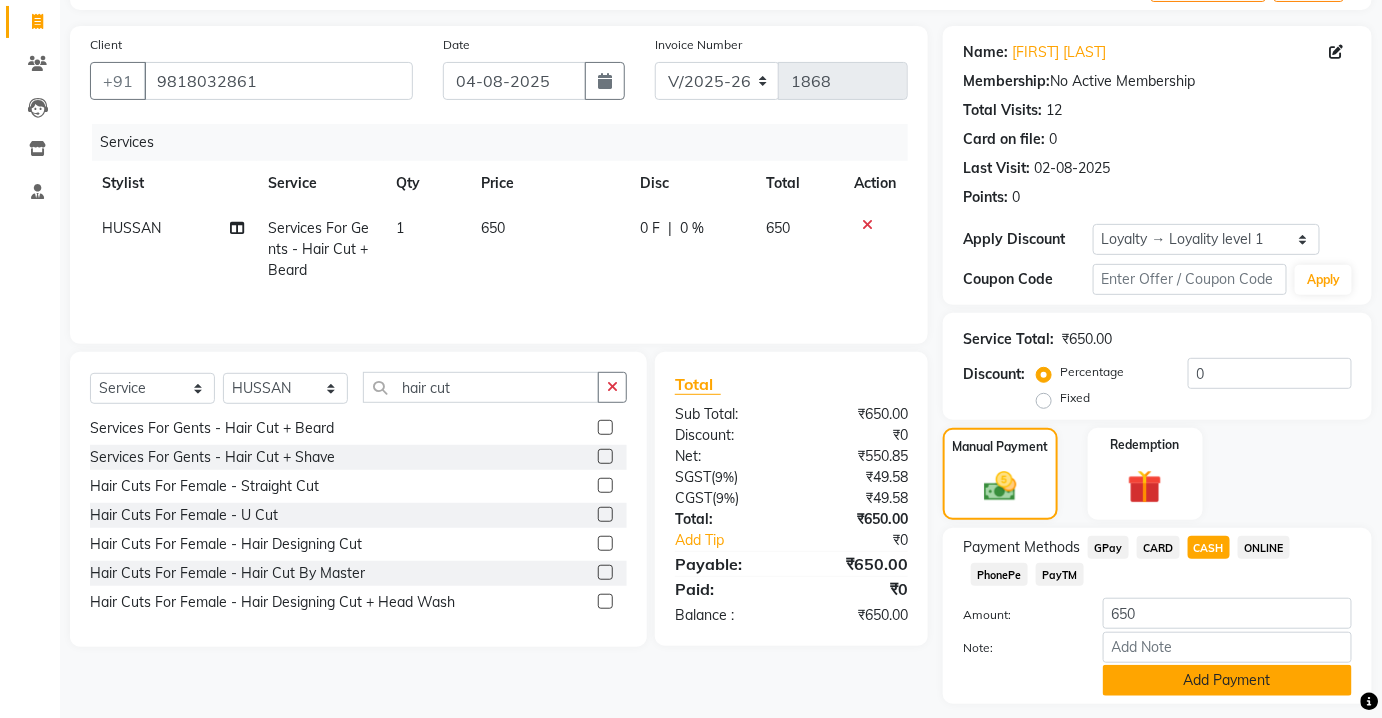 click on "Add Payment" 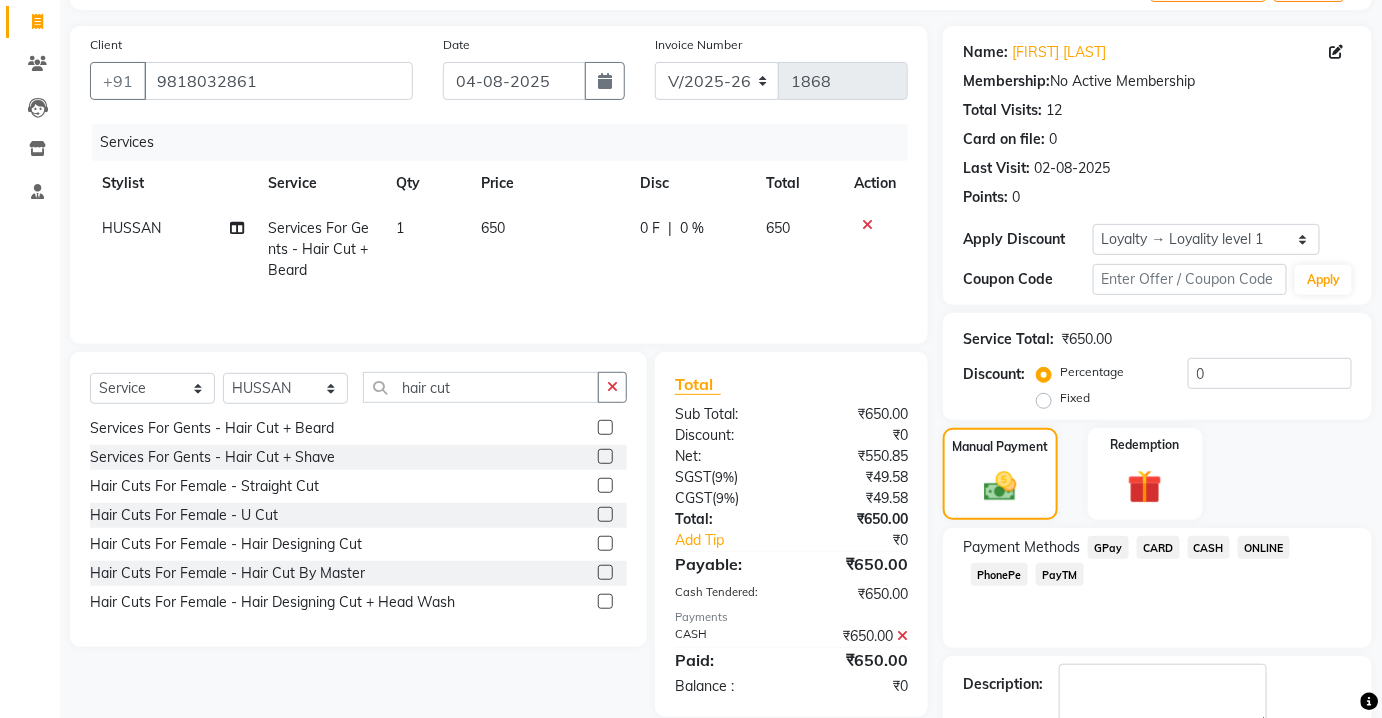 scroll, scrollTop: 250, scrollLeft: 0, axis: vertical 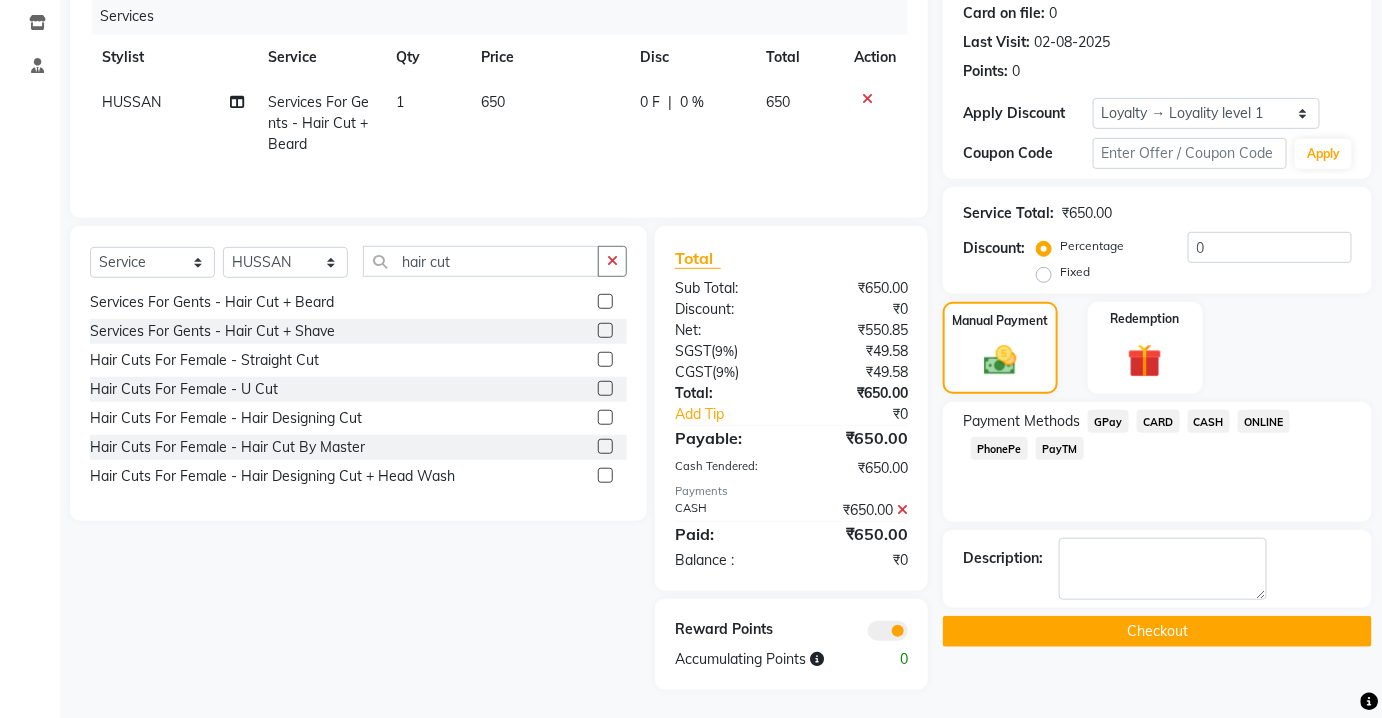click on "Checkout" 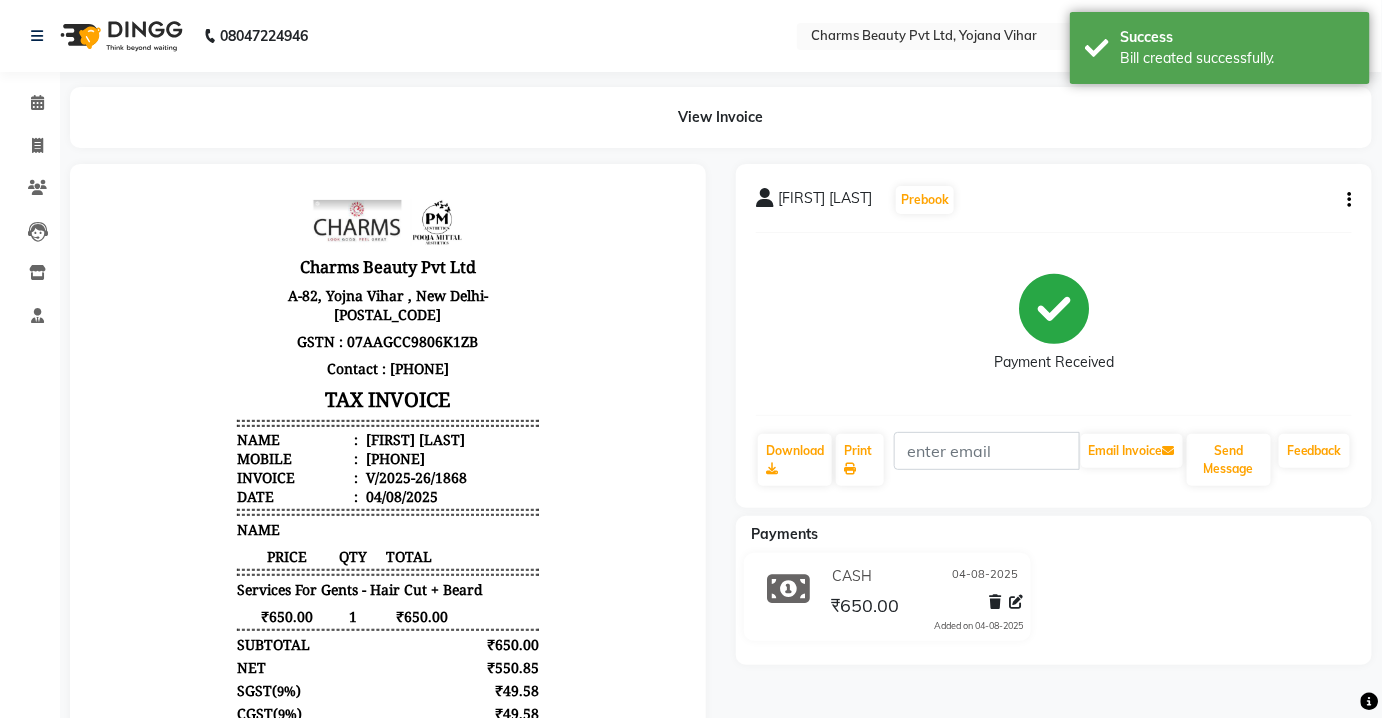 scroll, scrollTop: 0, scrollLeft: 0, axis: both 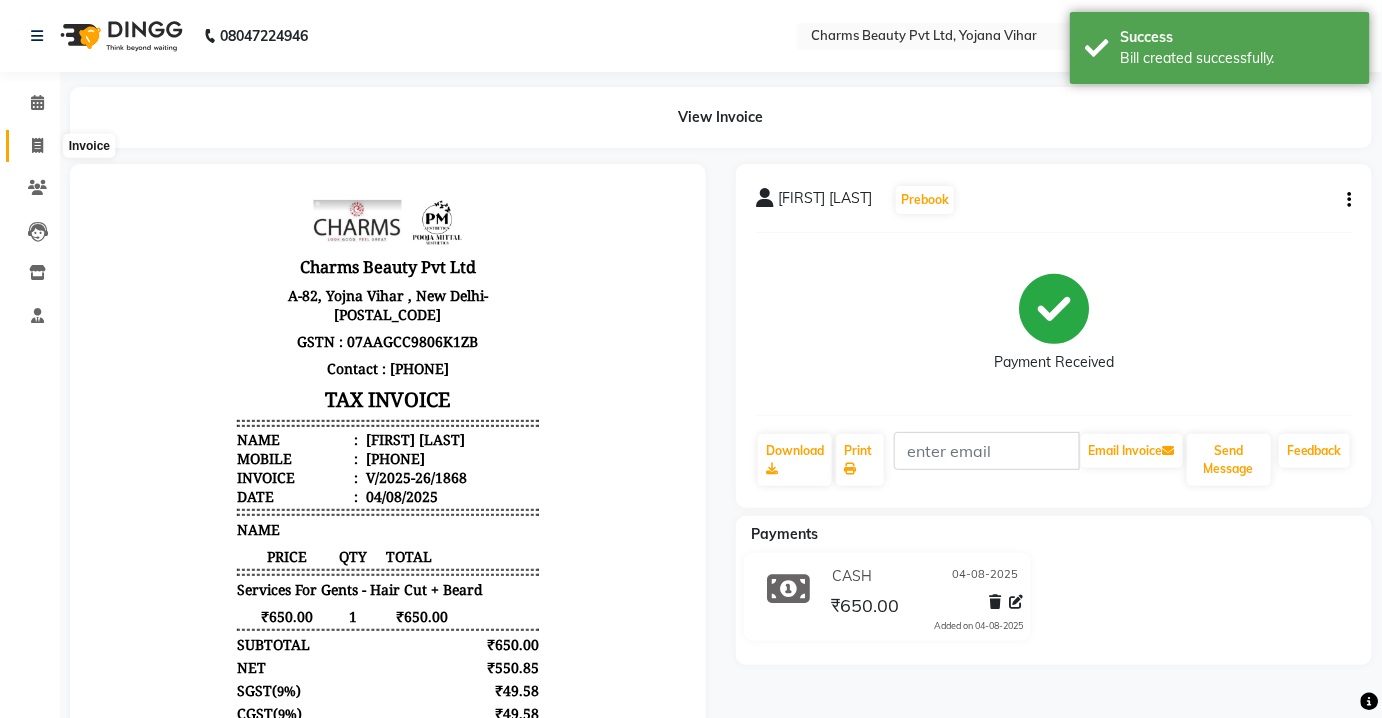 click 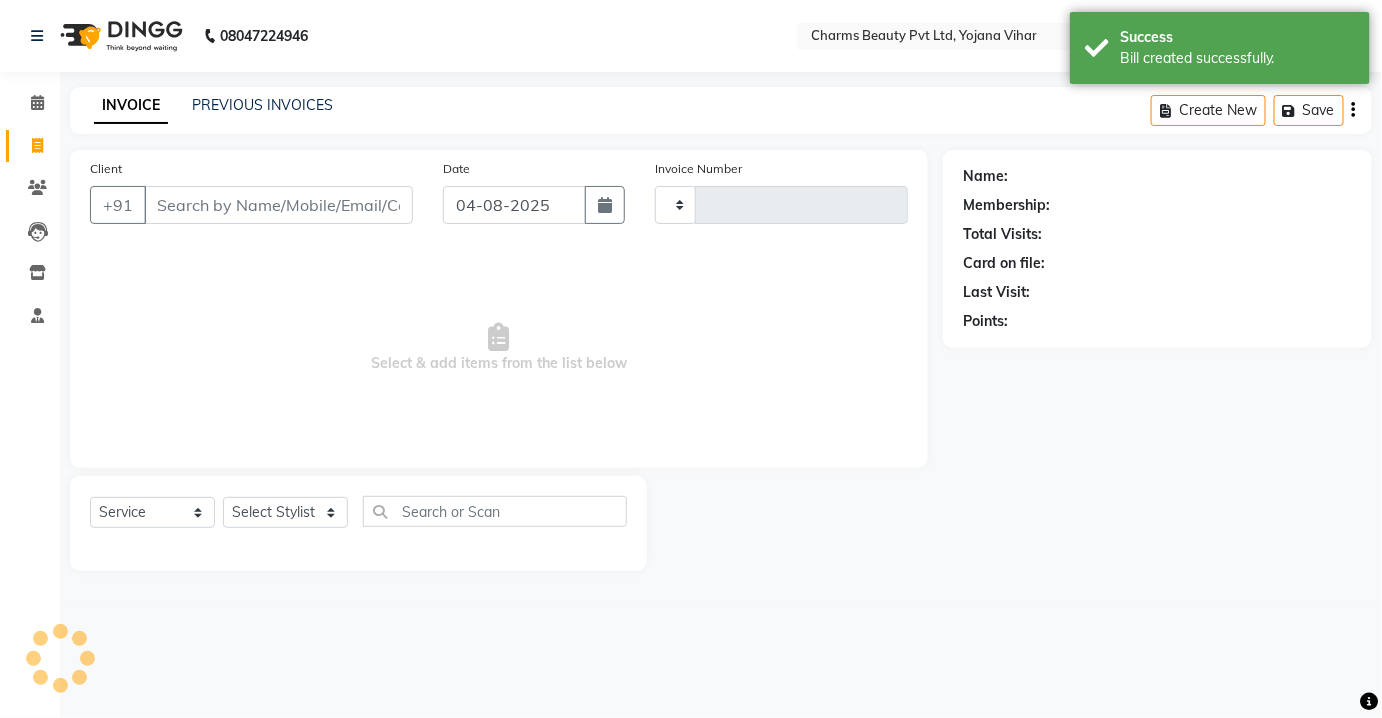 type on "1869" 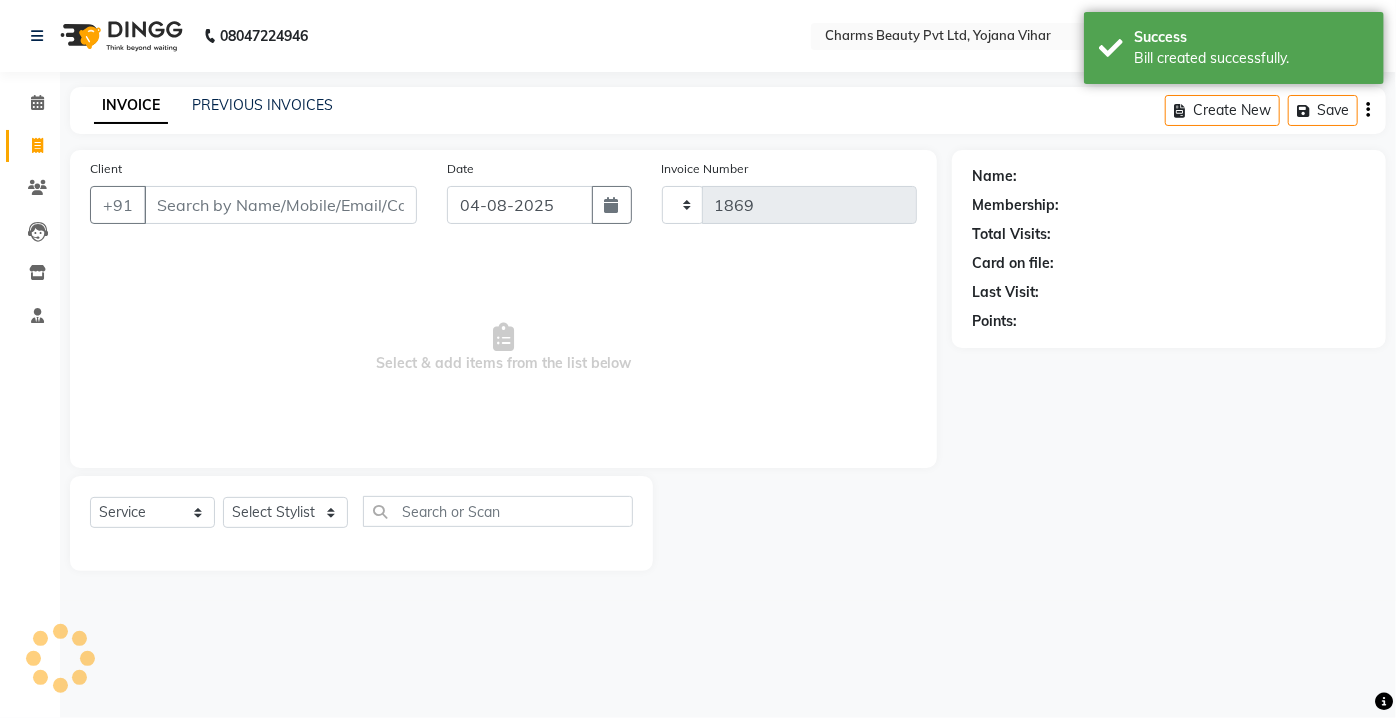 select on "3743" 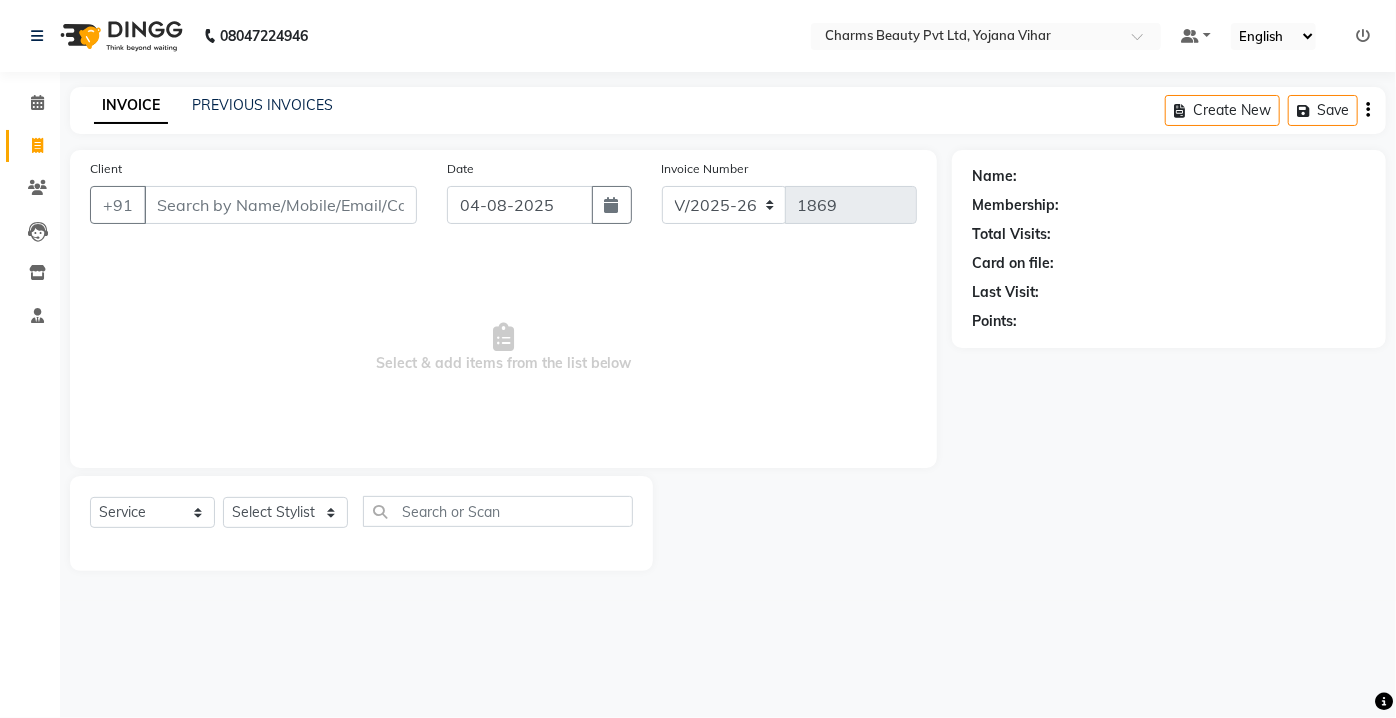 click on "INVOICE PREVIOUS INVOICES Create New   Save" 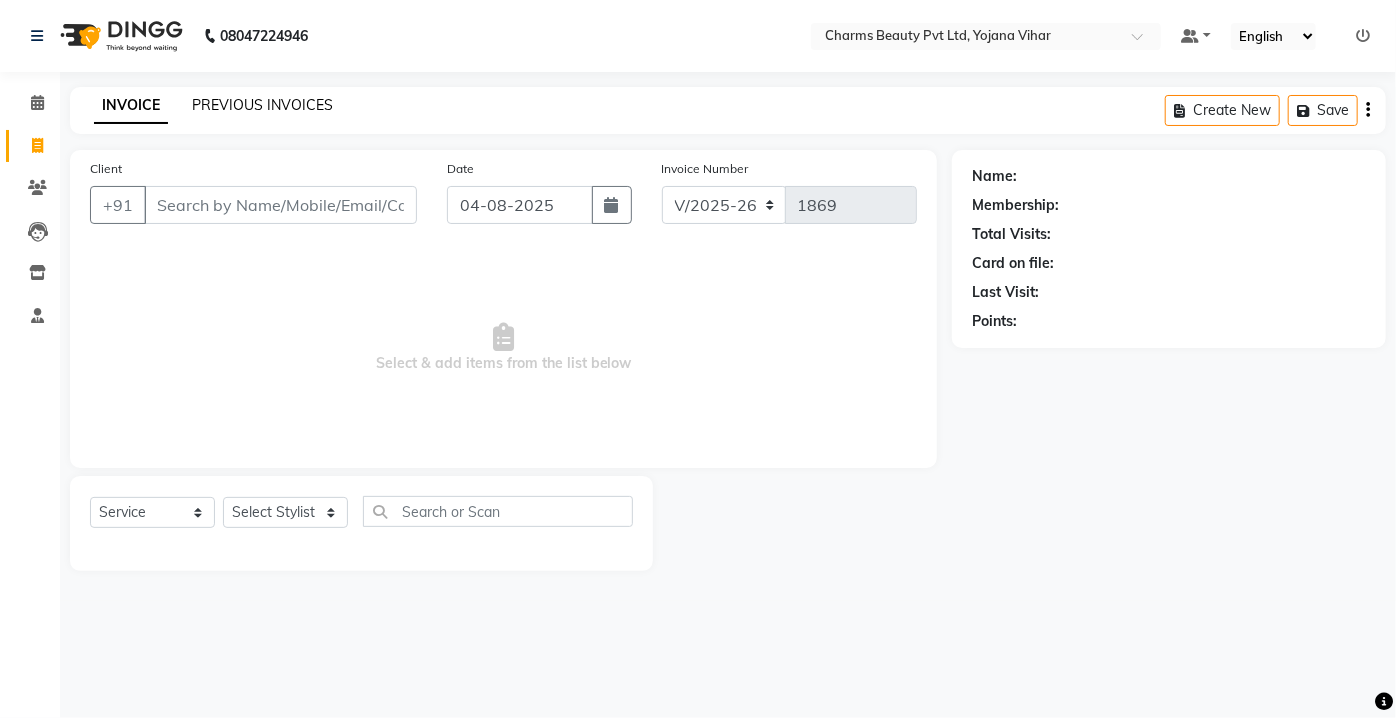 click on "PREVIOUS INVOICES" 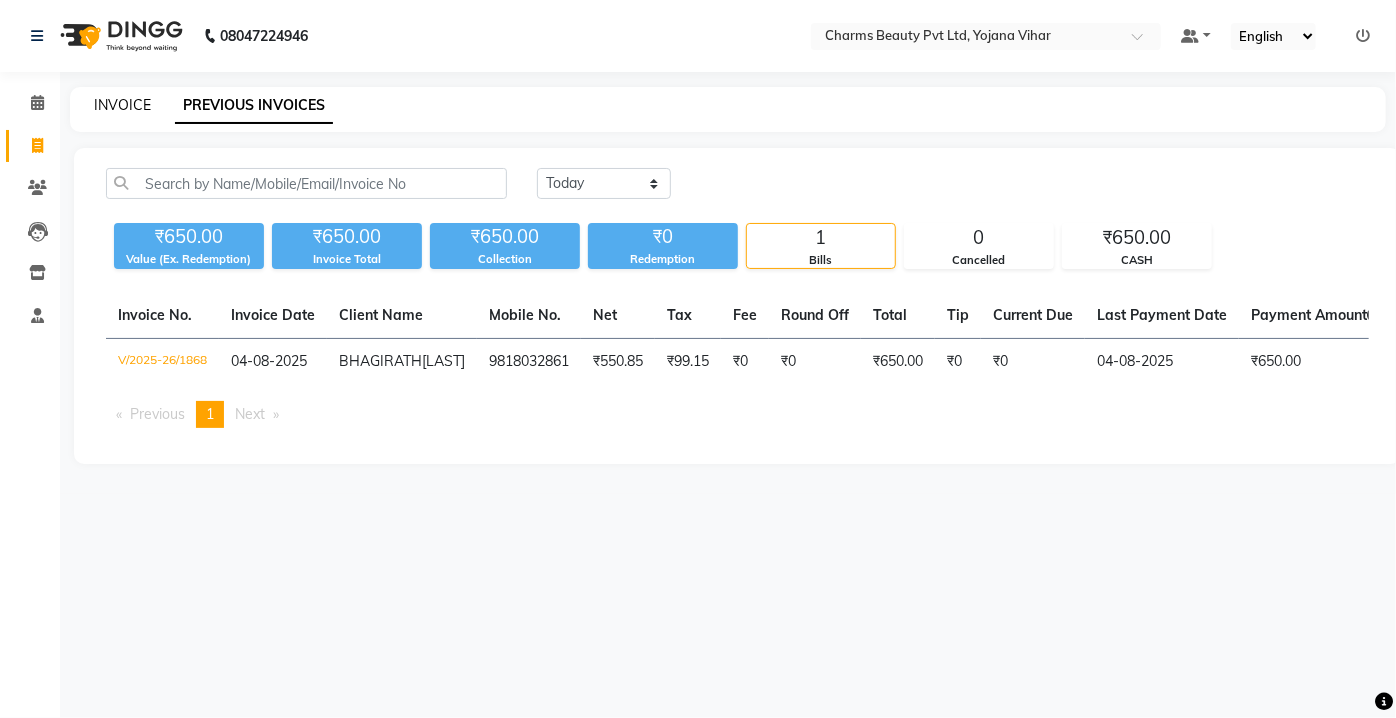 click on "INVOICE" 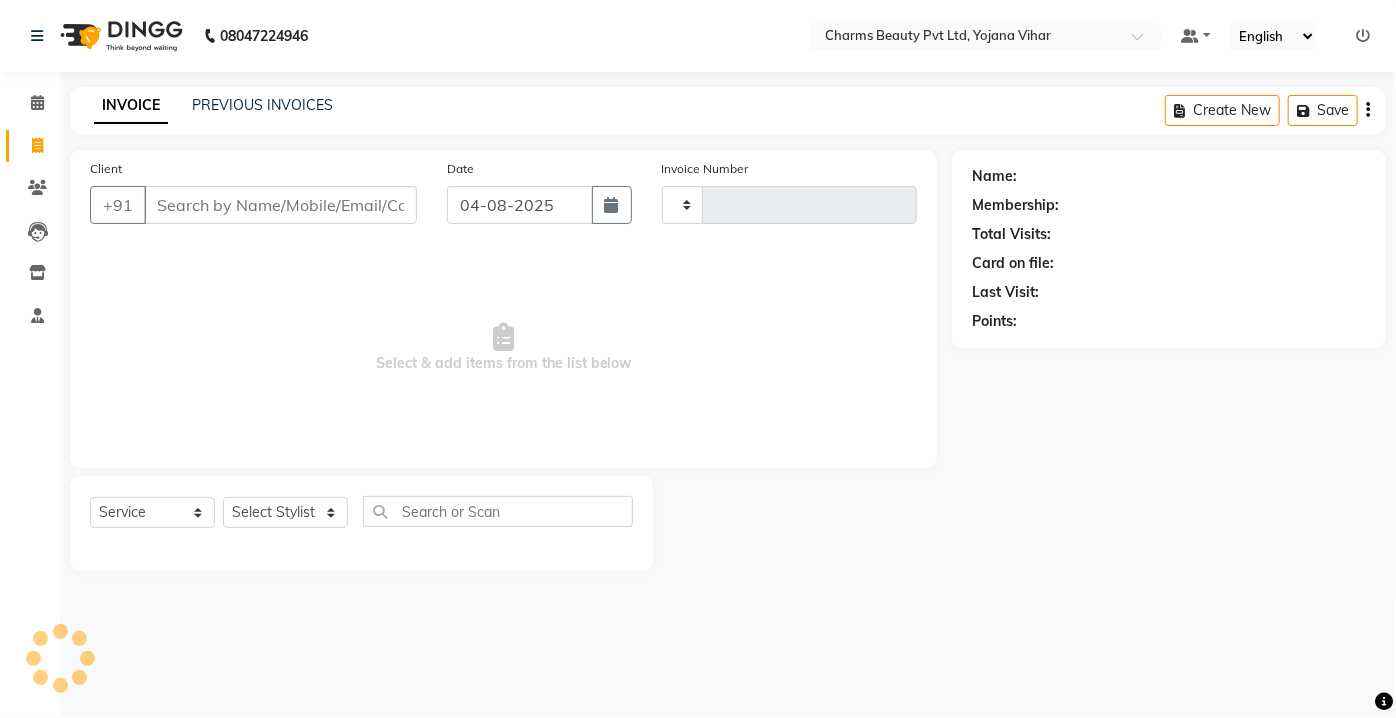 type on "1869" 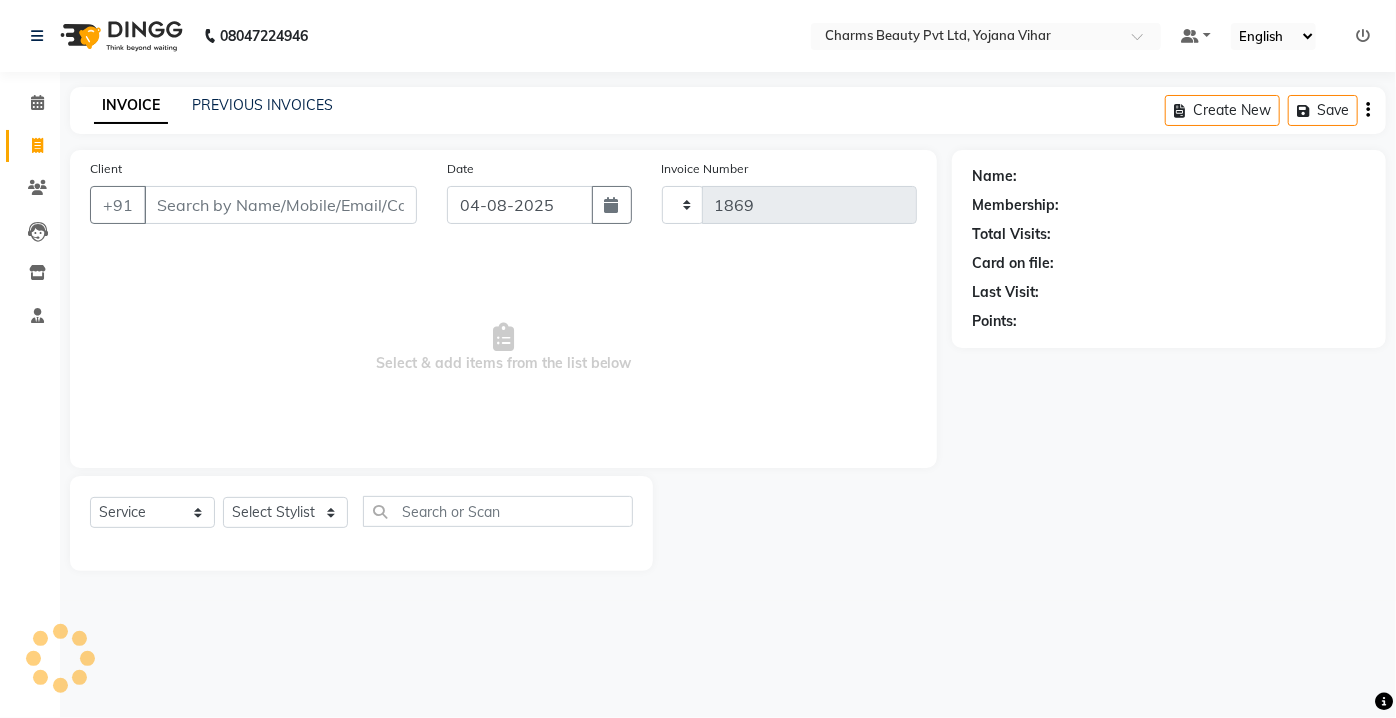 select on "3743" 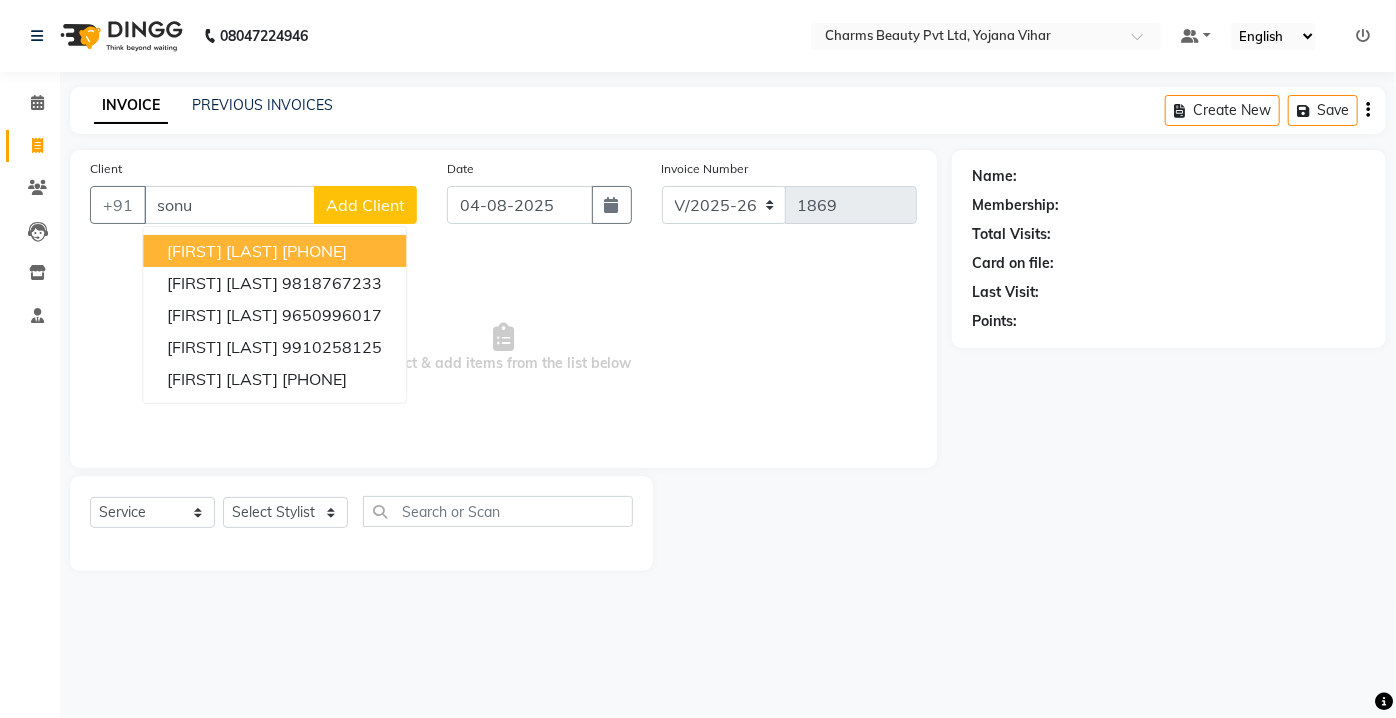 click on "[FIRST] [LAST]" at bounding box center [222, 251] 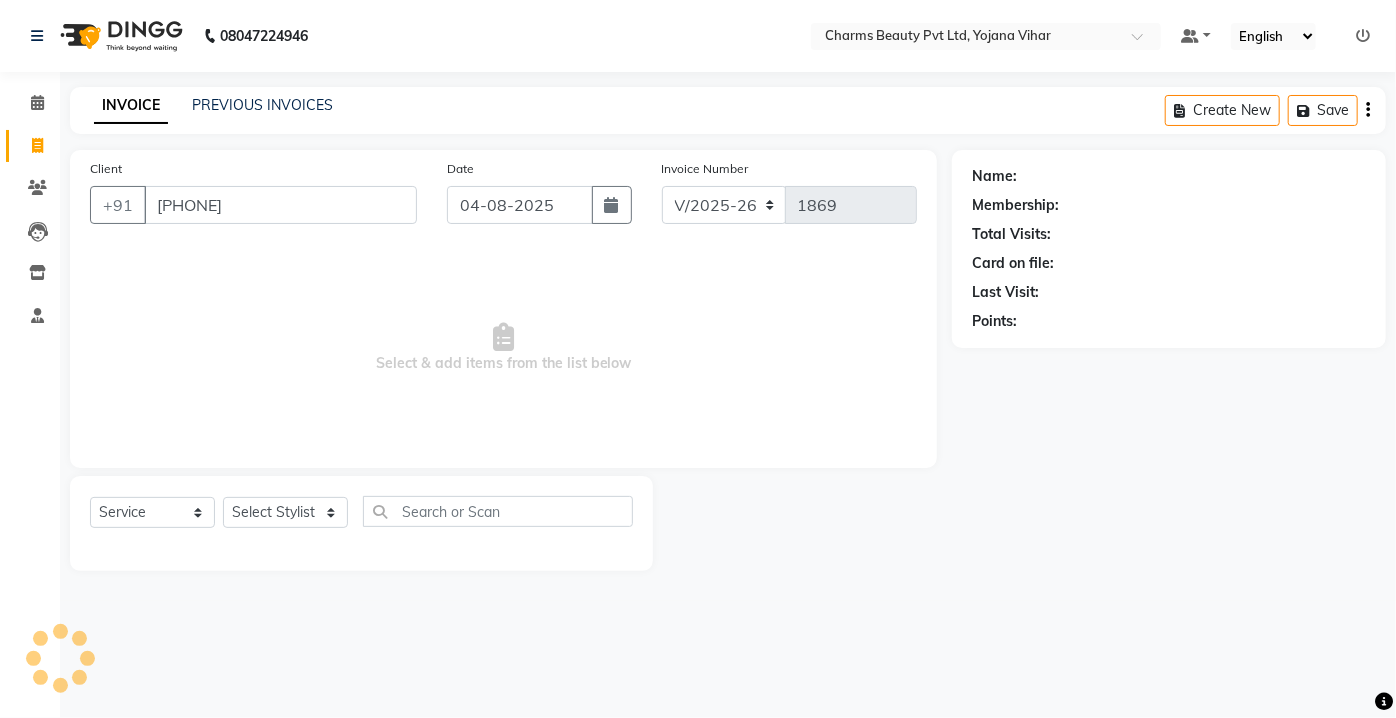 type on "[PHONE]" 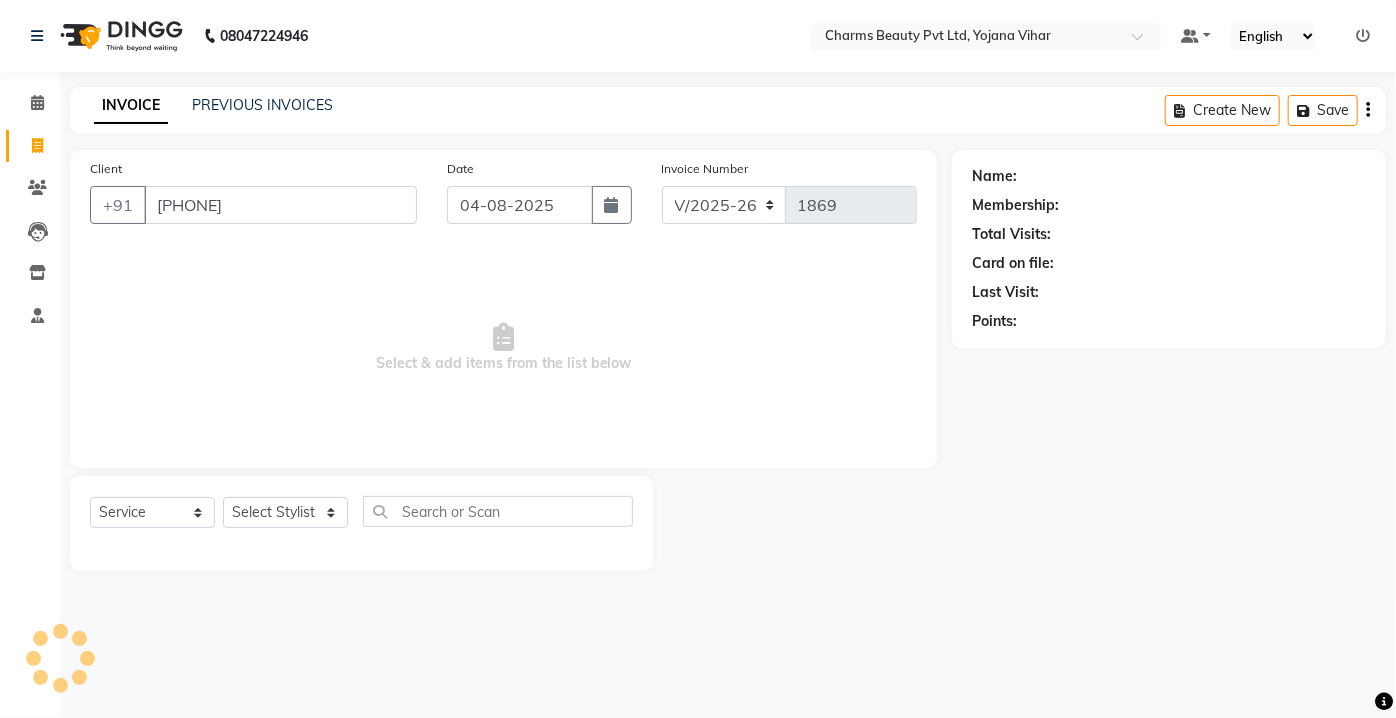 select on "1: Object" 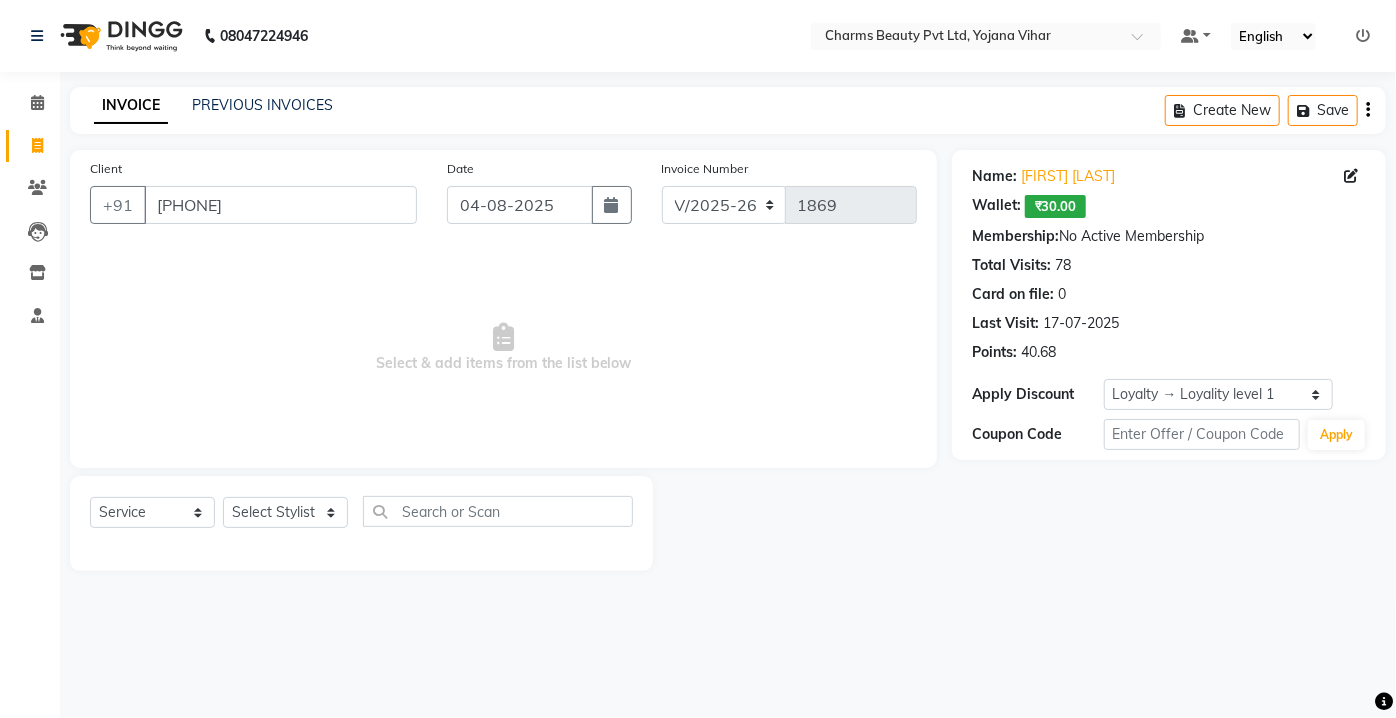 click on "Select  Service  Product  Membership  Package Voucher Prepaid Gift Card  Select Stylist Aarti Asif AZIZA BOBBY CHARMAYNE CHARMS DR. POOJA MITTAL HINA HUSSAN NOSHAD RANI RAVI SOOD  SAKSHI SANTOSH SAPNA TABBASUM" 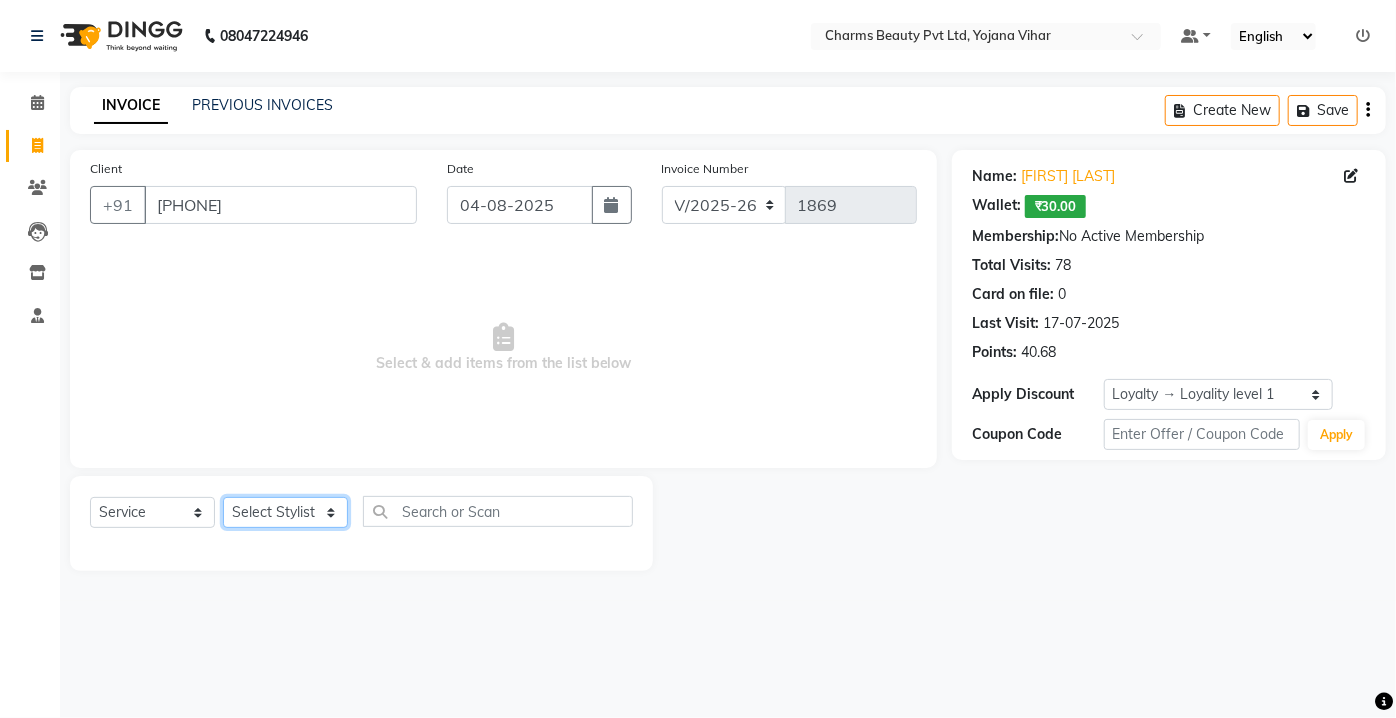 click on "Select Stylist Aarti Asif AZIZA BOBBY CHARMAYNE CHARMS DR. POOJA MITTAL HINA HUSSAN NOSHAD RANI RAVI SOOD  SAKSHI SANTOSH SAPNA TABBASUM" 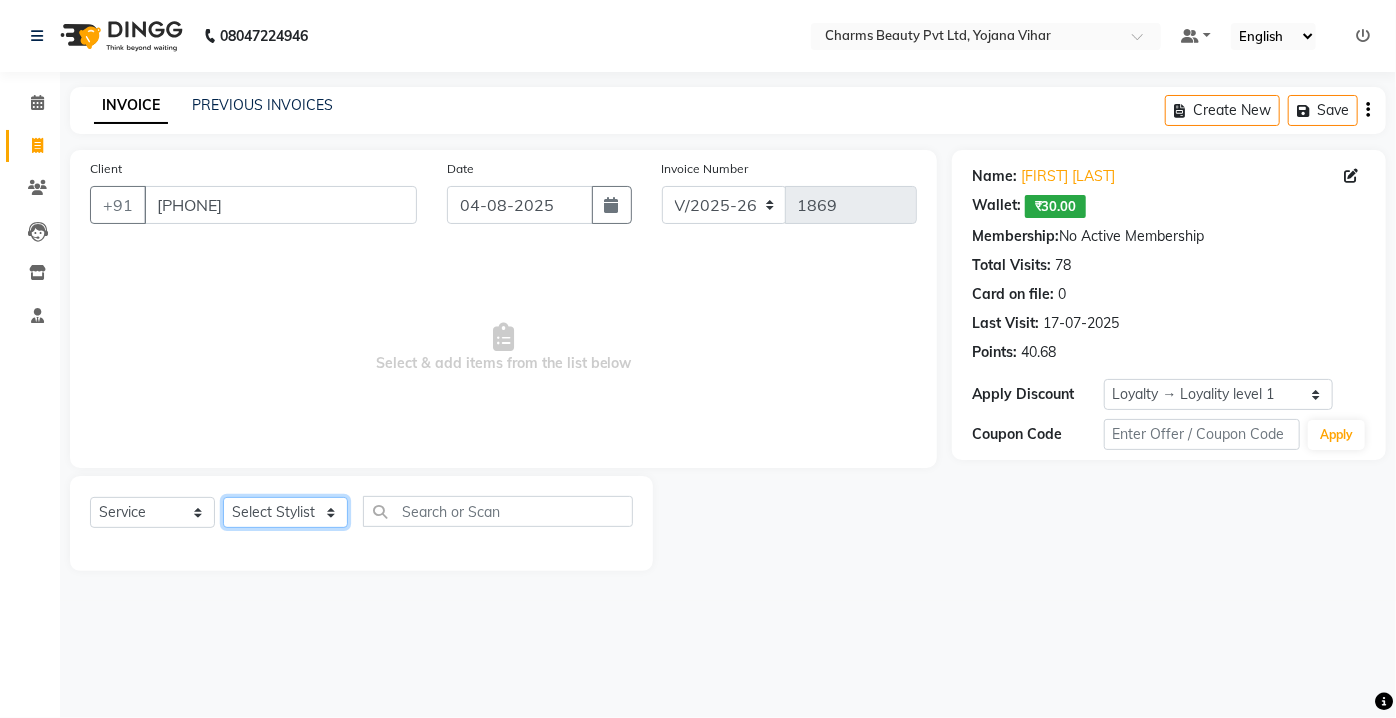 select on "72250" 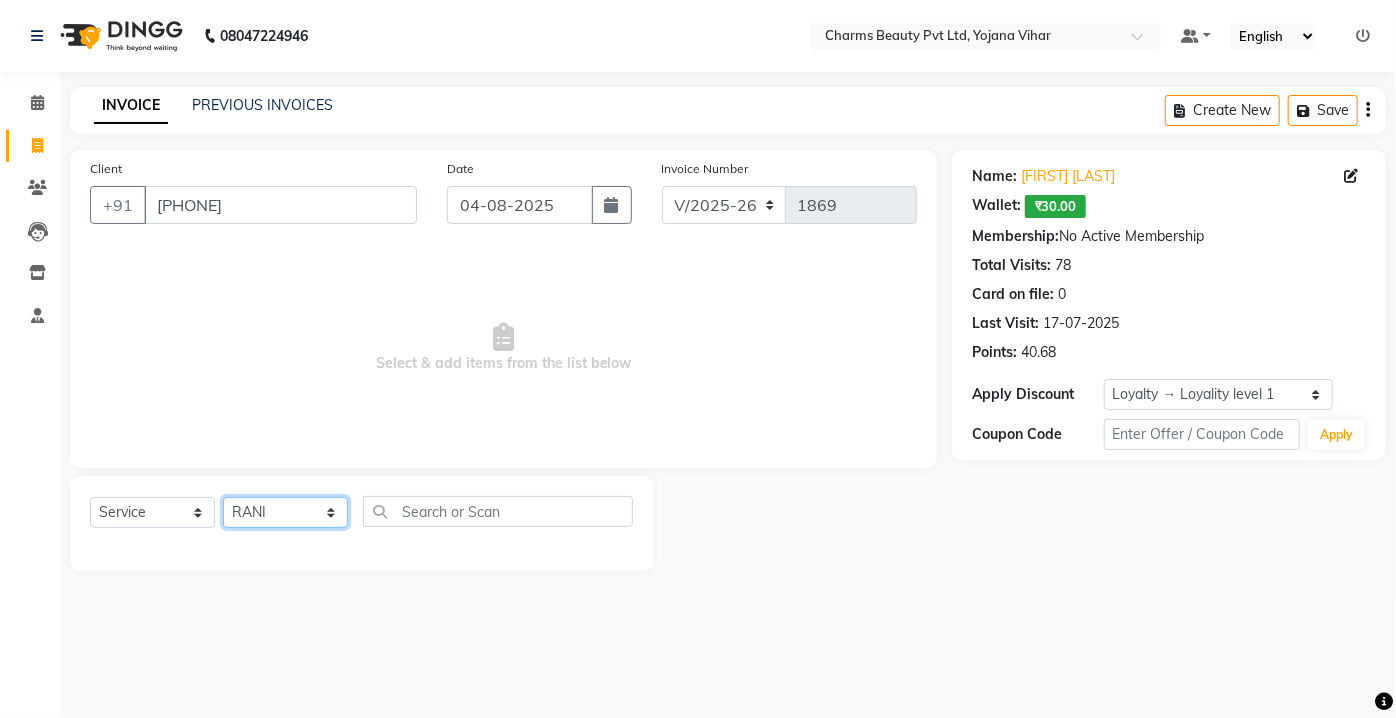 click on "Select Stylist Aarti Asif AZIZA BOBBY CHARMAYNE CHARMS DR. POOJA MITTAL HINA HUSSAN NOSHAD RANI RAVI SOOD  SAKSHI SANTOSH SAPNA TABBASUM" 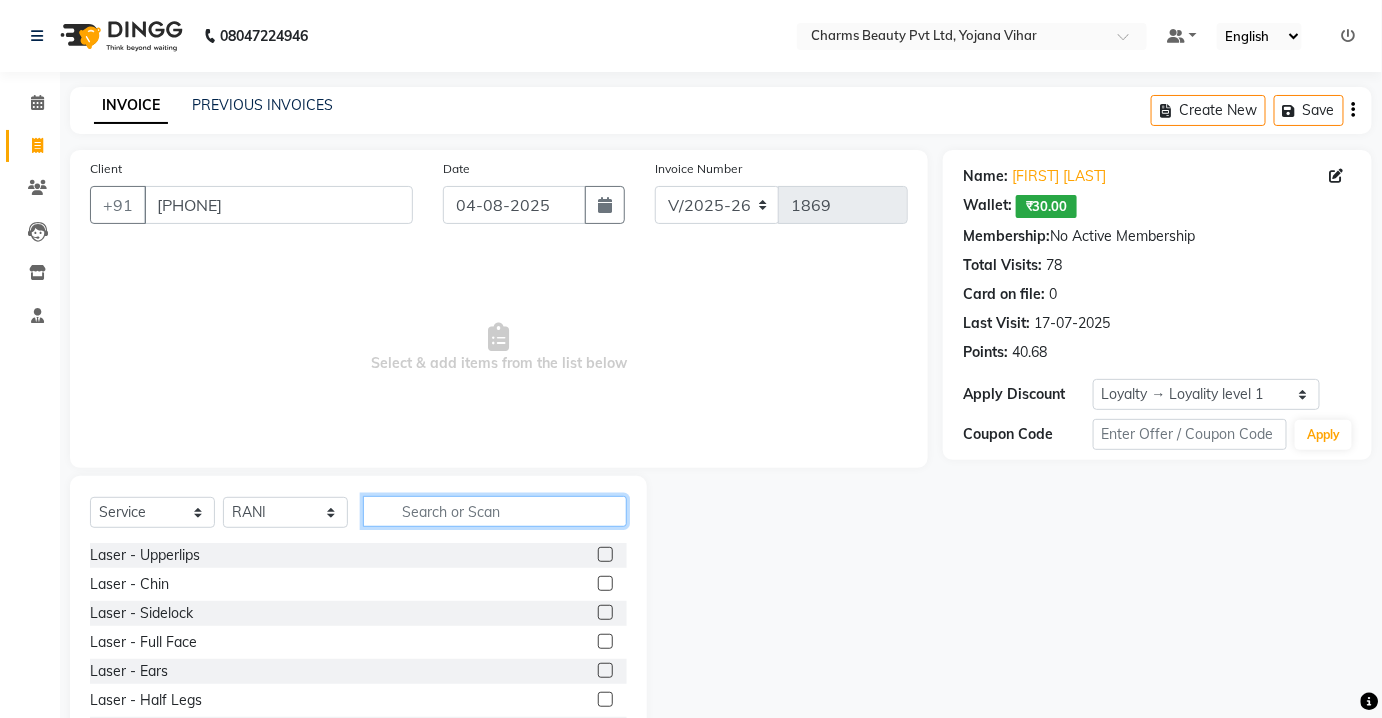 click 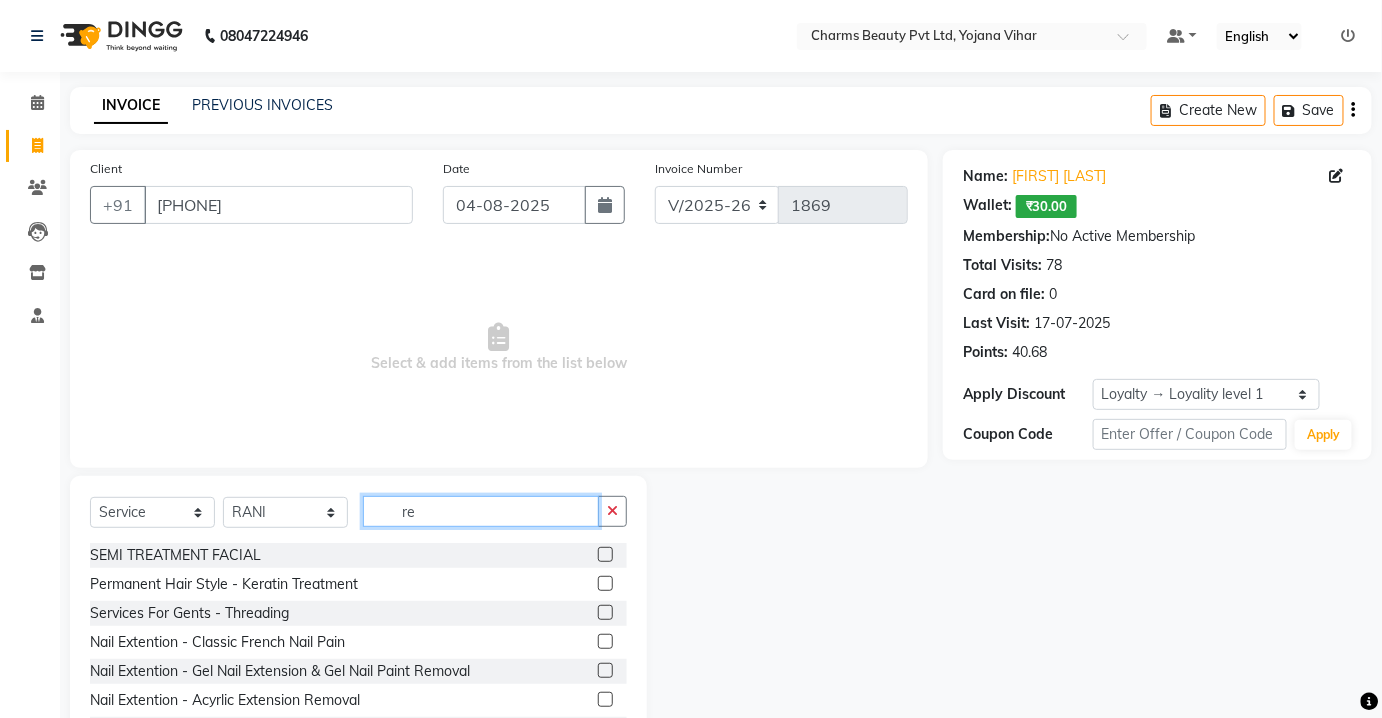 type on "r" 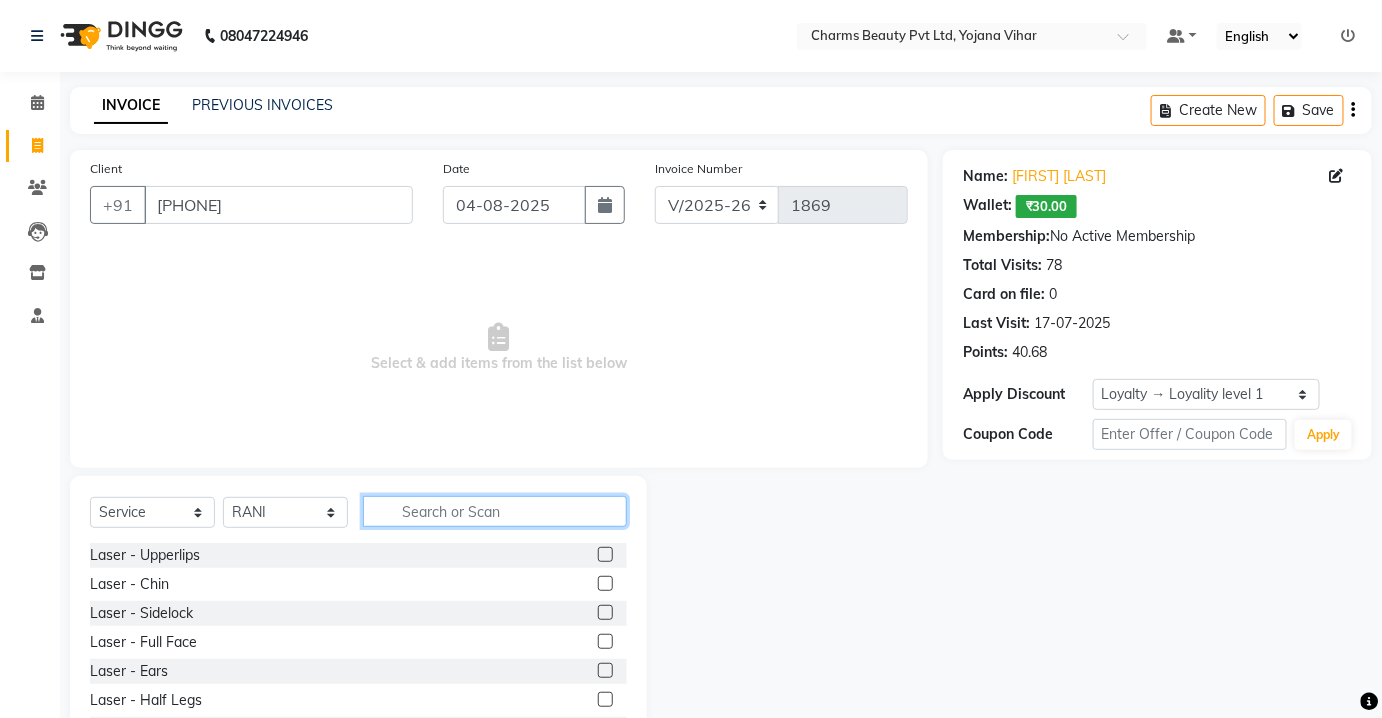 type on "r" 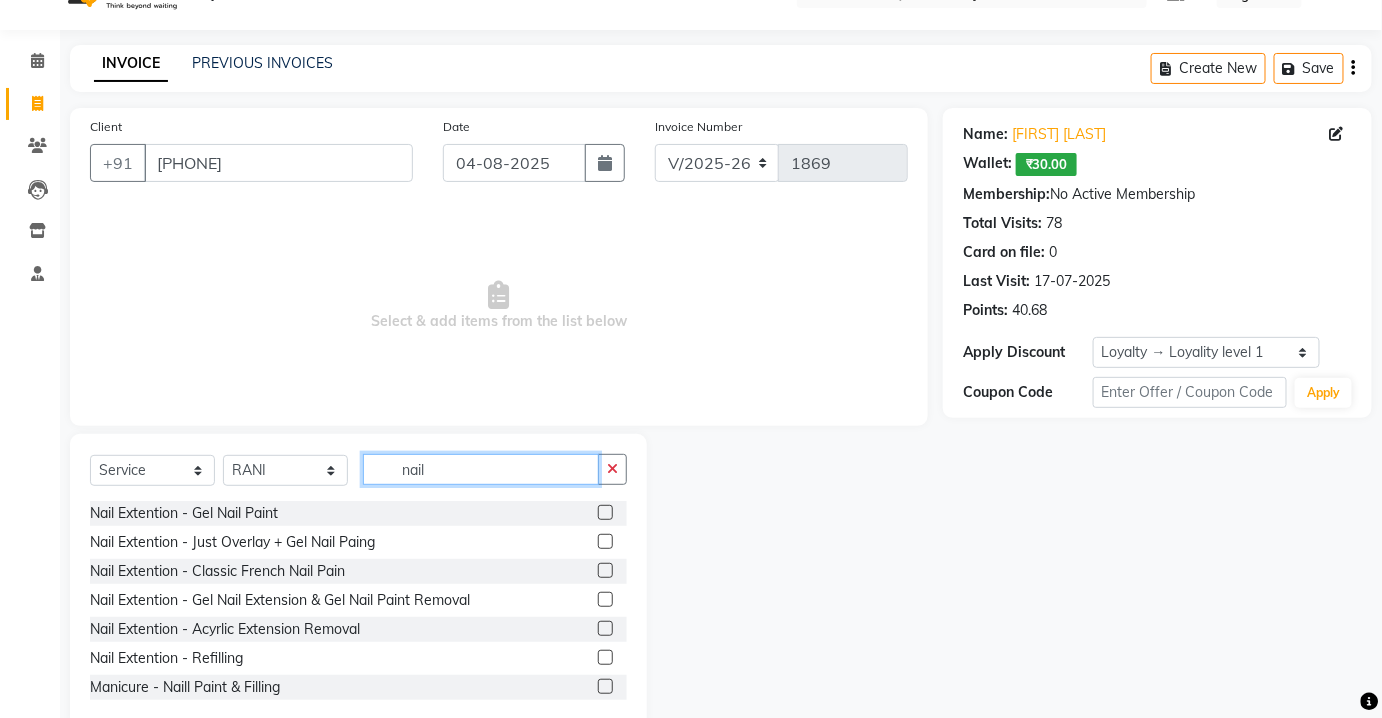 scroll, scrollTop: 82, scrollLeft: 0, axis: vertical 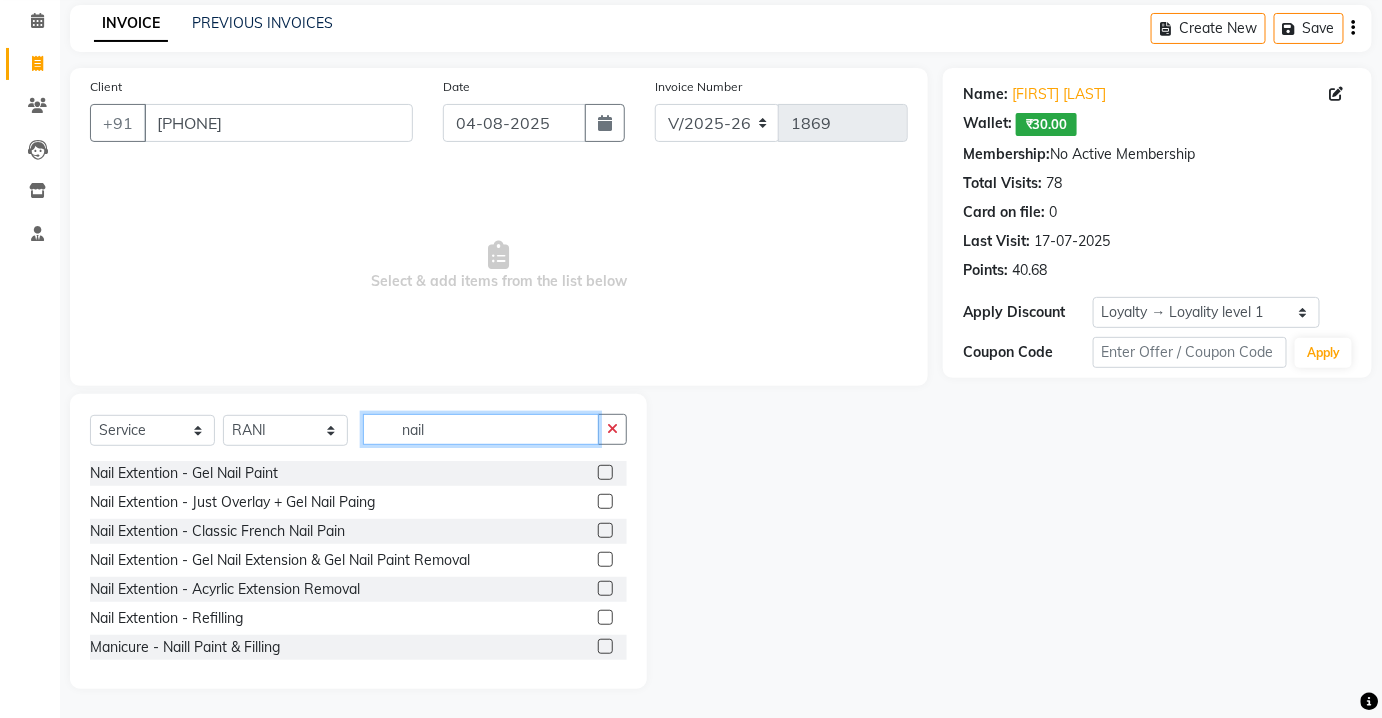 type on "nail" 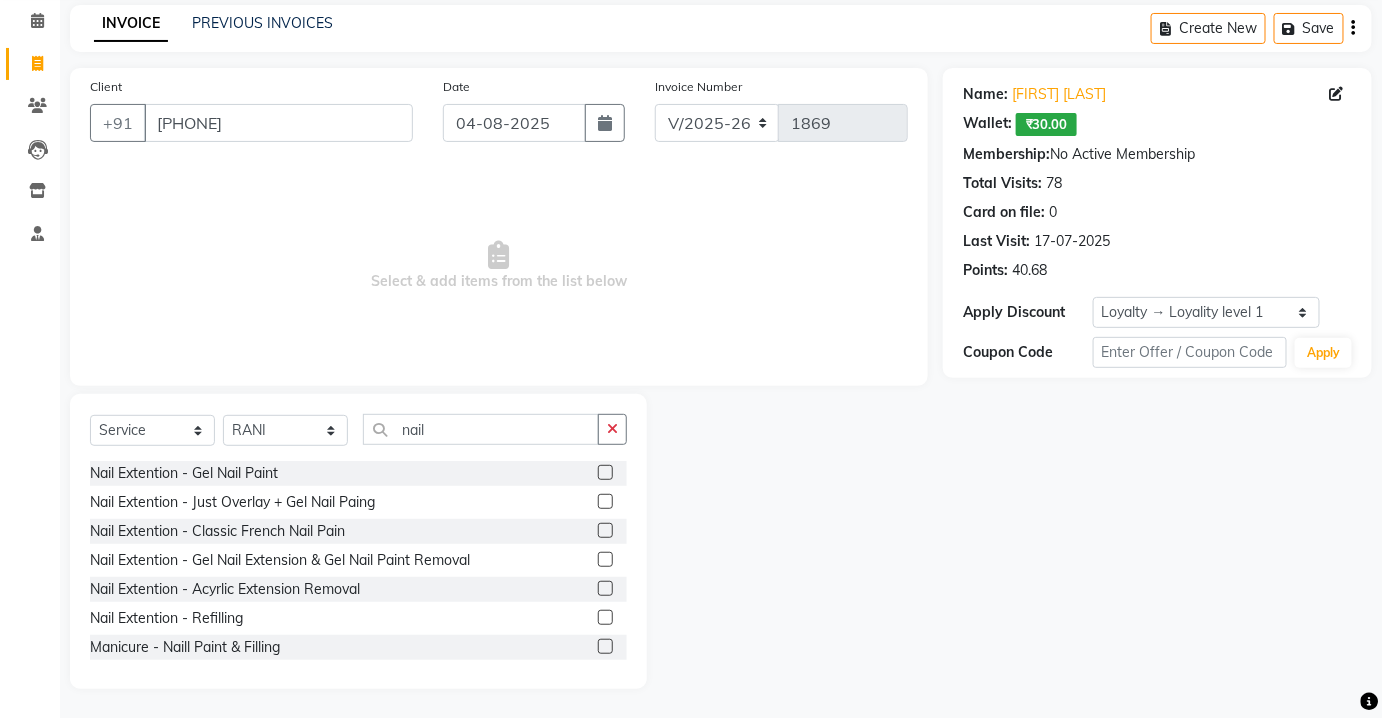 click 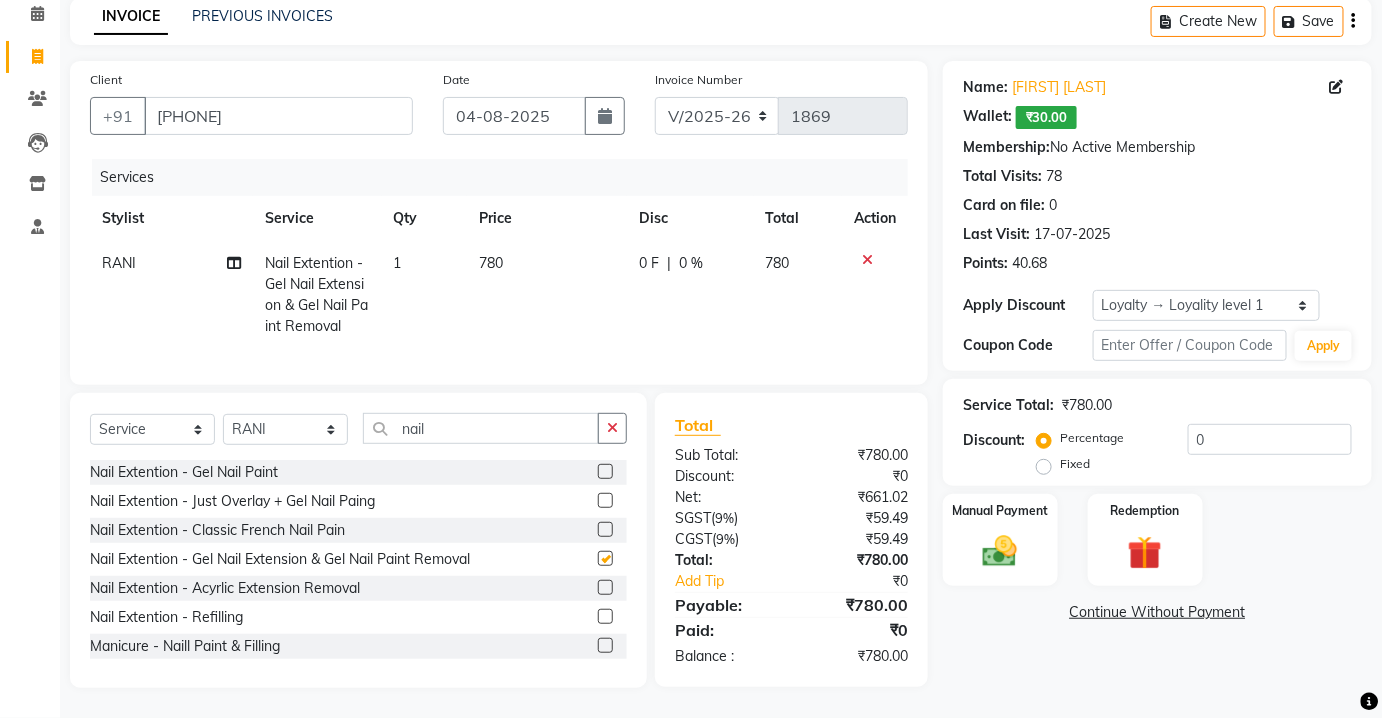 checkbox on "false" 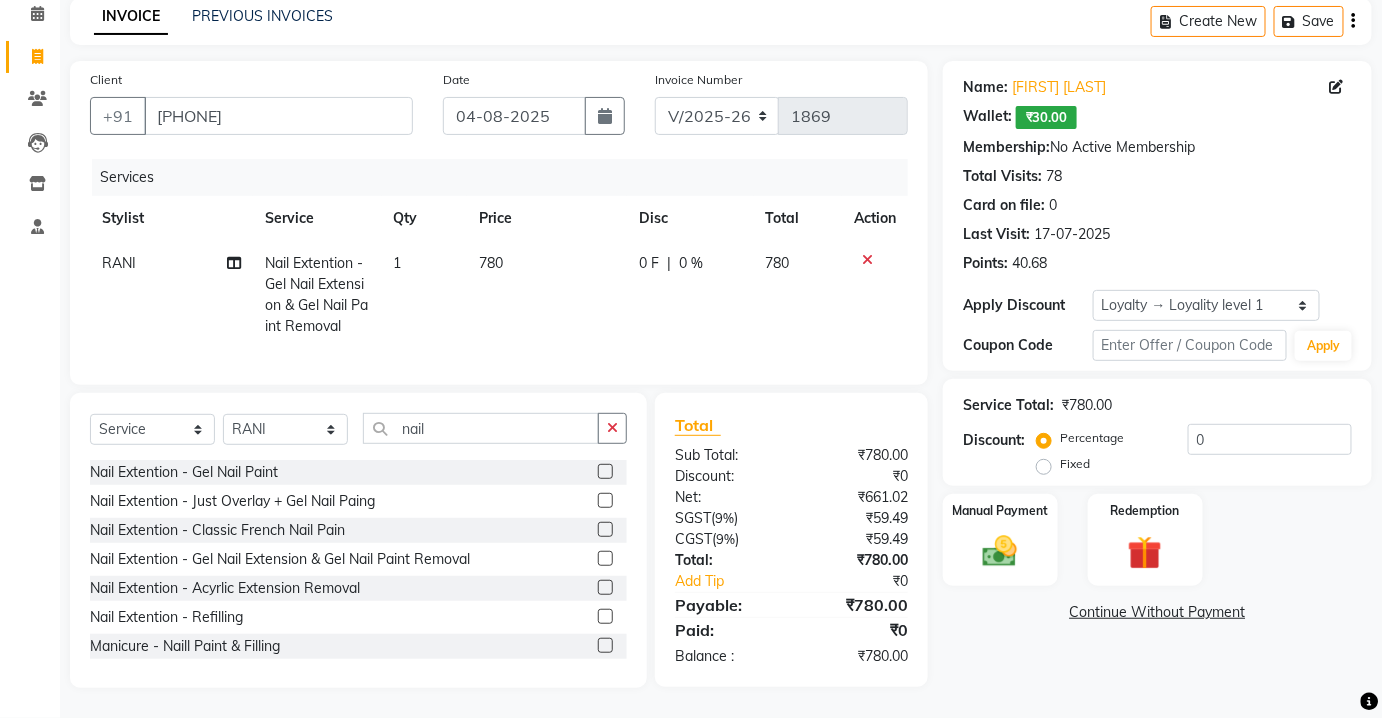 click on "780" 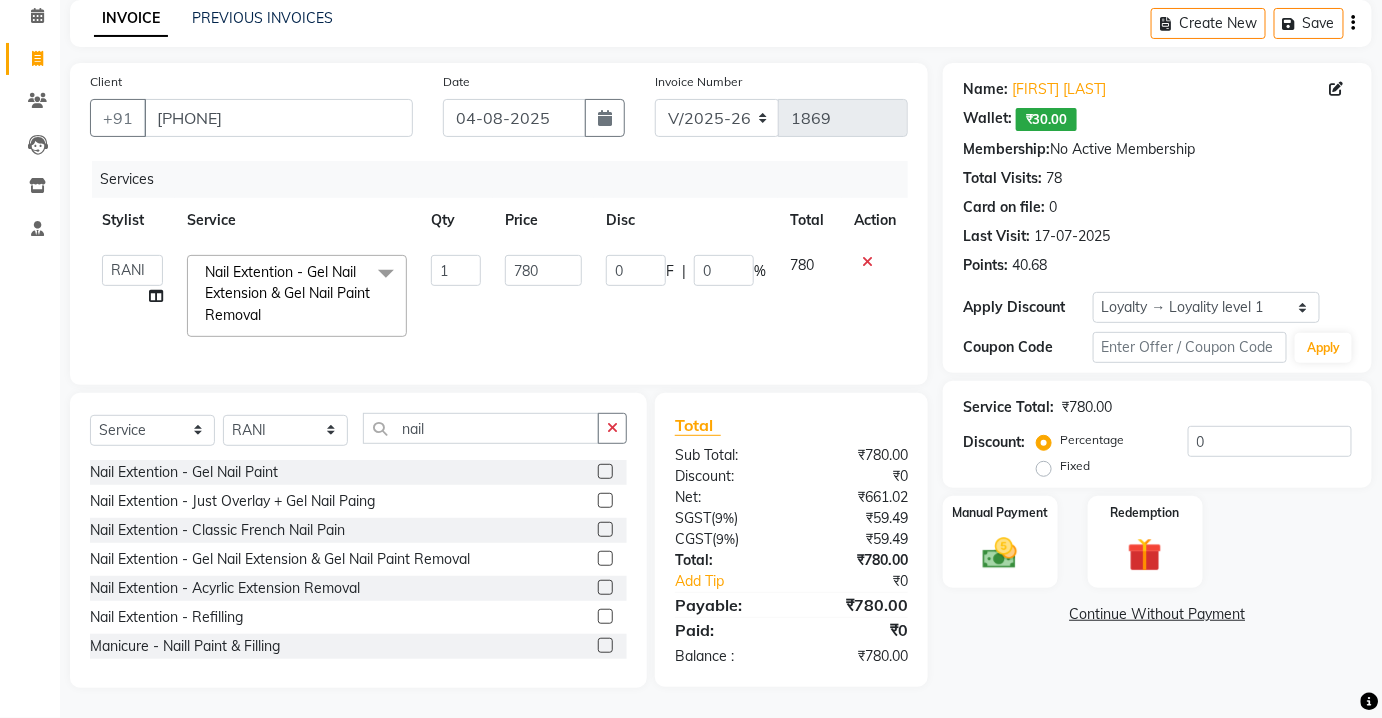 scroll, scrollTop: 99, scrollLeft: 0, axis: vertical 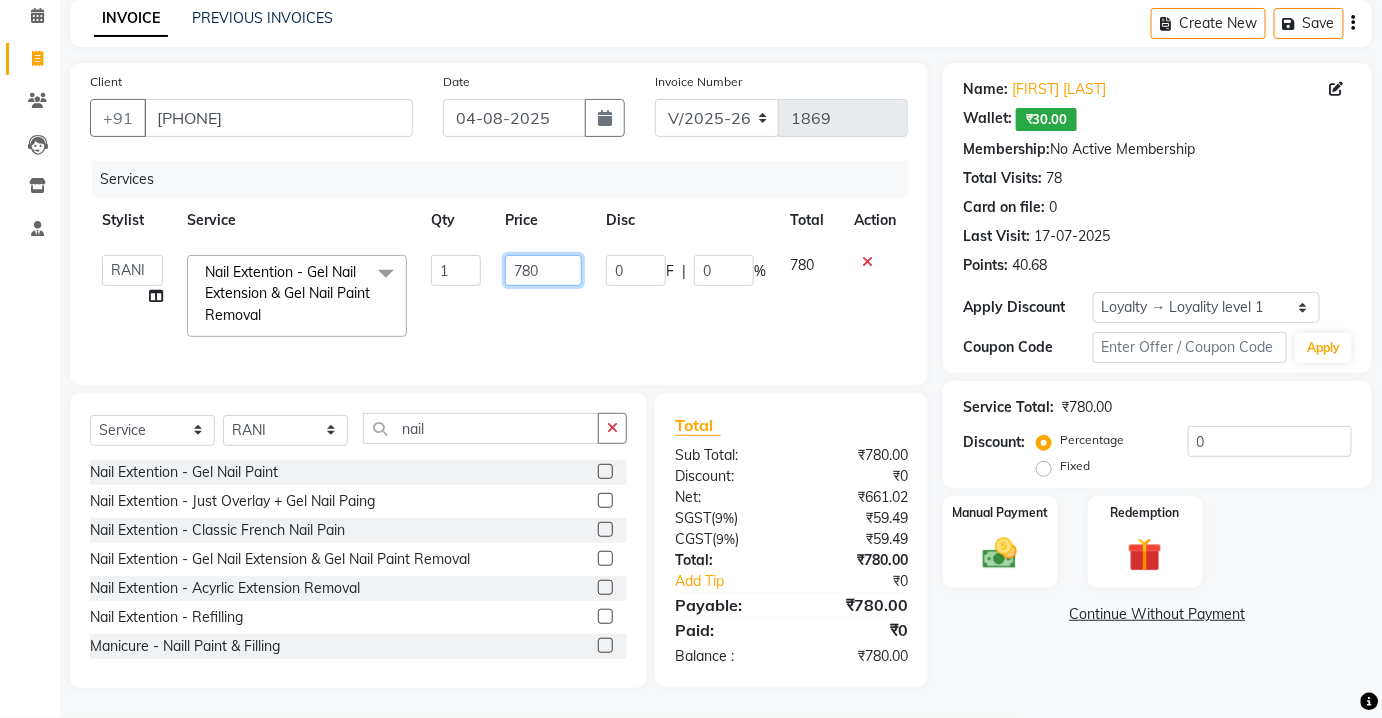 click on "780" 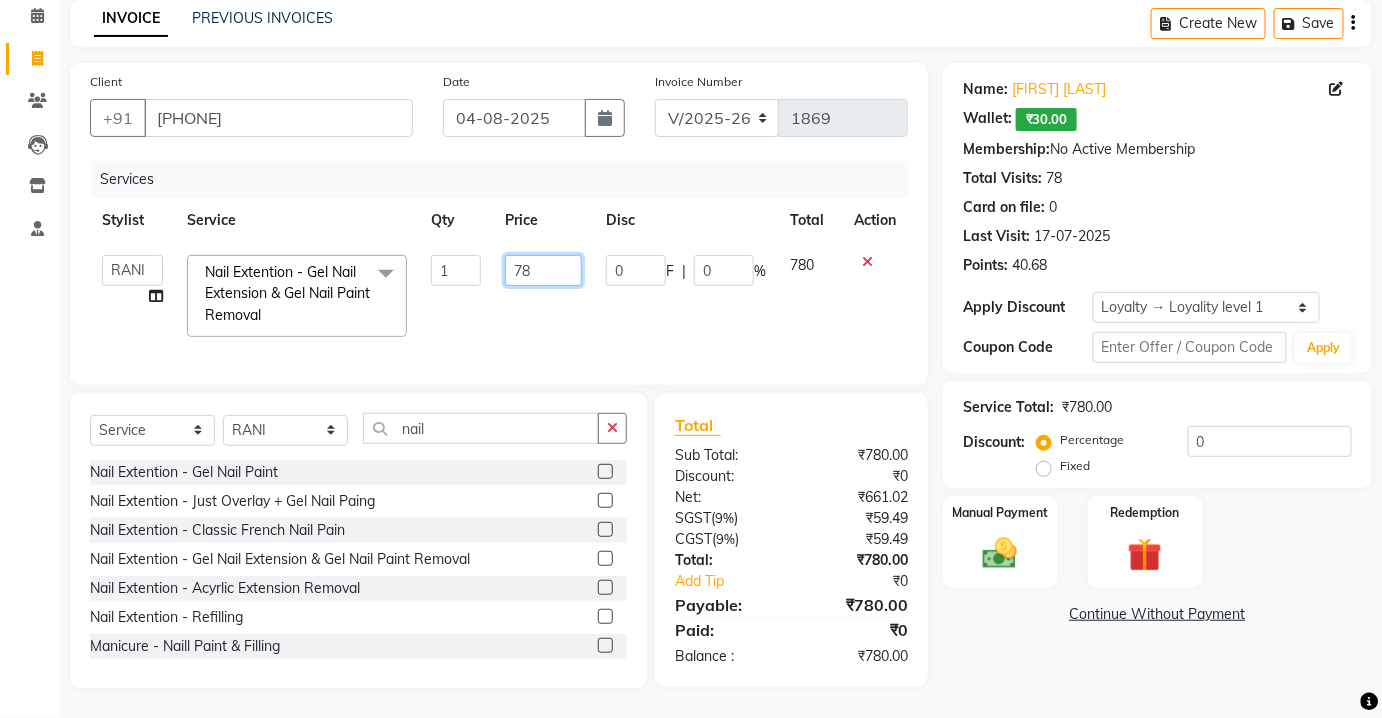 type on "7" 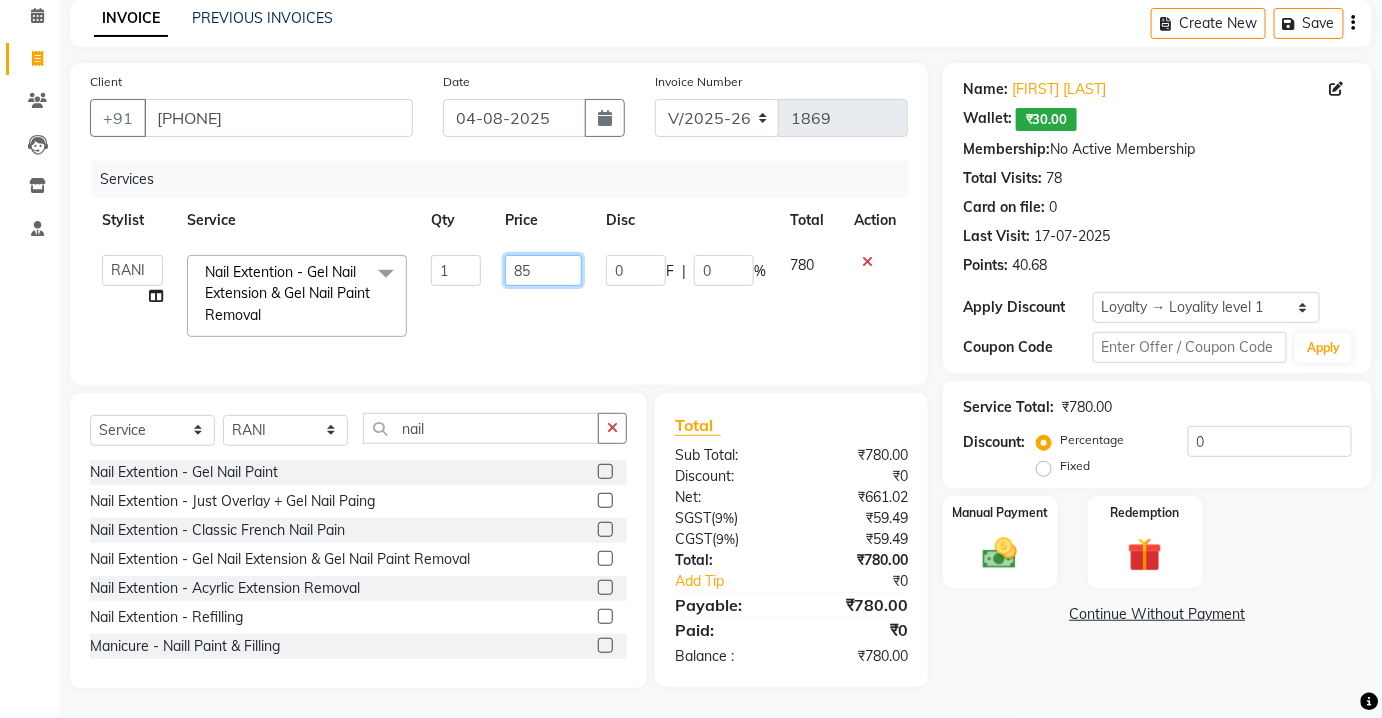 type on "850" 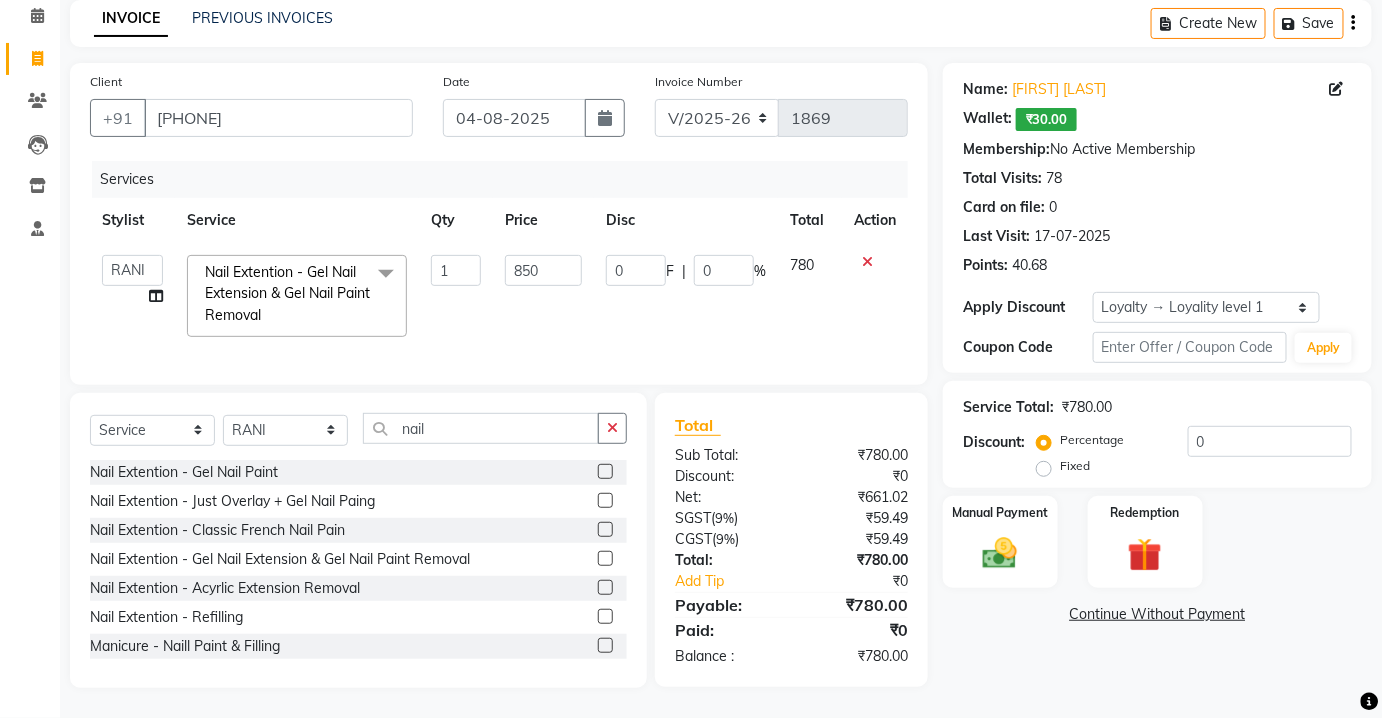 drag, startPoint x: 520, startPoint y: 318, endPoint x: 493, endPoint y: 329, distance: 29.15476 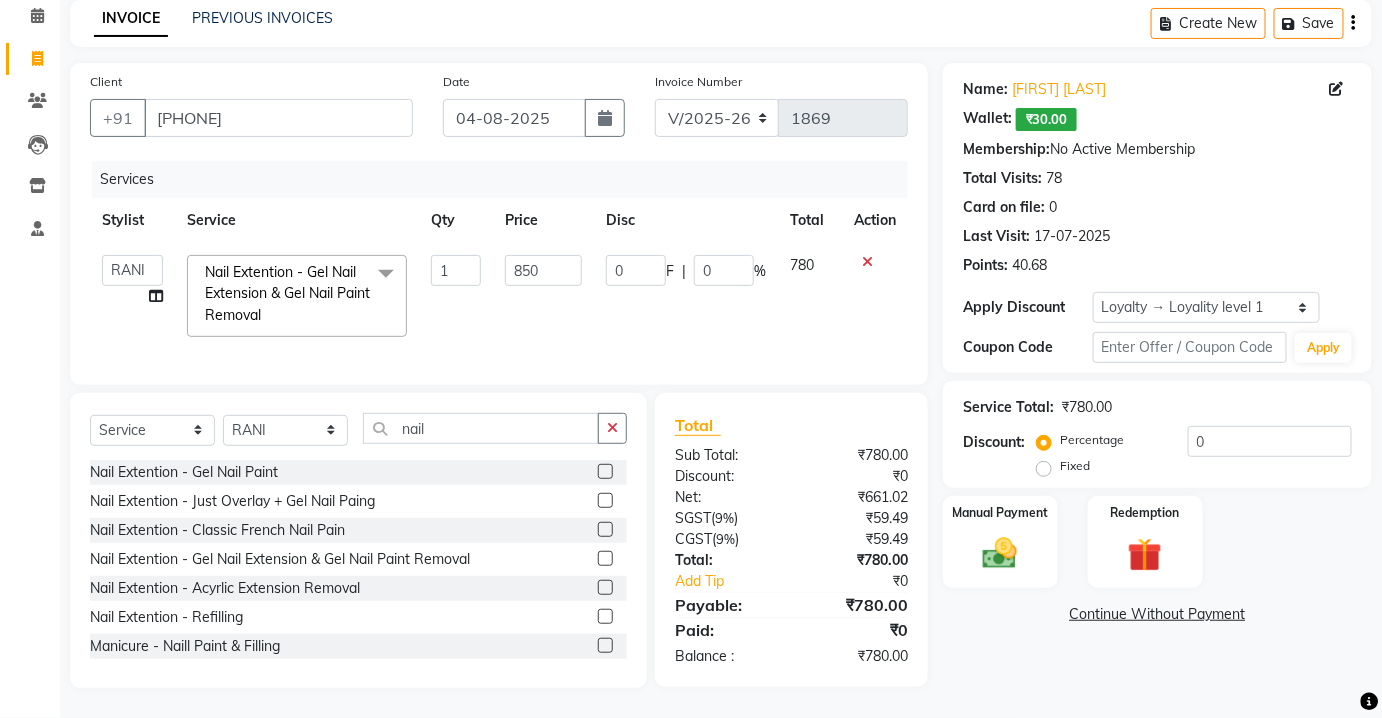 click on "850" 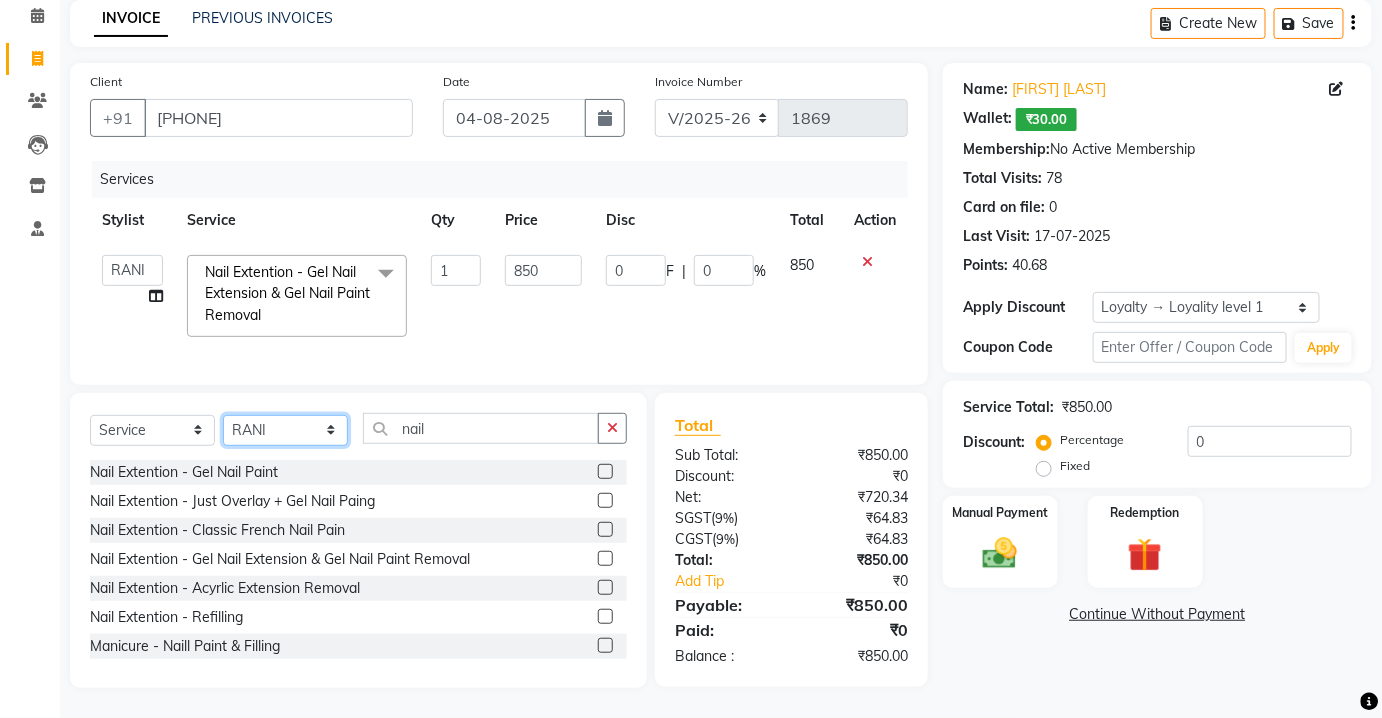 click on "Select Stylist Aarti Asif AZIZA BOBBY CHARMAYNE CHARMS DR. POOJA MITTAL HINA HUSSAN NOSHAD RANI RAVI SOOD  SAKSHI SANTOSH SAPNA TABBASUM" 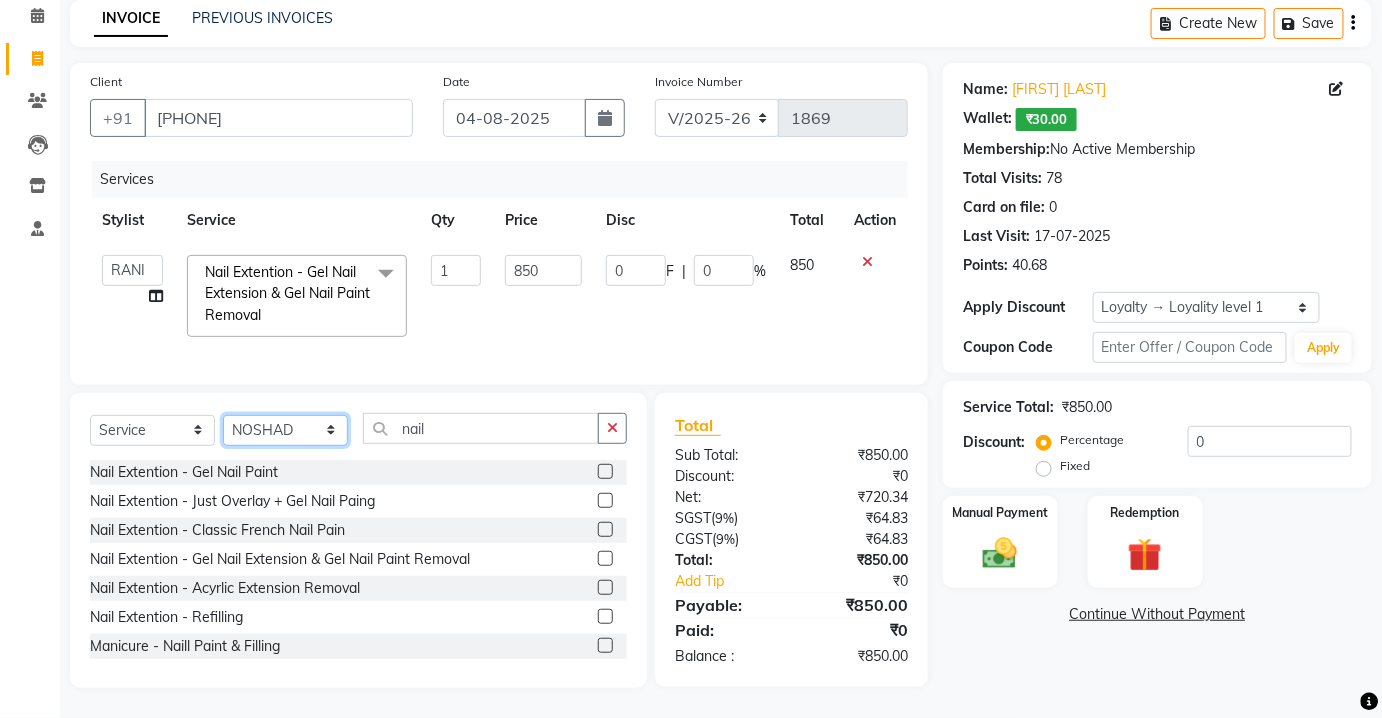 click on "Select Stylist Aarti Asif AZIZA BOBBY CHARMAYNE CHARMS DR. POOJA MITTAL HINA HUSSAN NOSHAD RANI RAVI SOOD  SAKSHI SANTOSH SAPNA TABBASUM" 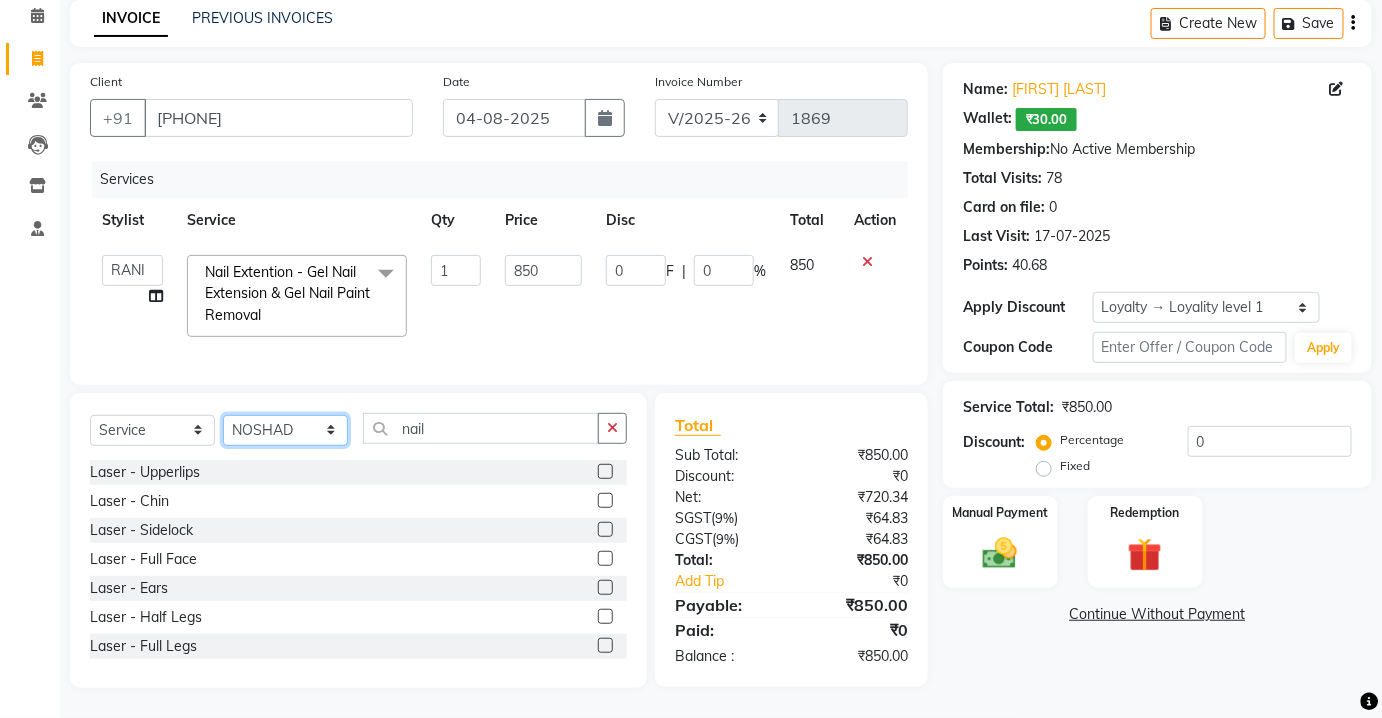 click on "Select Stylist Aarti Asif AZIZA BOBBY CHARMAYNE CHARMS DR. POOJA MITTAL HINA HUSSAN NOSHAD RANI RAVI SOOD  SAKSHI SANTOSH SAPNA TABBASUM" 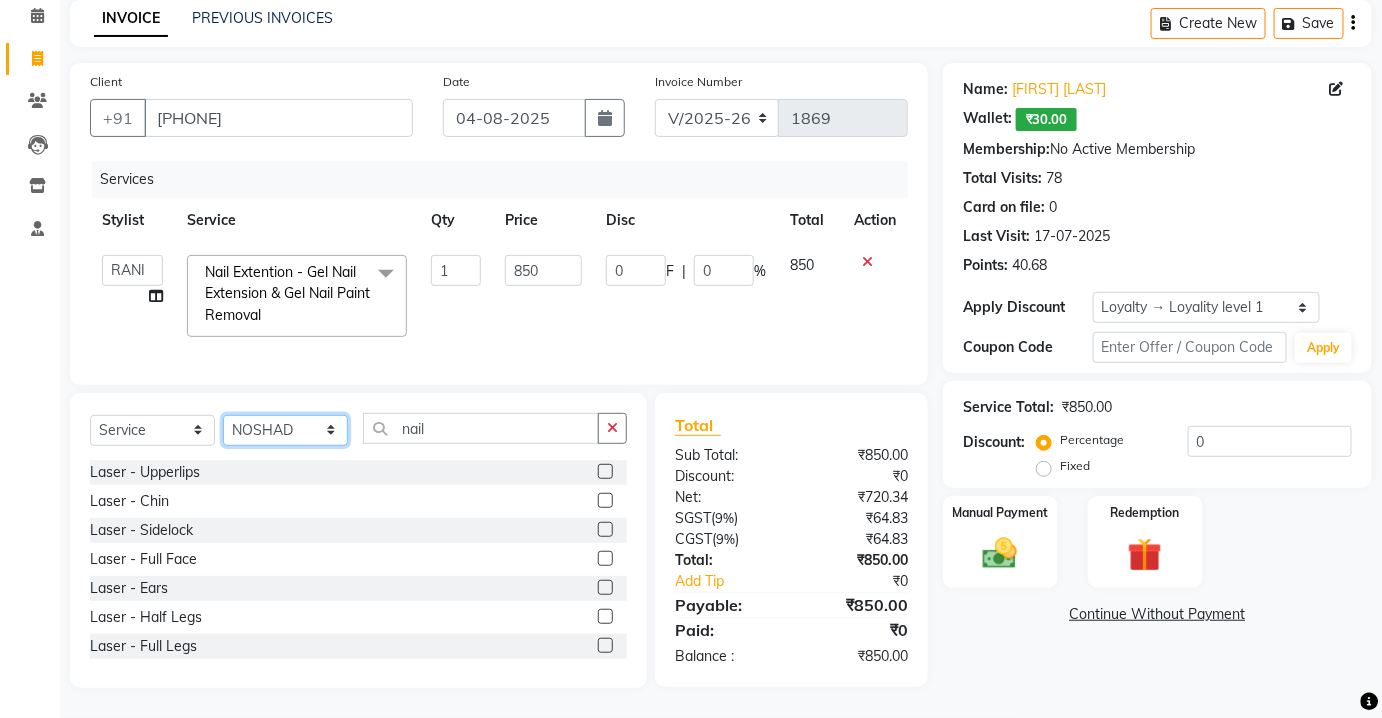 click on "Select Stylist Aarti Asif AZIZA BOBBY CHARMAYNE CHARMS DR. POOJA MITTAL HINA HUSSAN NOSHAD RANI RAVI SOOD  SAKSHI SANTOSH SAPNA TABBASUM" 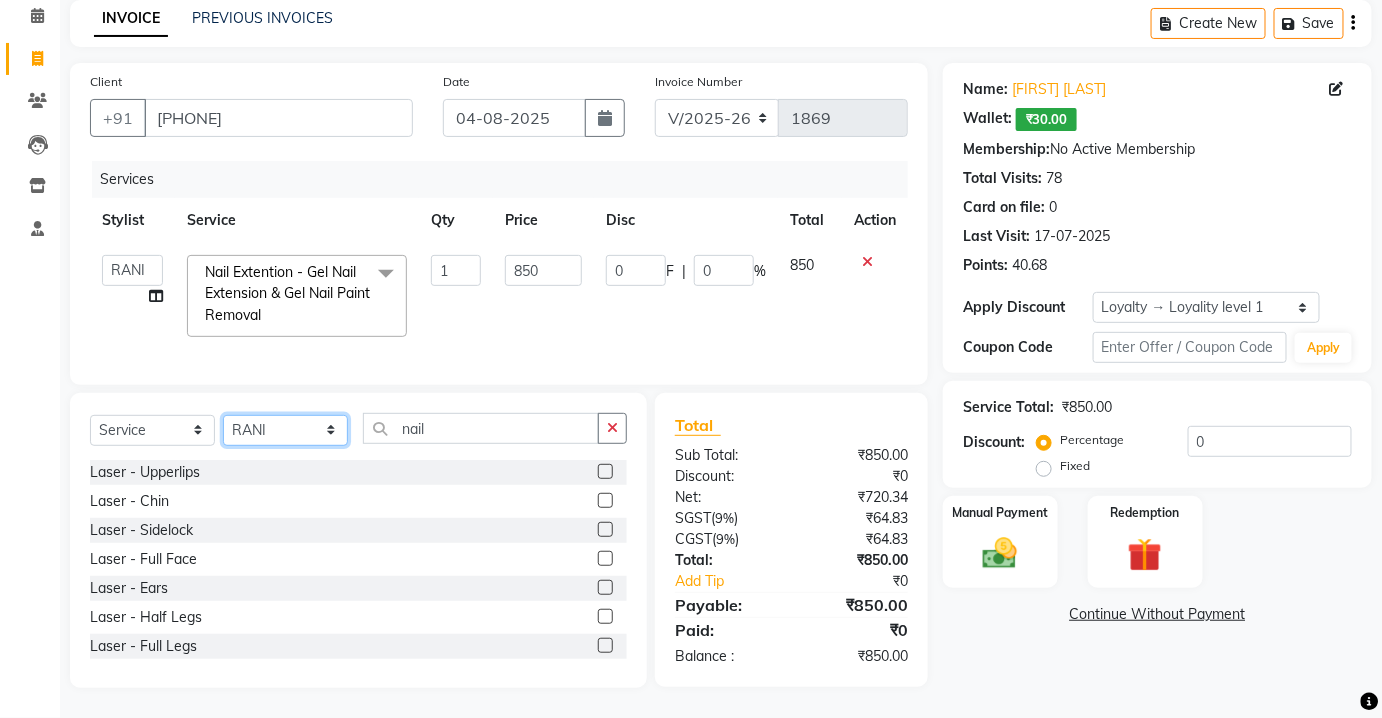 click on "Select Stylist Aarti Asif AZIZA BOBBY CHARMAYNE CHARMS DR. POOJA MITTAL HINA HUSSAN NOSHAD RANI RAVI SOOD  SAKSHI SANTOSH SAPNA TABBASUM" 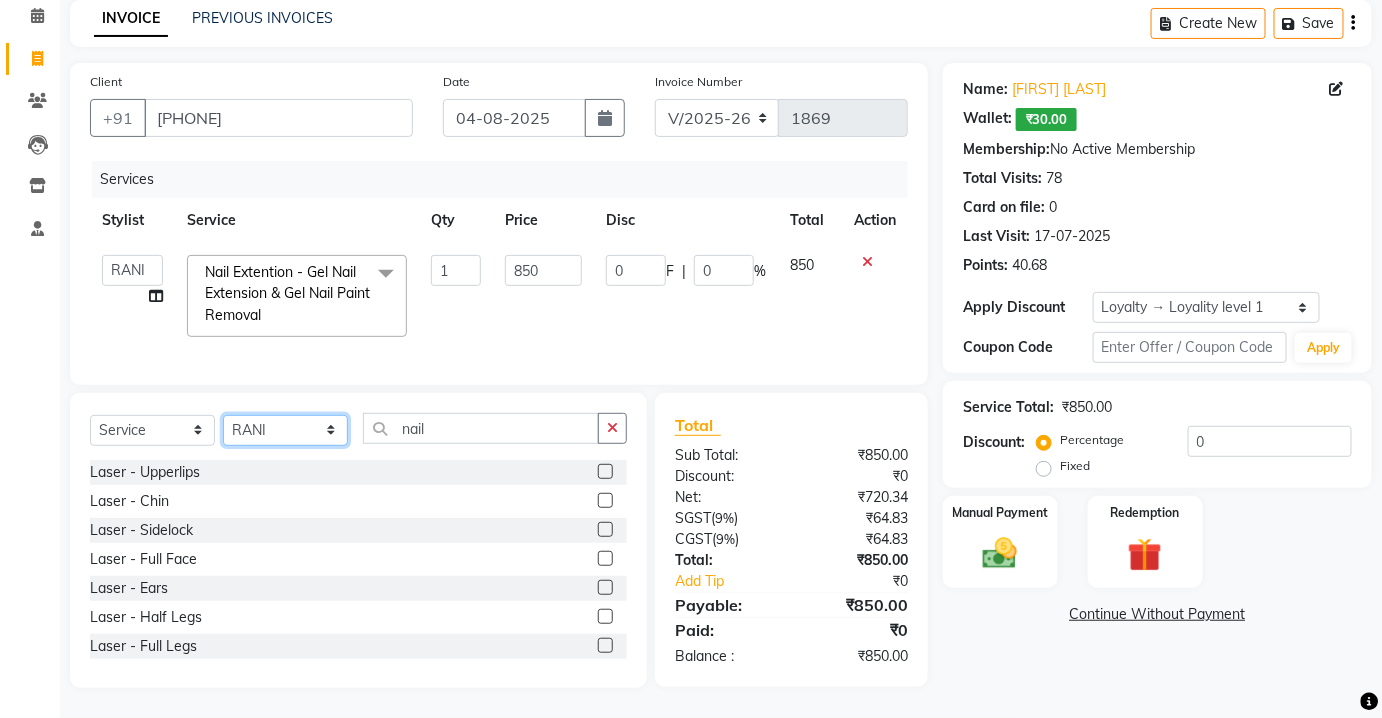 click on "Select Stylist Aarti Asif AZIZA BOBBY CHARMAYNE CHARMS DR. POOJA MITTAL HINA HUSSAN NOSHAD RANI RAVI SOOD  SAKSHI SANTOSH SAPNA TABBASUM" 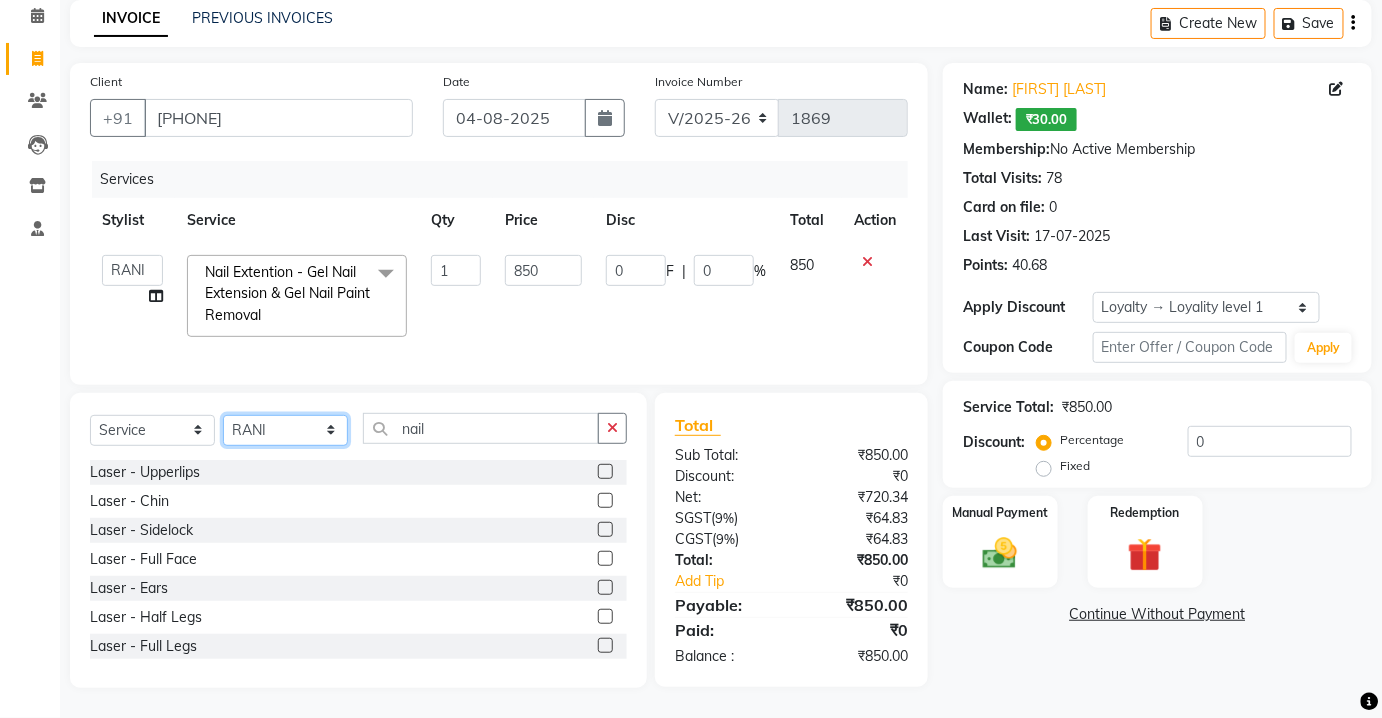 click on "Select Stylist Aarti Asif AZIZA BOBBY CHARMAYNE CHARMS DR. POOJA MITTAL HINA HUSSAN NOSHAD RANI RAVI SOOD  SAKSHI SANTOSH SAPNA TABBASUM" 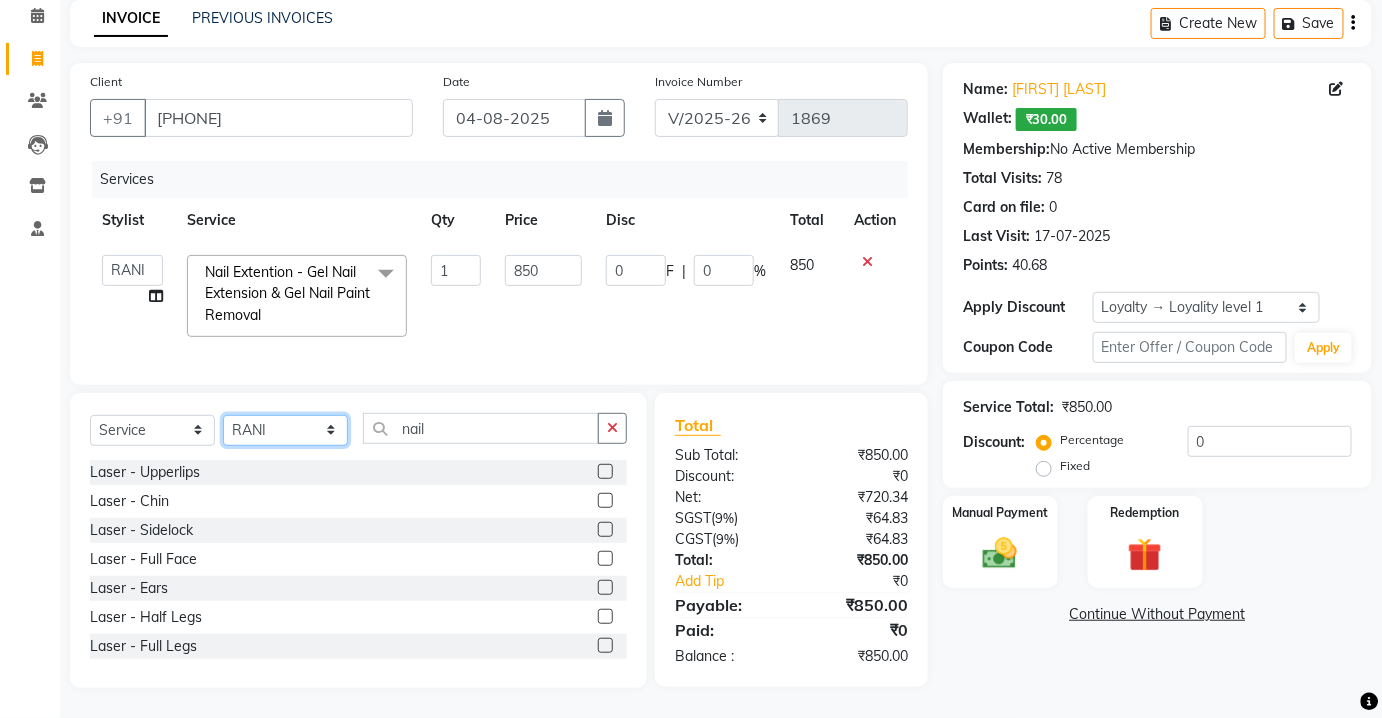 click on "Select Stylist Aarti Asif AZIZA BOBBY CHARMAYNE CHARMS DR. POOJA MITTAL HINA HUSSAN NOSHAD RANI RAVI SOOD  SAKSHI SANTOSH SAPNA TABBASUM" 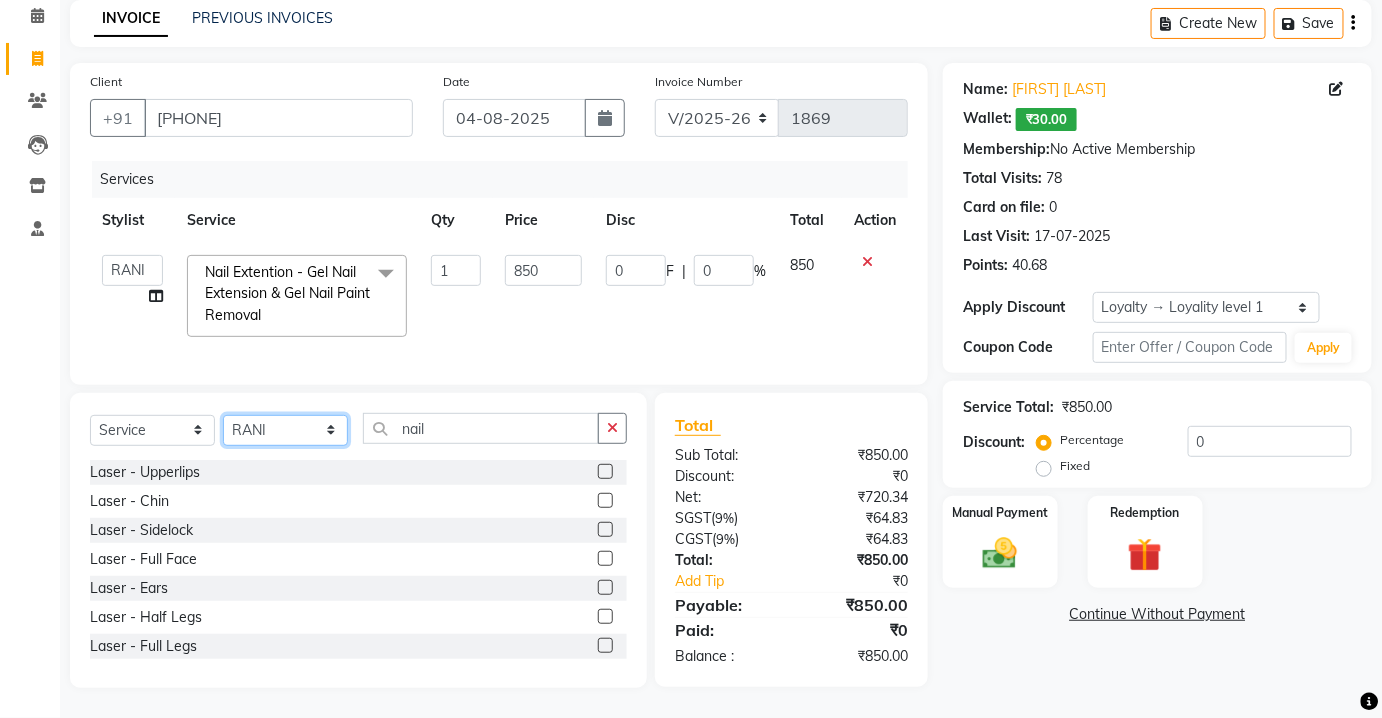 click on "Select Stylist Aarti Asif AZIZA BOBBY CHARMAYNE CHARMS DR. POOJA MITTAL HINA HUSSAN NOSHAD RANI RAVI SOOD  SAKSHI SANTOSH SAPNA TABBASUM" 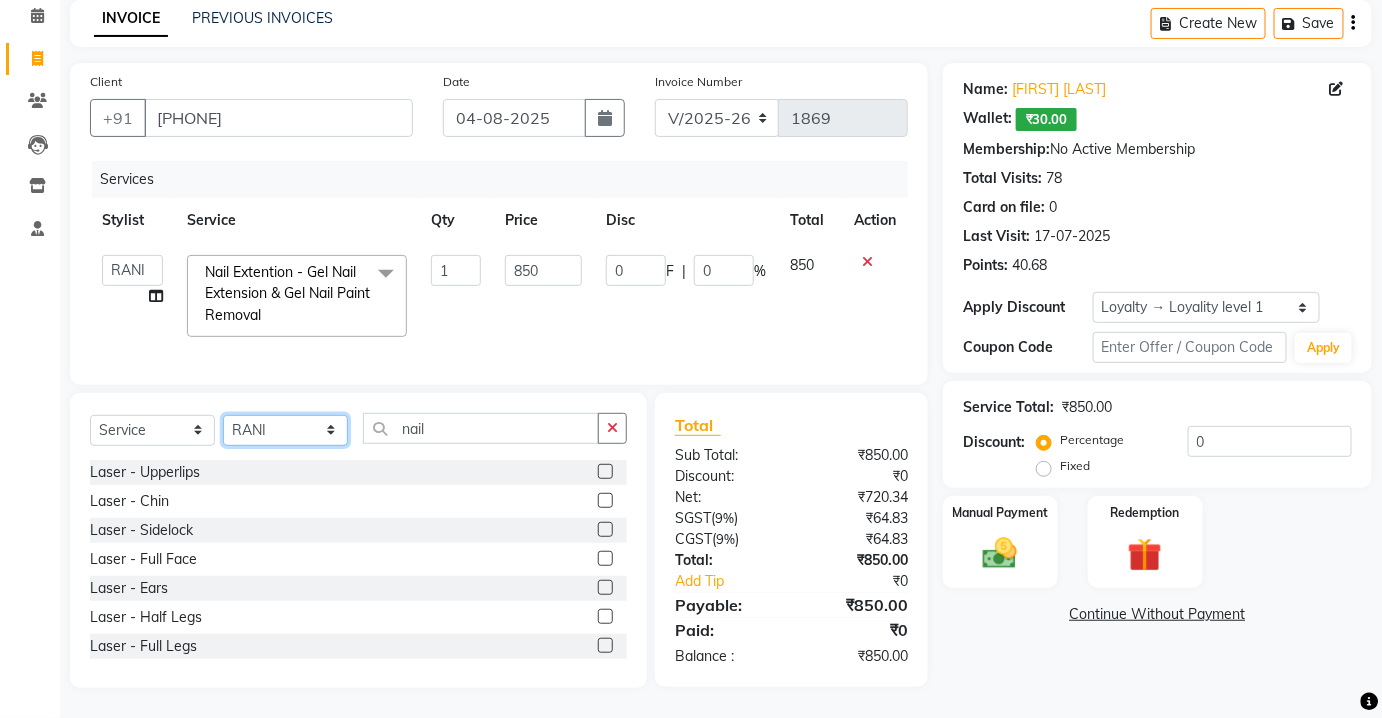 select on "17827" 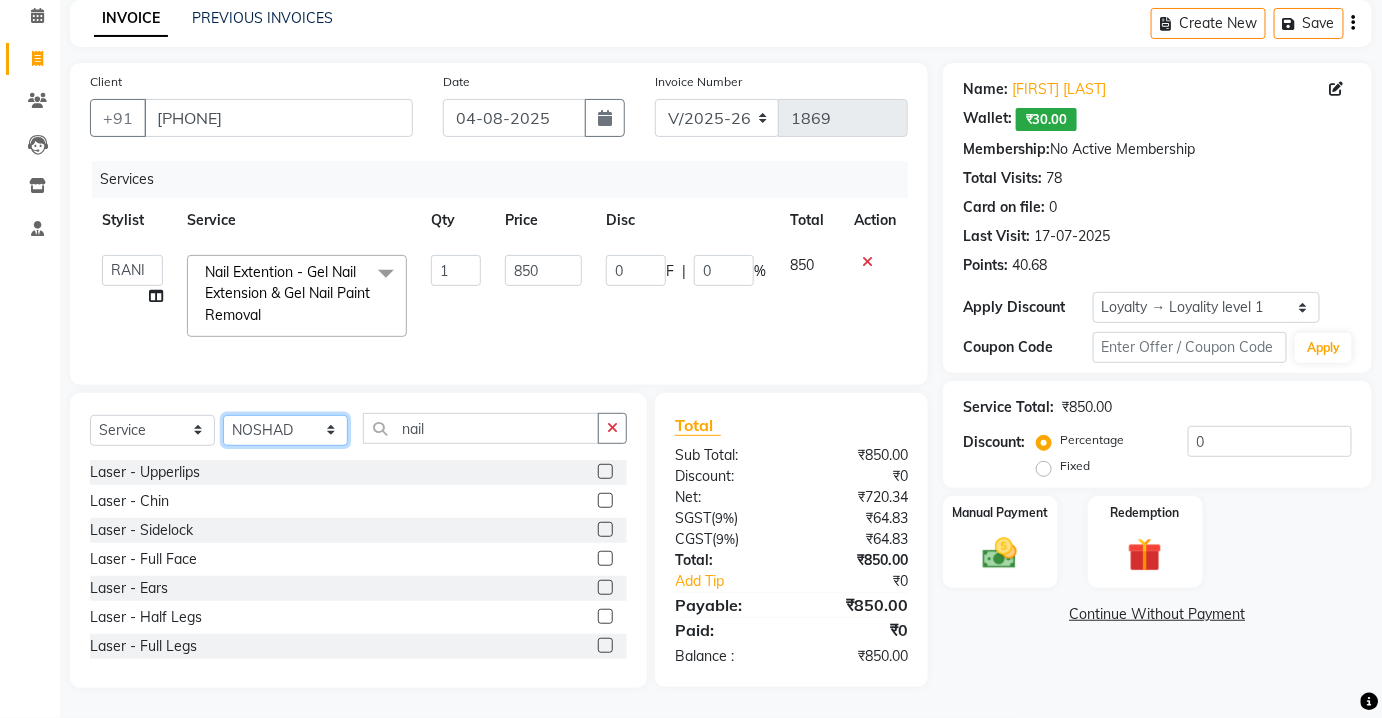 click on "Select Stylist Aarti Asif AZIZA BOBBY CHARMAYNE CHARMS DR. POOJA MITTAL HINA HUSSAN NOSHAD RANI RAVI SOOD  SAKSHI SANTOSH SAPNA TABBASUM" 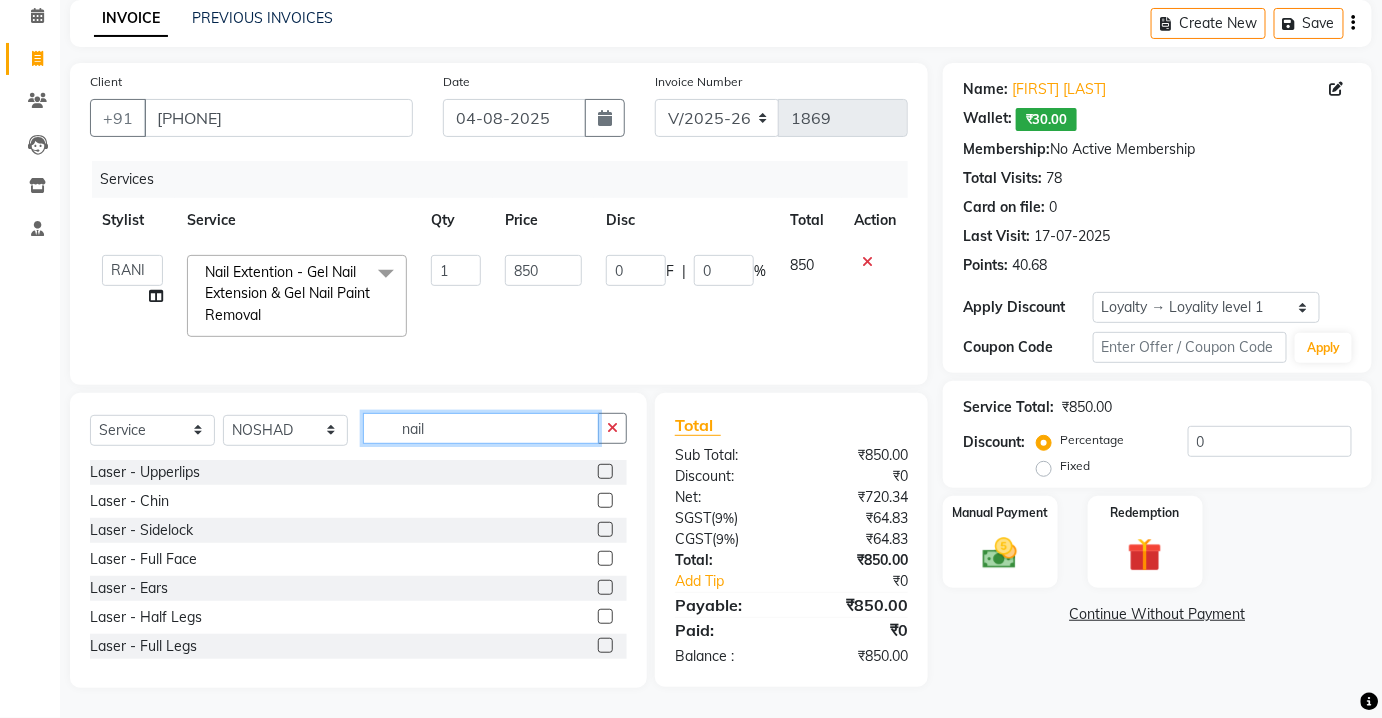 drag, startPoint x: 414, startPoint y: 428, endPoint x: 470, endPoint y: 436, distance: 56.568542 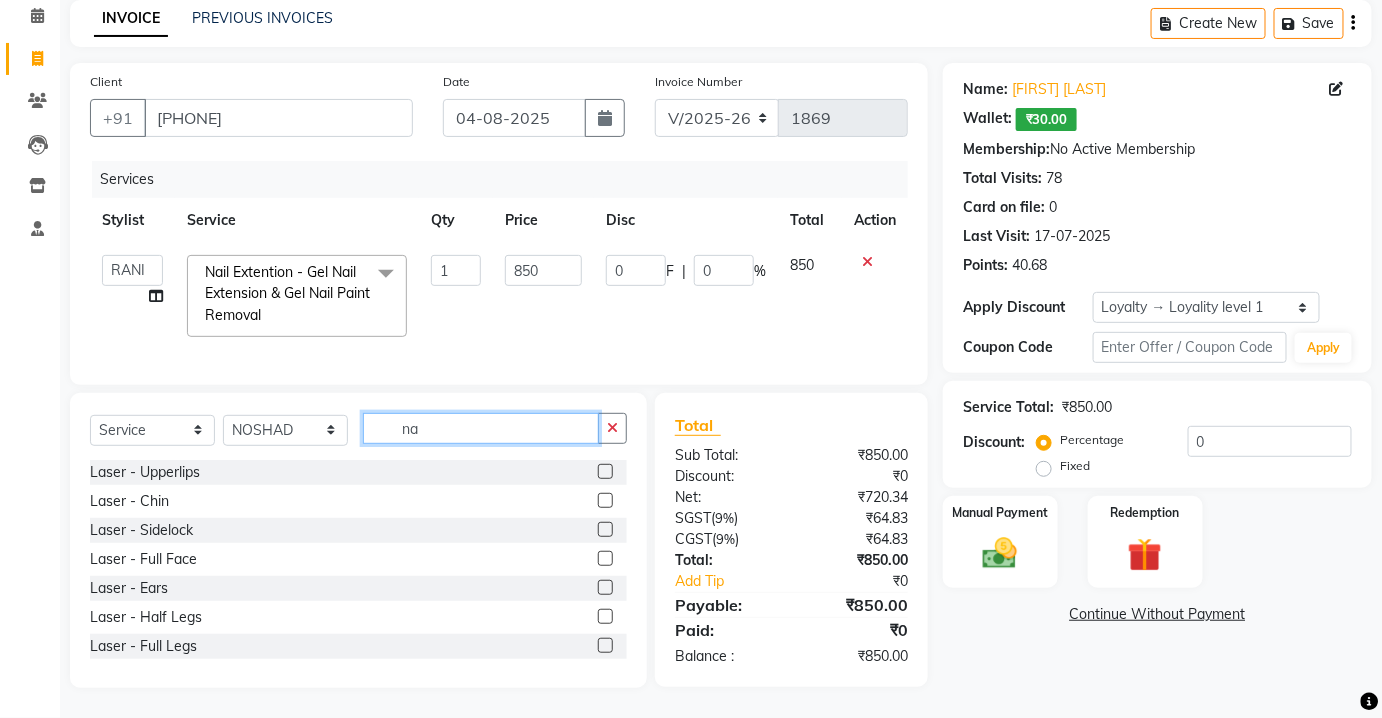 type on "n" 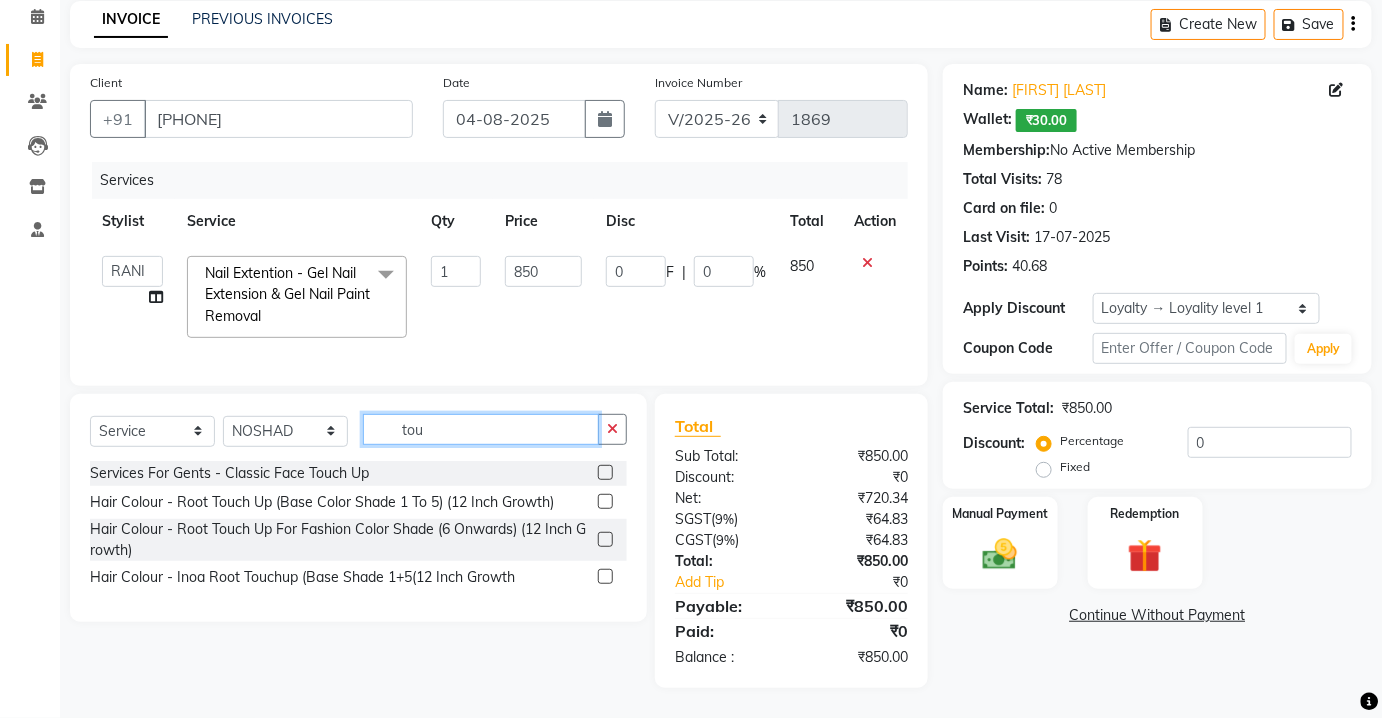 scroll, scrollTop: 98, scrollLeft: 0, axis: vertical 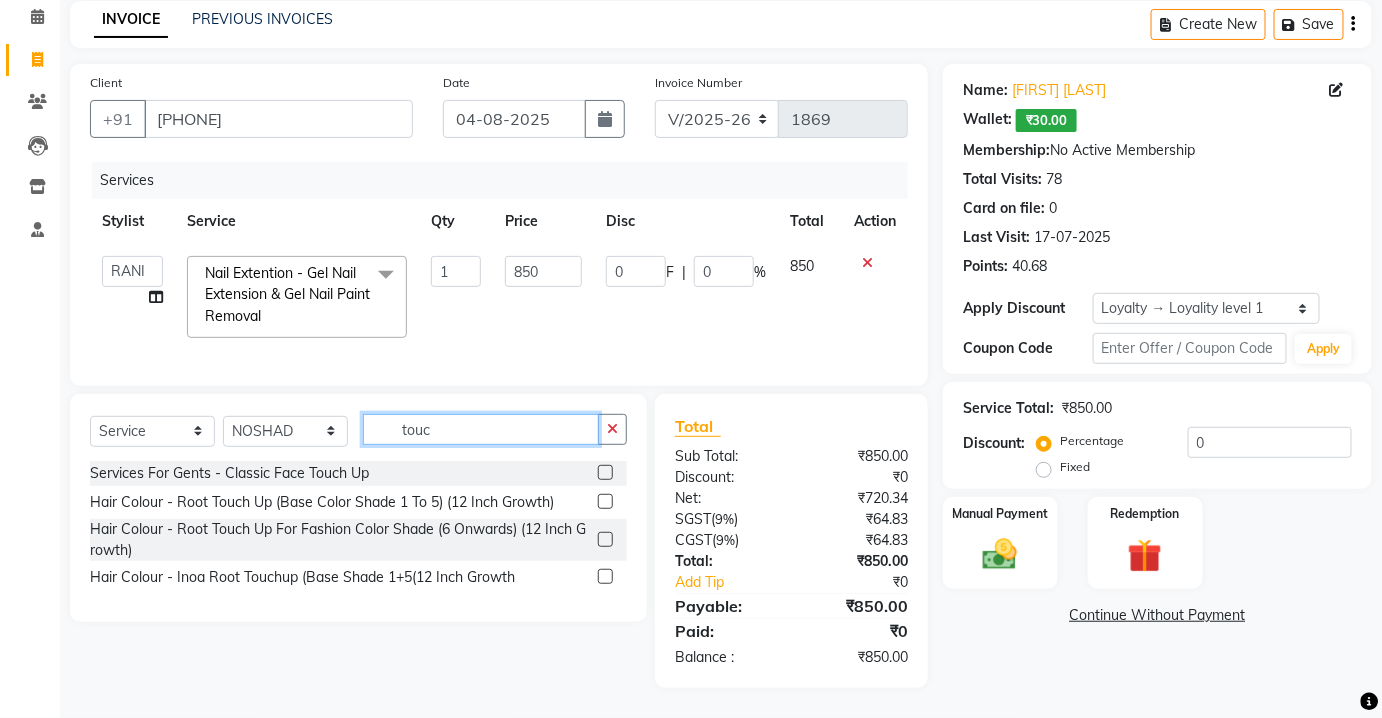 type on "touc" 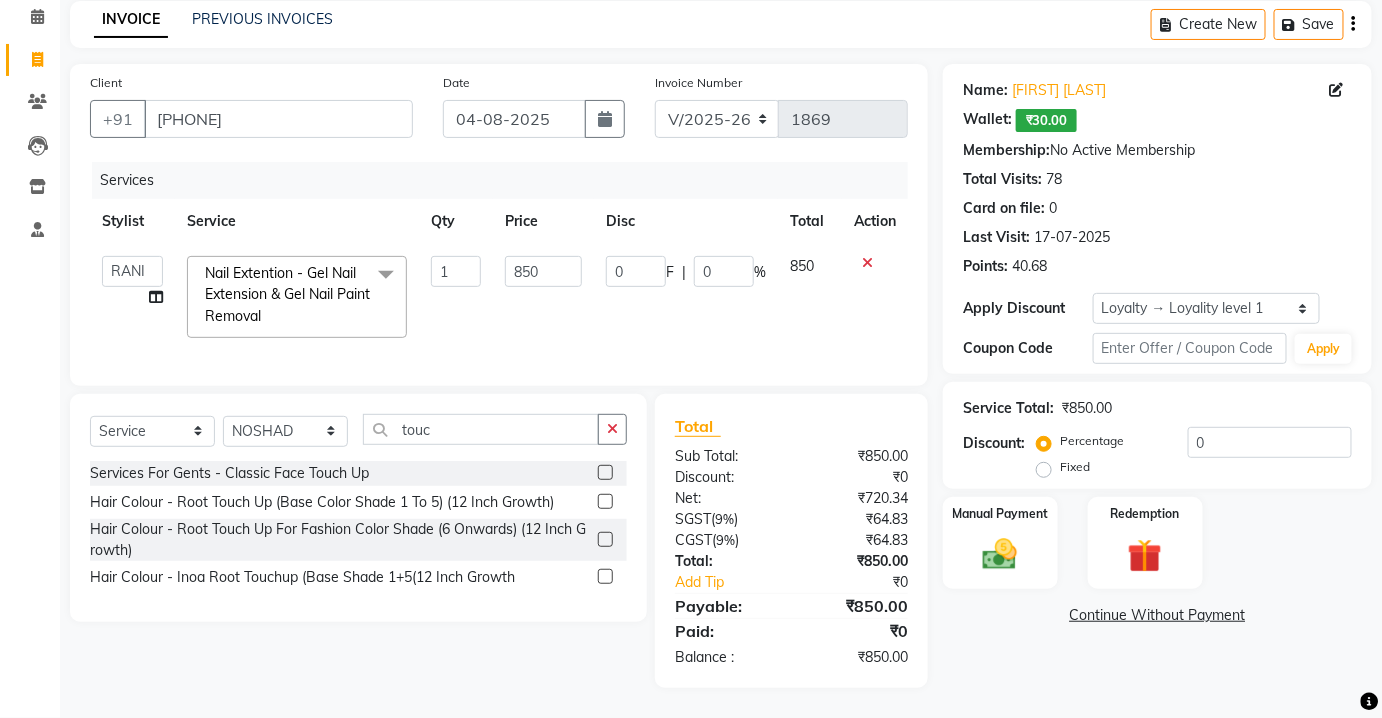 click 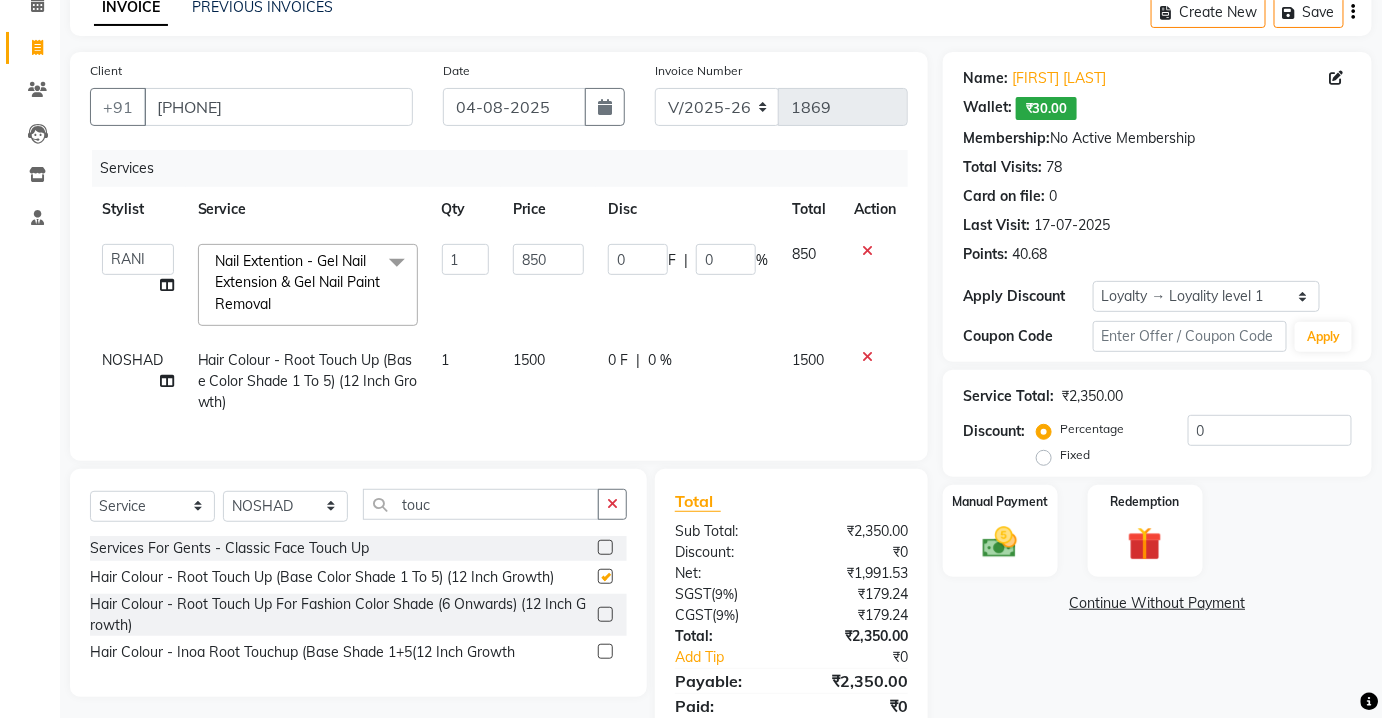 checkbox on "false" 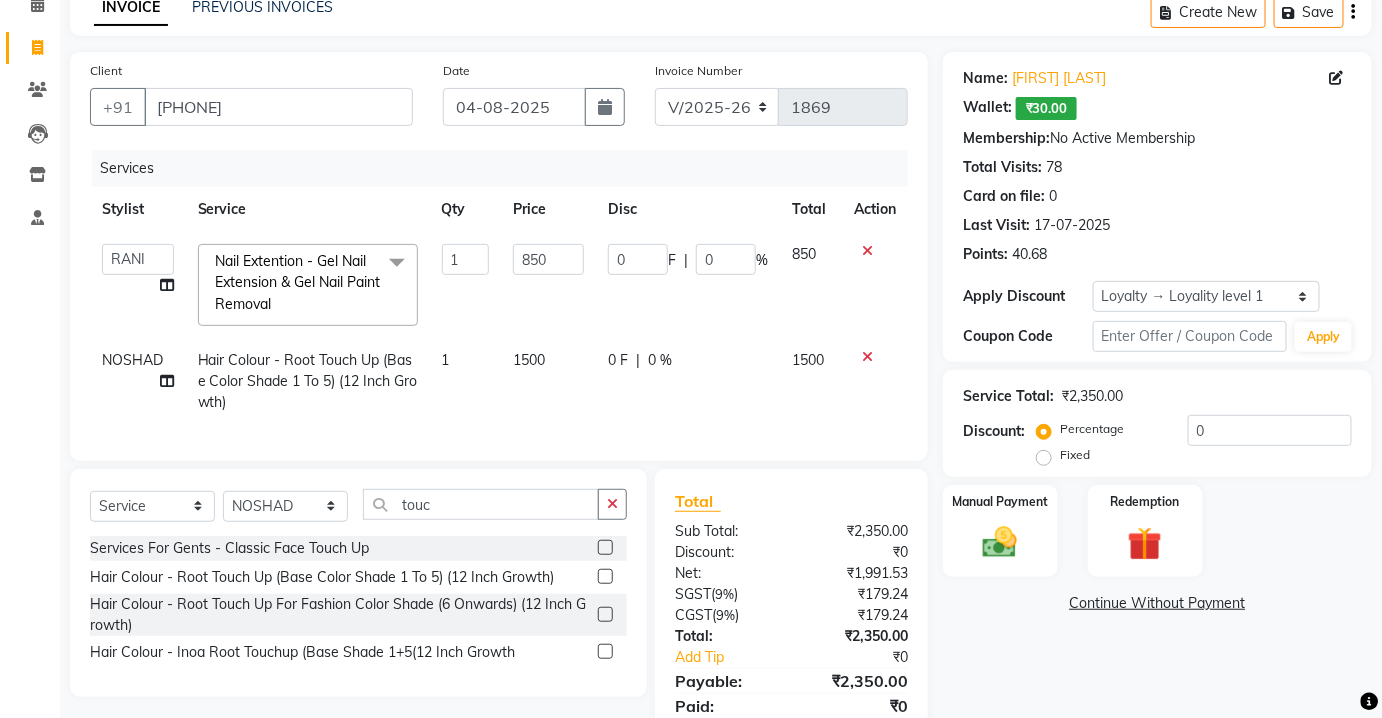 click on "1500" 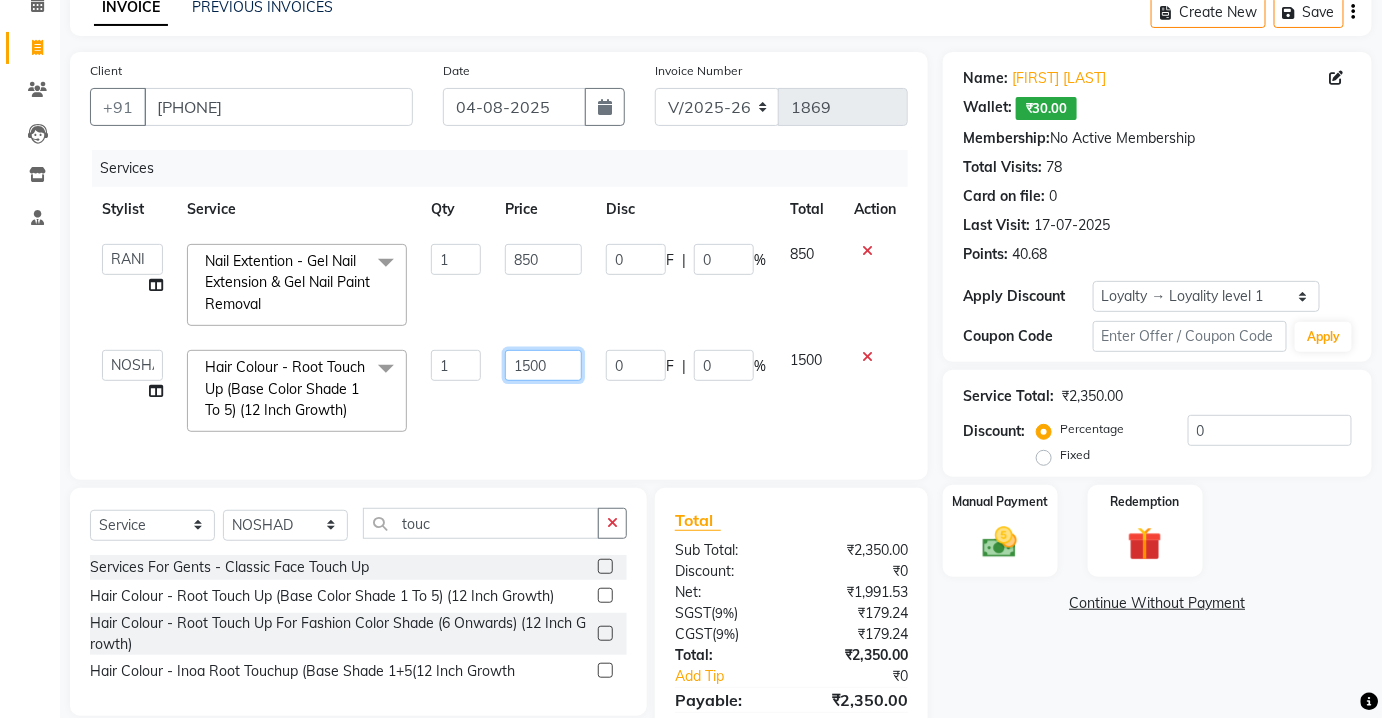 click on "1500" 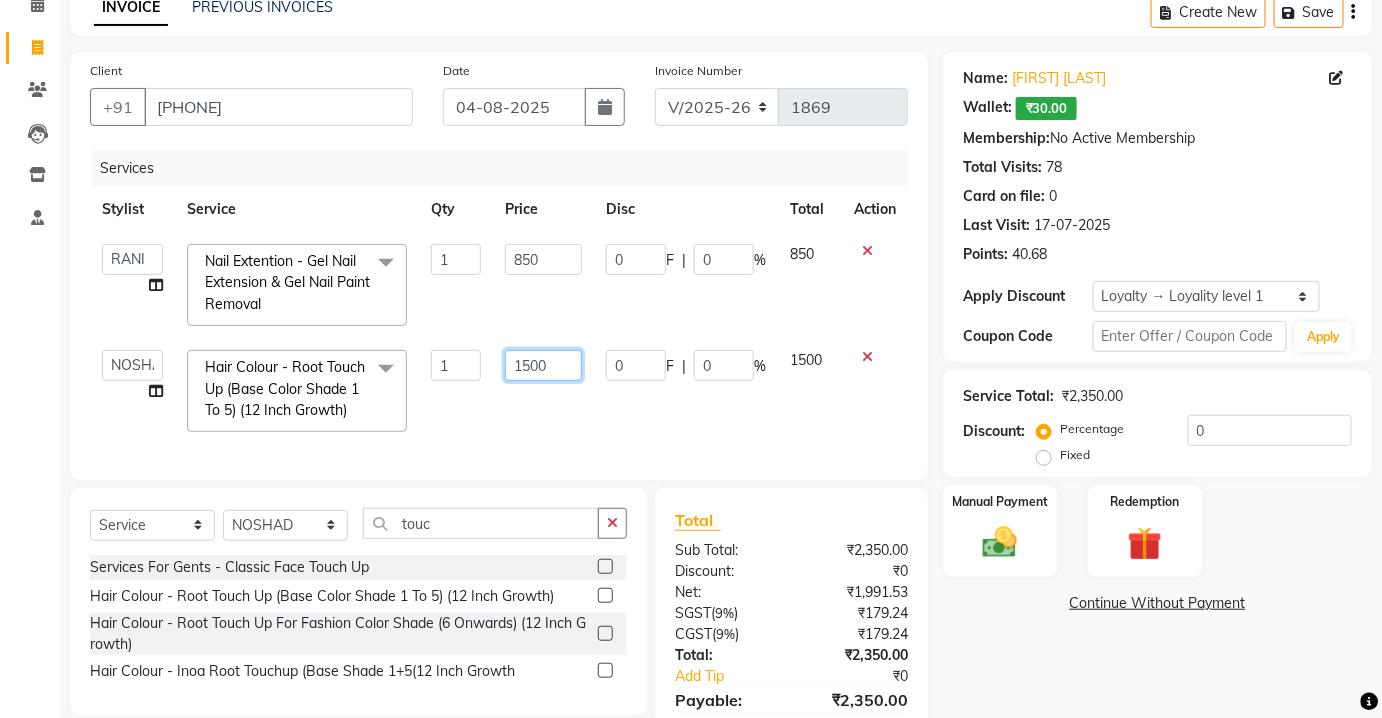 type on "500" 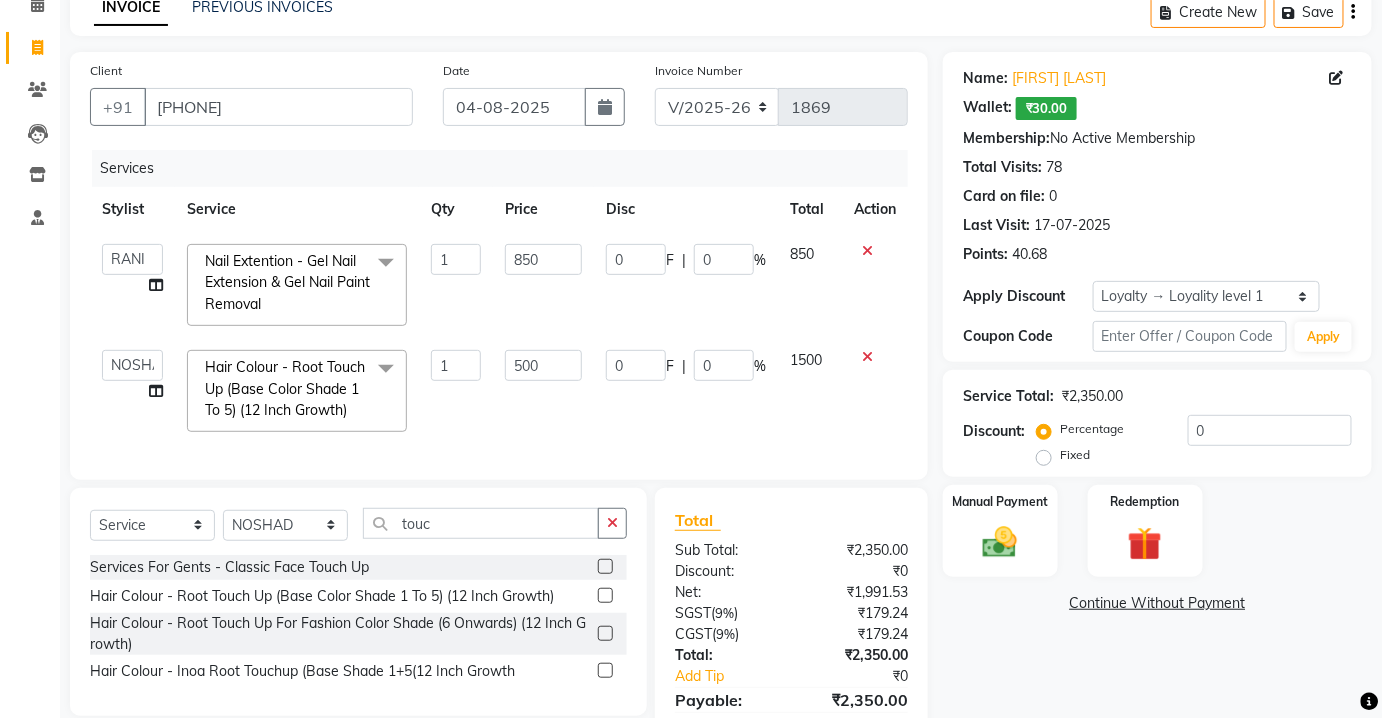 click on "0 F | 0 %" 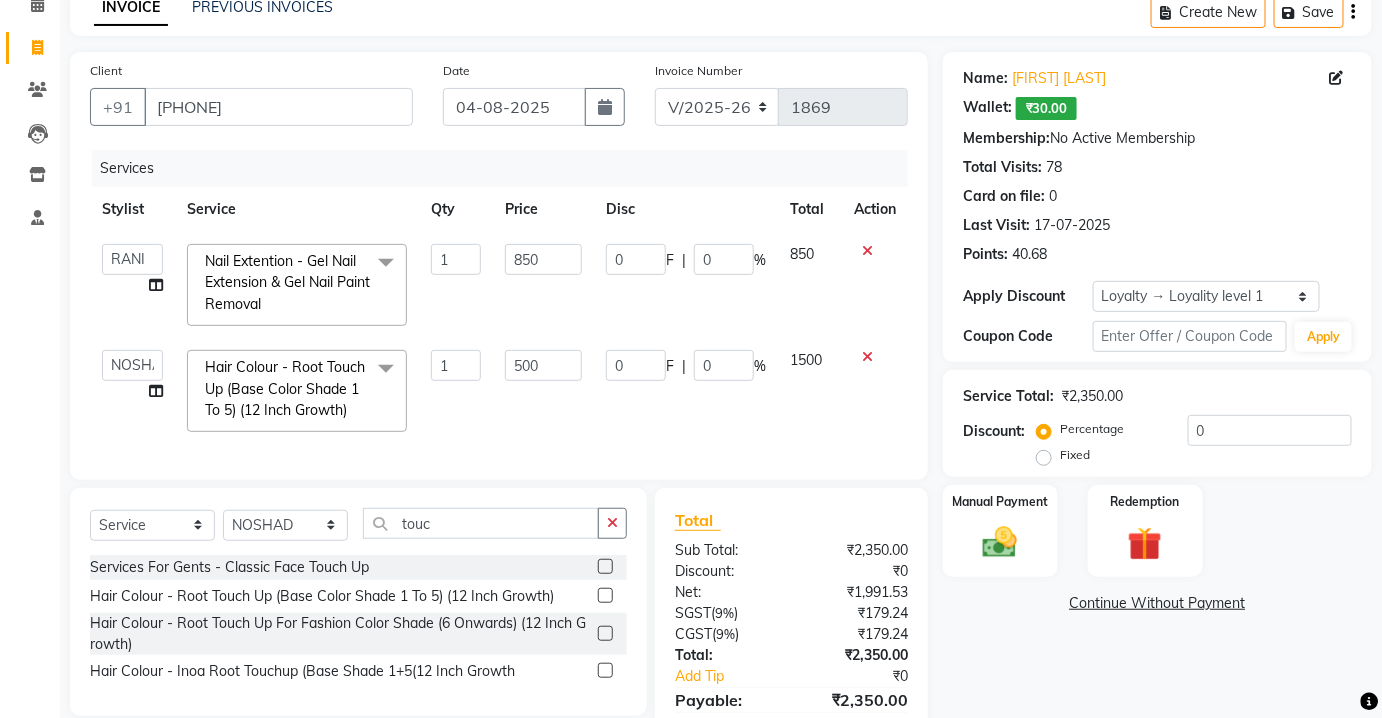 select on "17827" 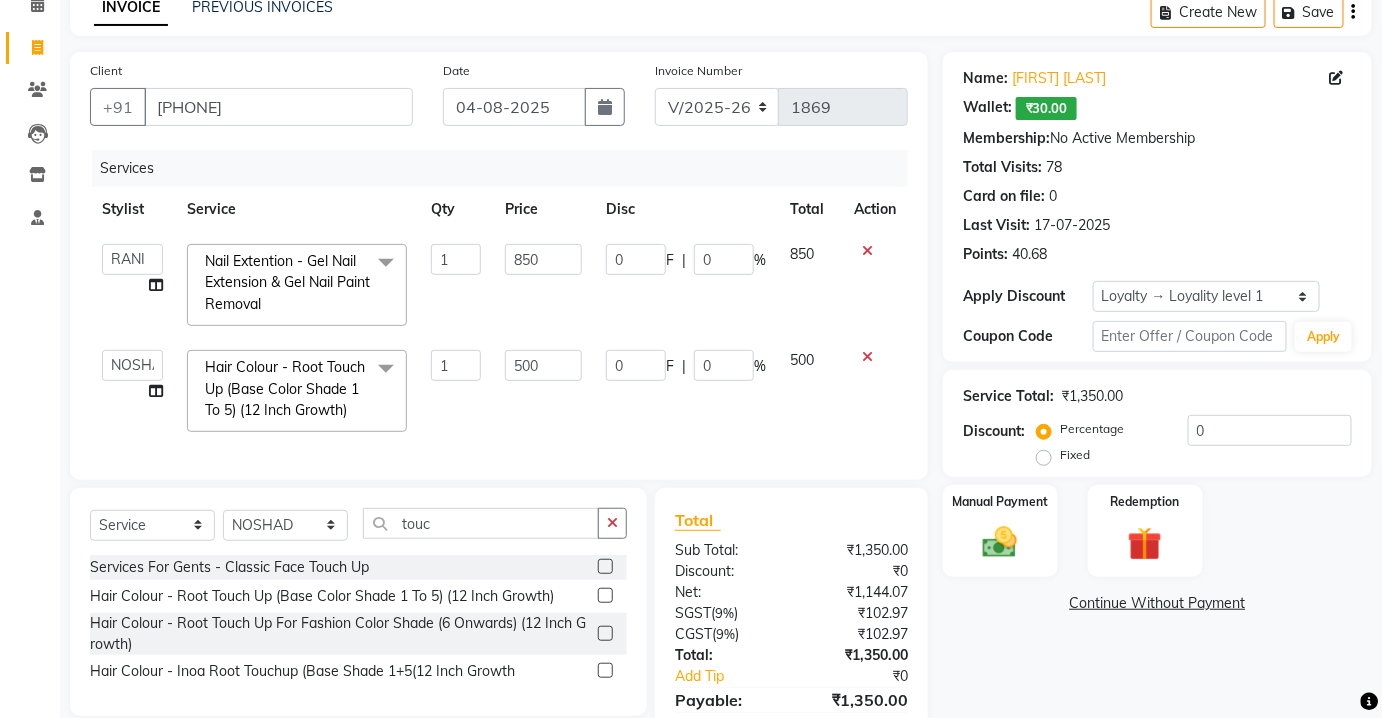 scroll, scrollTop: 203, scrollLeft: 0, axis: vertical 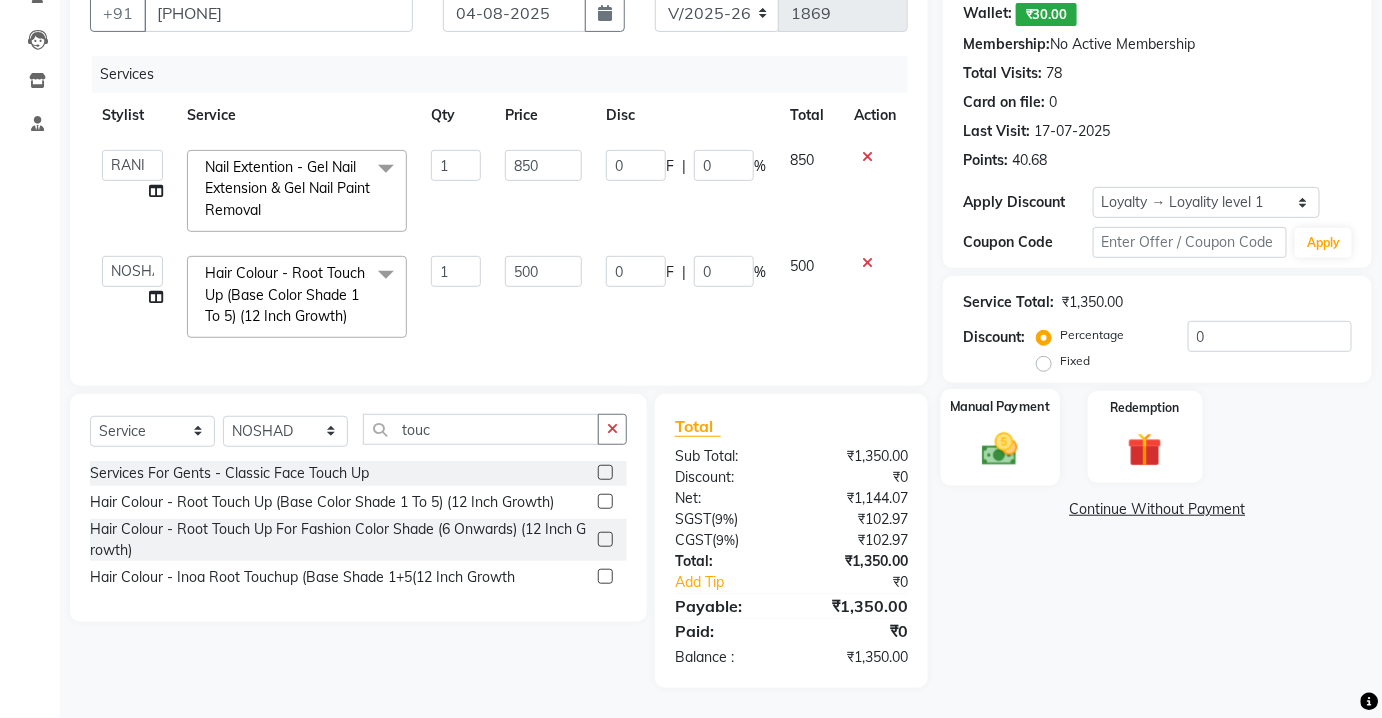 click 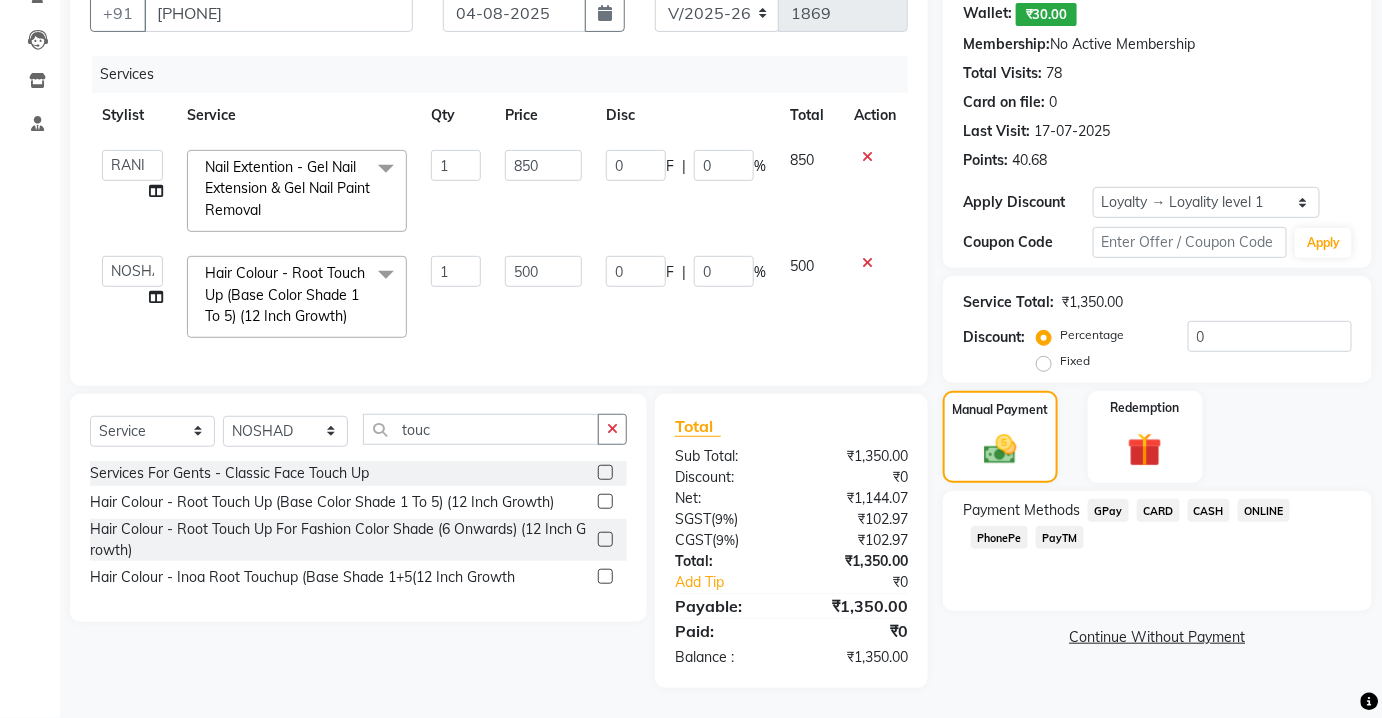 click on "CASH" 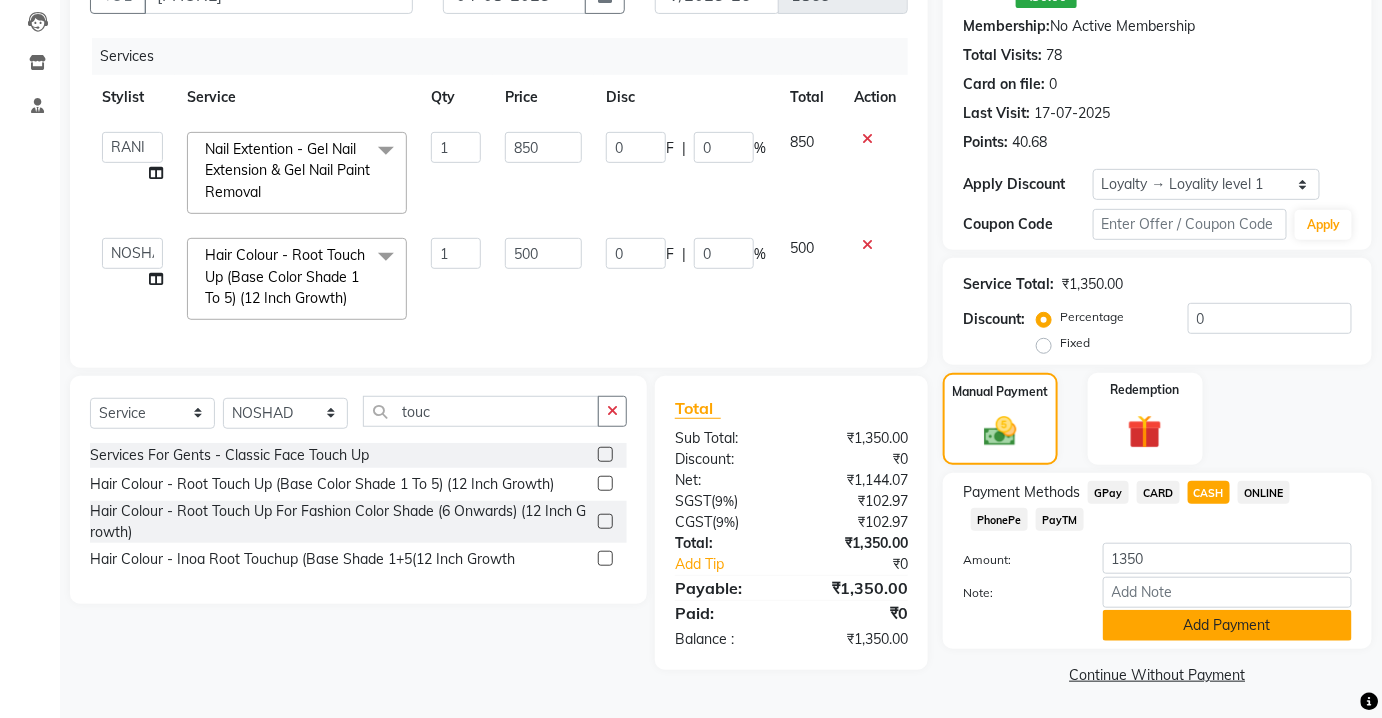 click on "Add Payment" 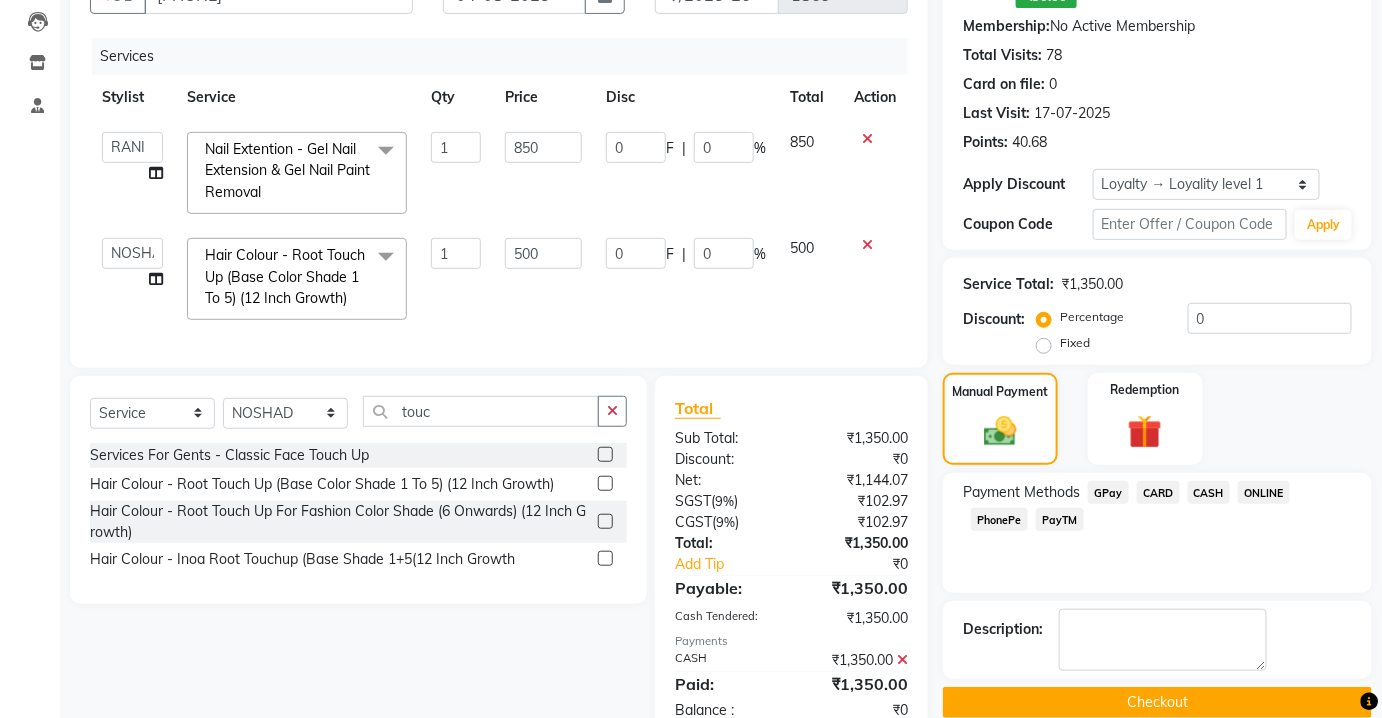 scroll, scrollTop: 392, scrollLeft: 0, axis: vertical 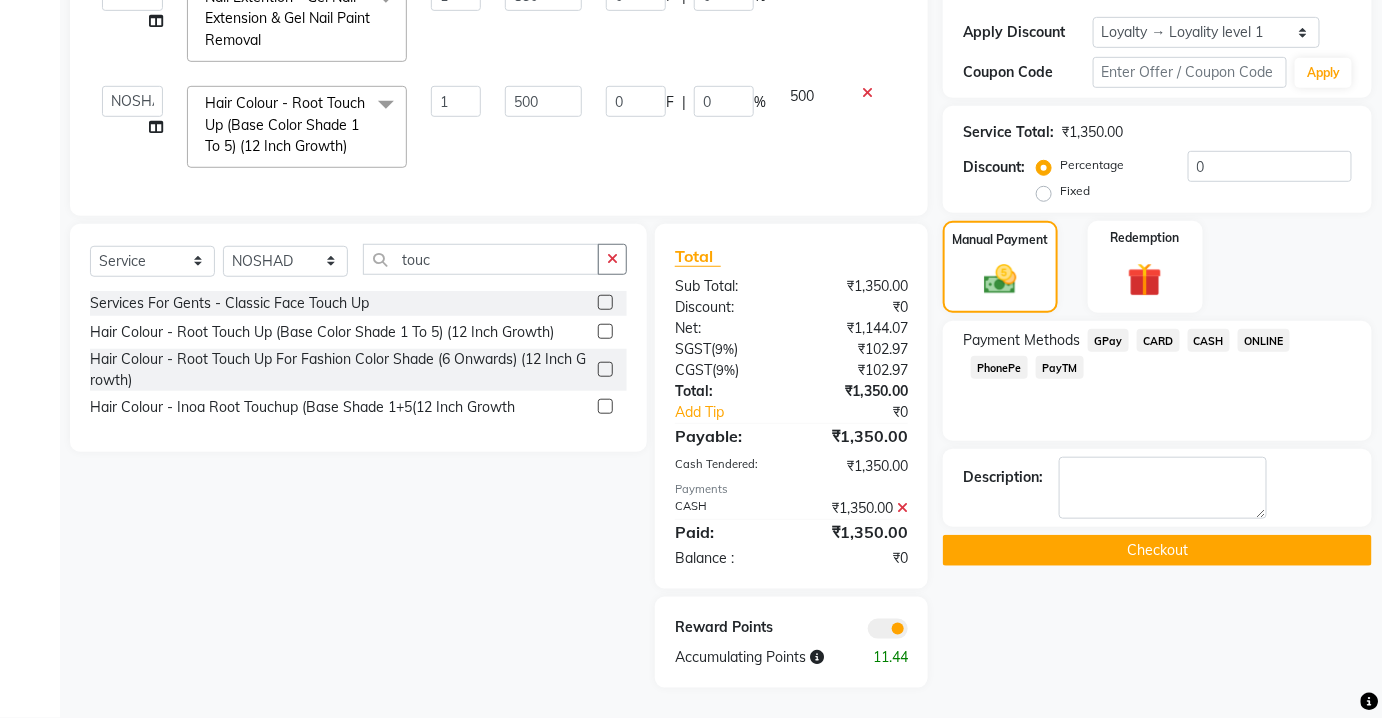 click on "Checkout" 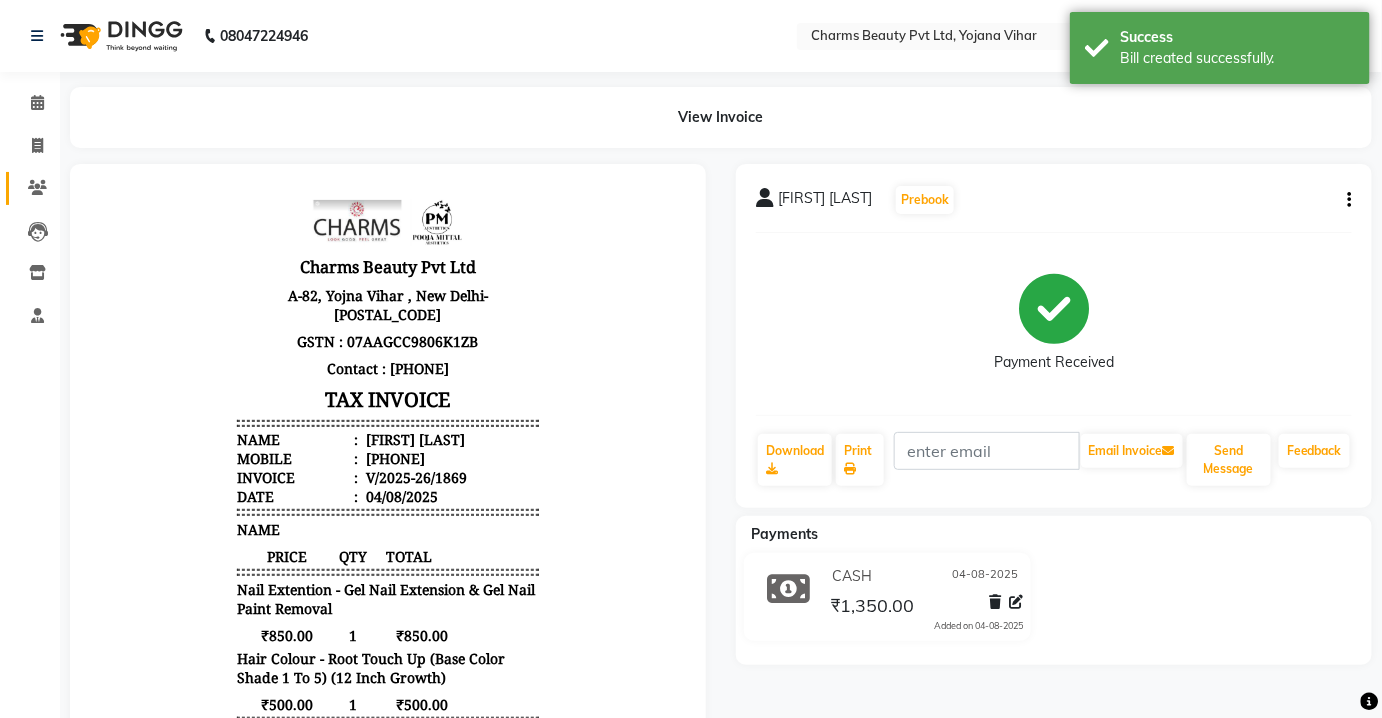 scroll, scrollTop: 0, scrollLeft: 0, axis: both 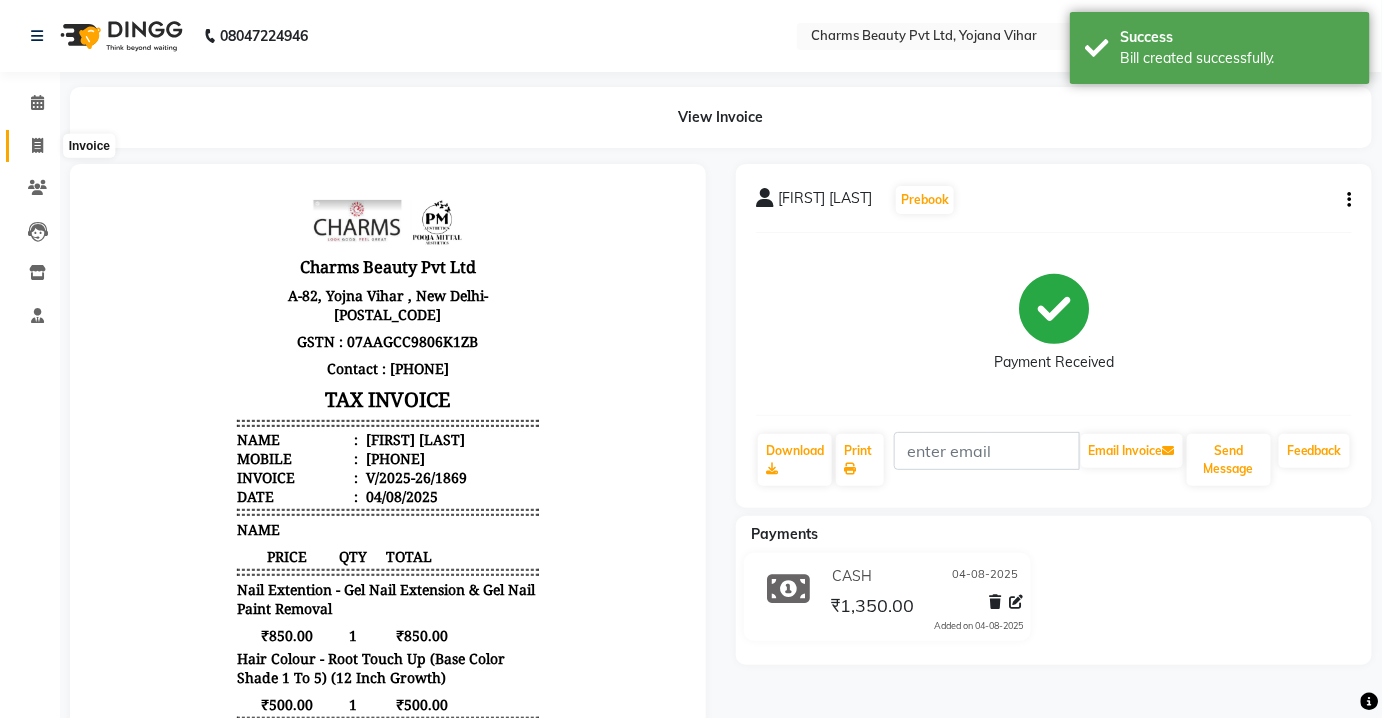 click 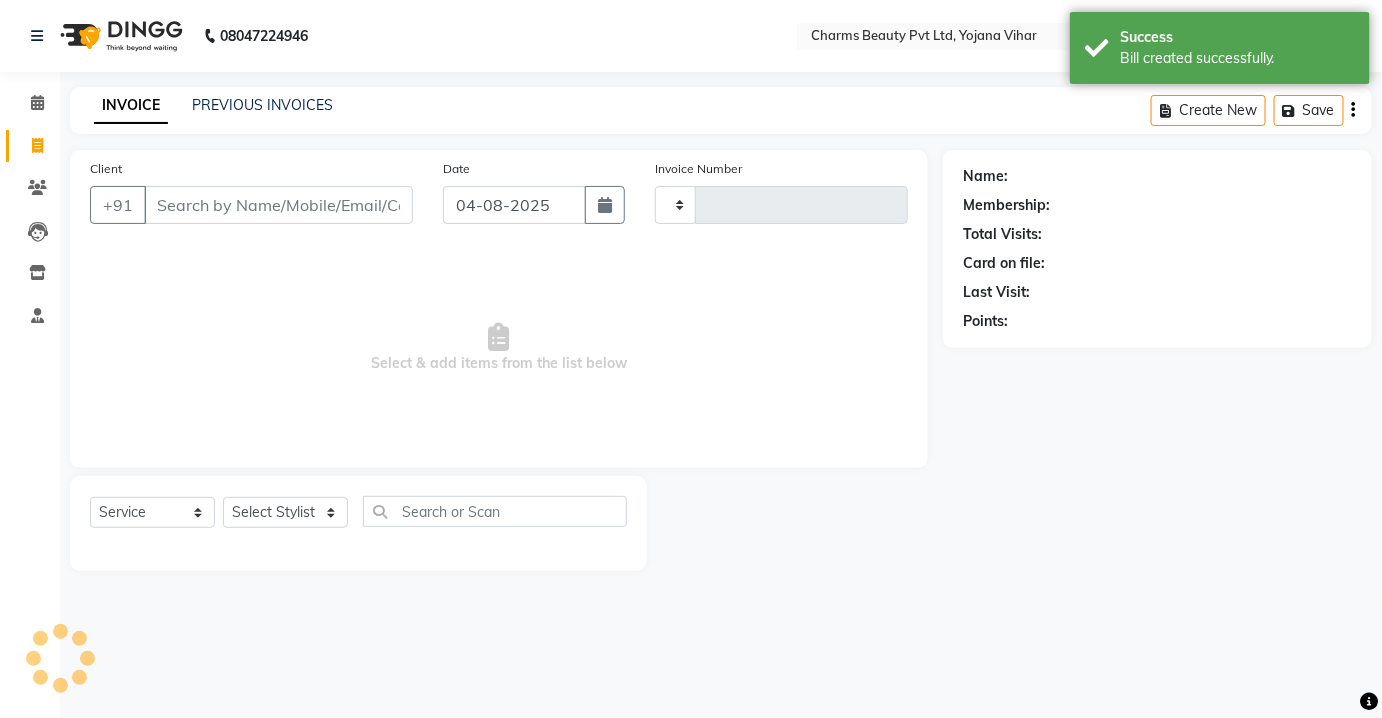 type on "1870" 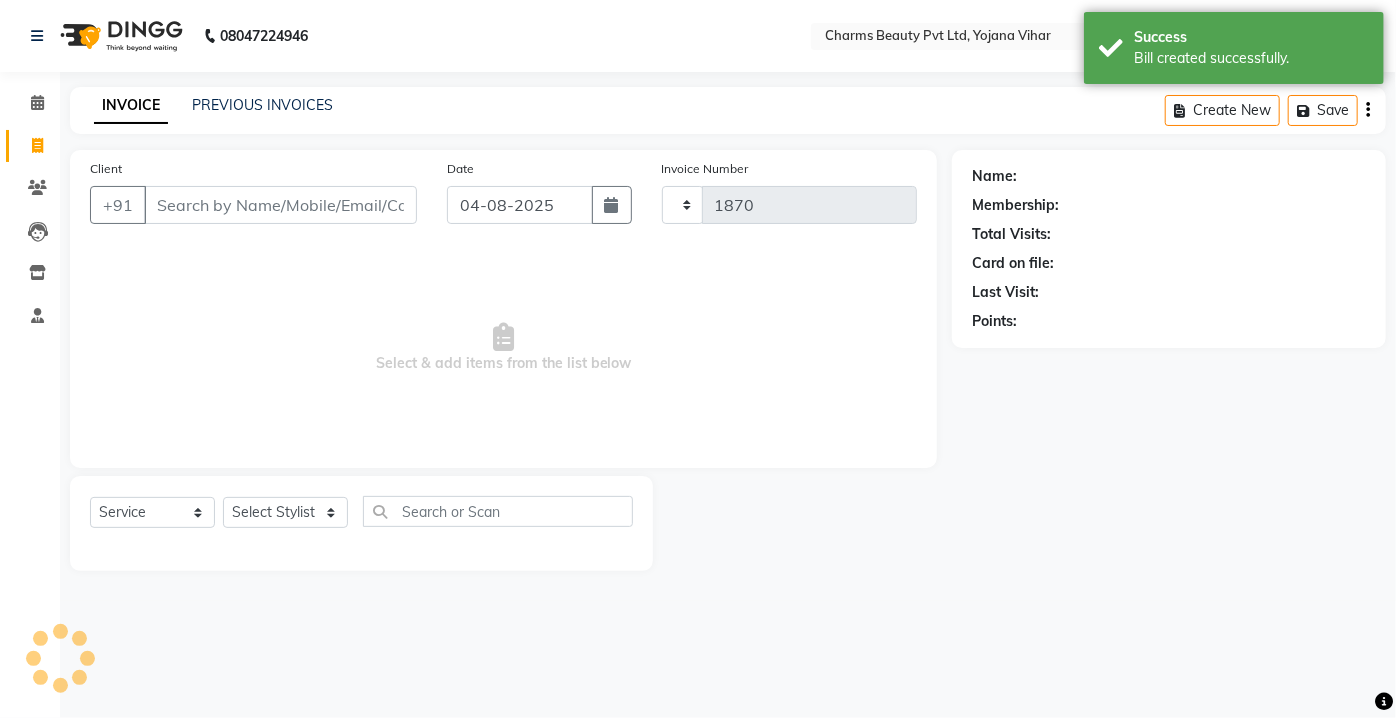 select on "3743" 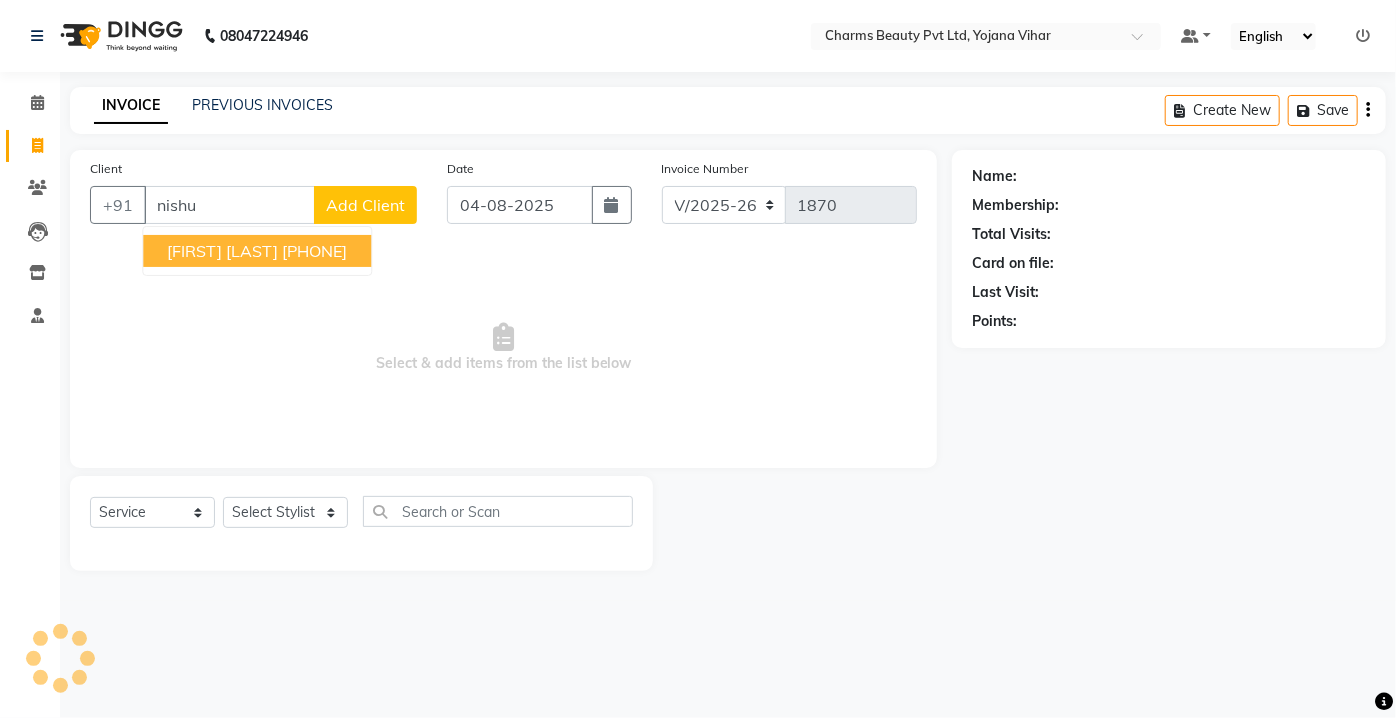 click on "[PHONE]" at bounding box center [314, 251] 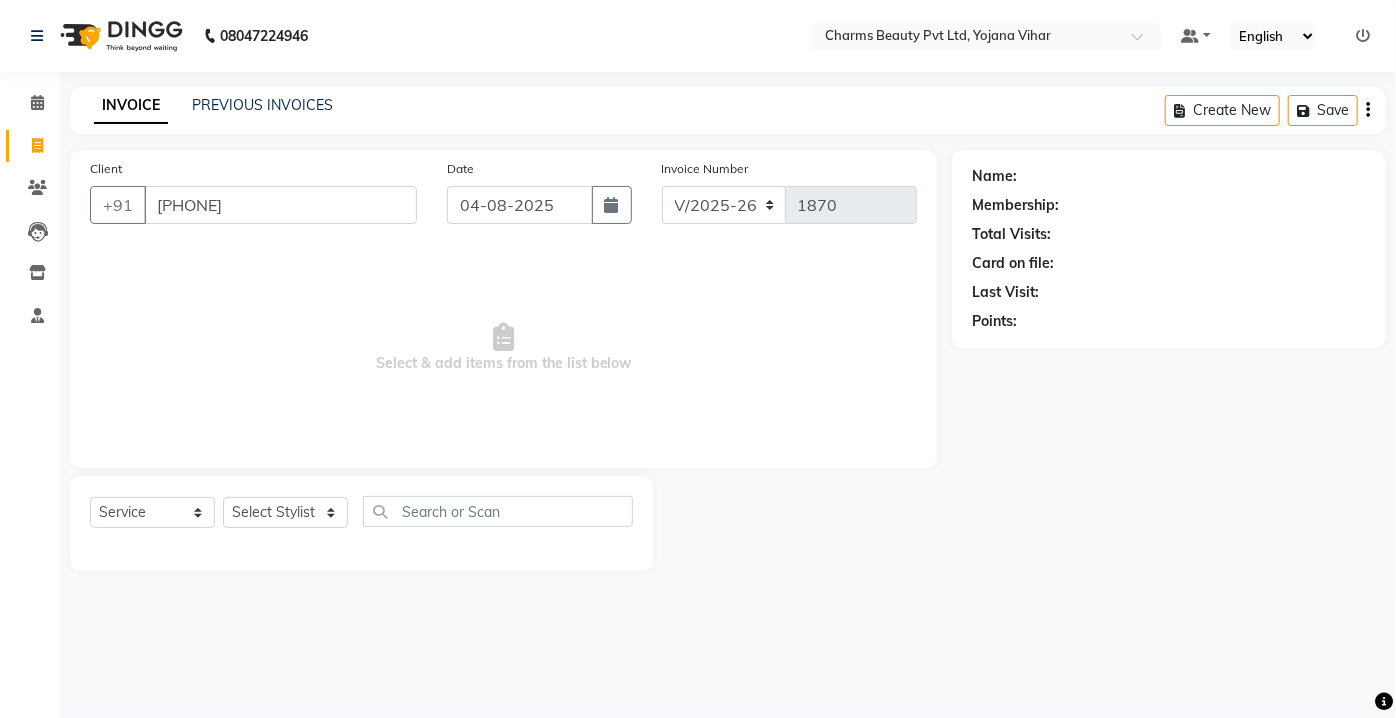 type on "[PHONE]" 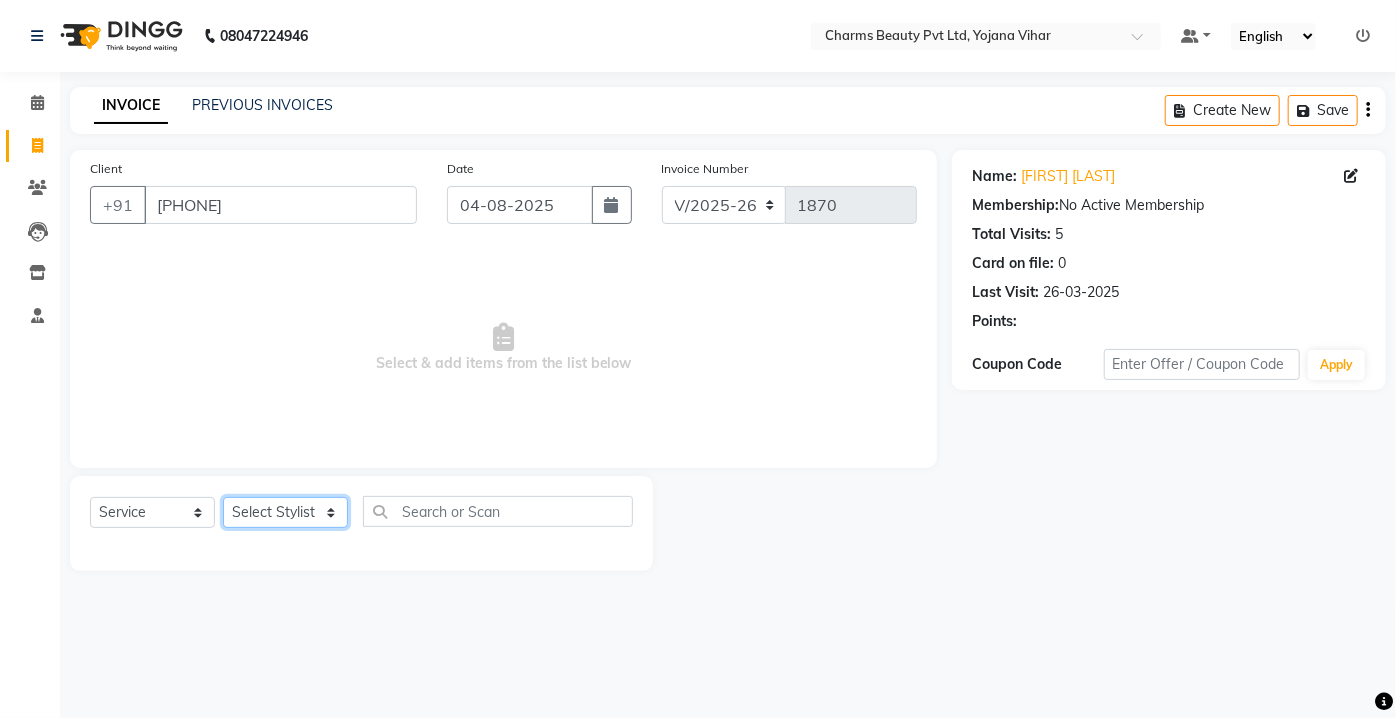 click on "Select Stylist Aarti Asif AZIZA BOBBY CHARMAYNE CHARMS DR. POOJA MITTAL HINA HUSSAN NOSHAD RANI RAVI SOOD  SAKSHI SANTOSH SAPNA TABBASUM" 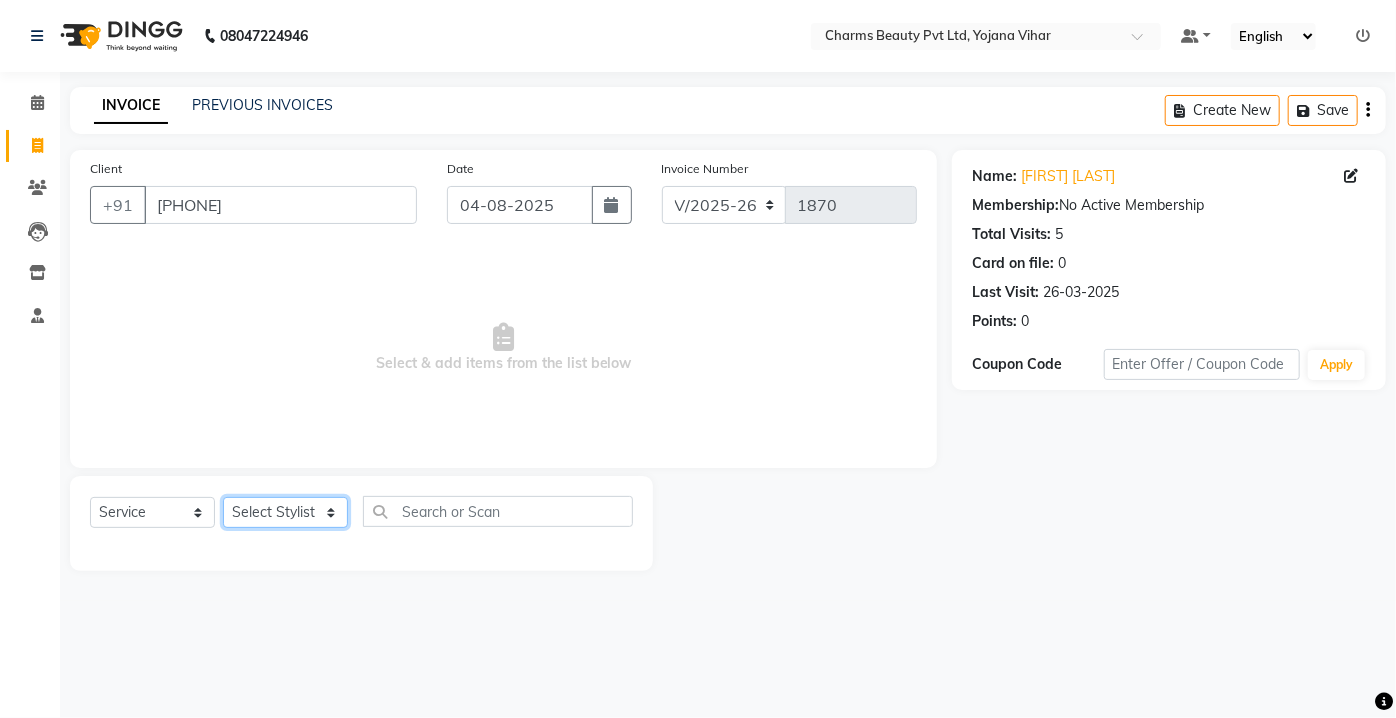 select on "17827" 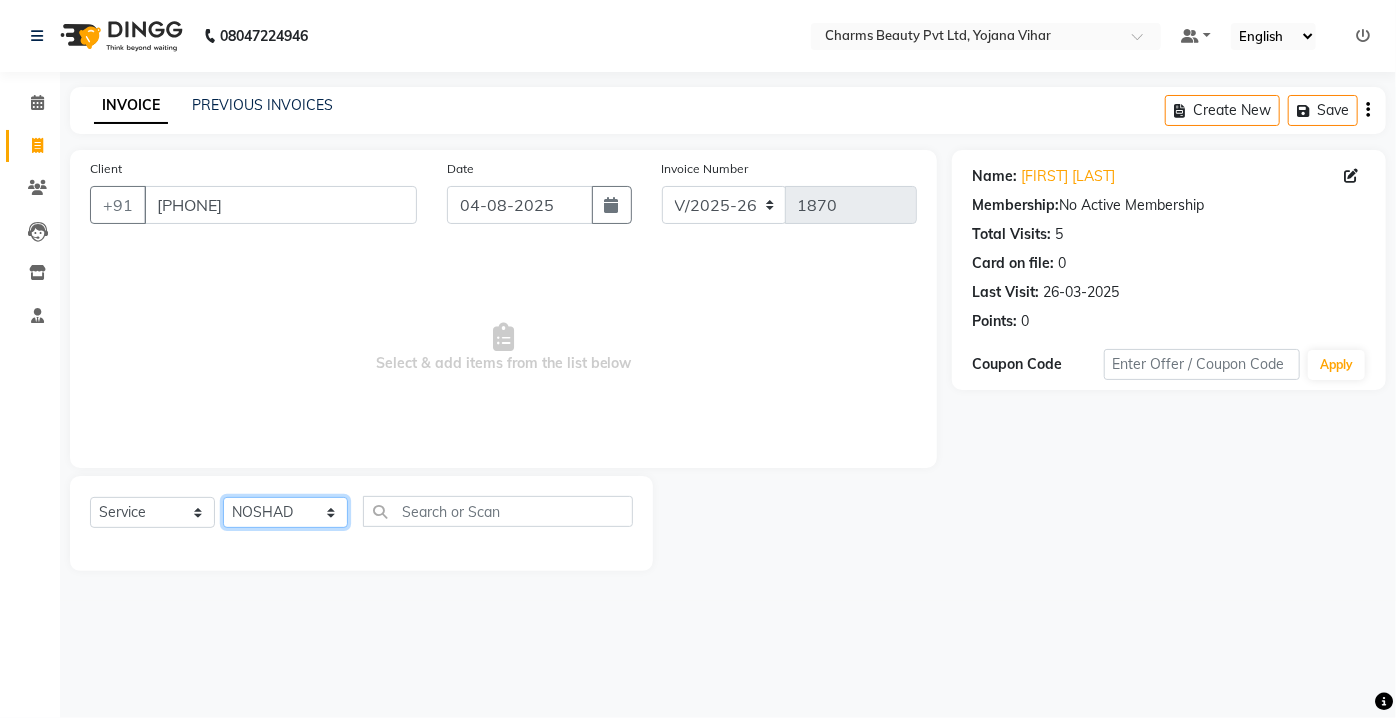 click on "Select Stylist Aarti Asif AZIZA BOBBY CHARMAYNE CHARMS DR. POOJA MITTAL HINA HUSSAN NOSHAD RANI RAVI SOOD  SAKSHI SANTOSH SAPNA TABBASUM" 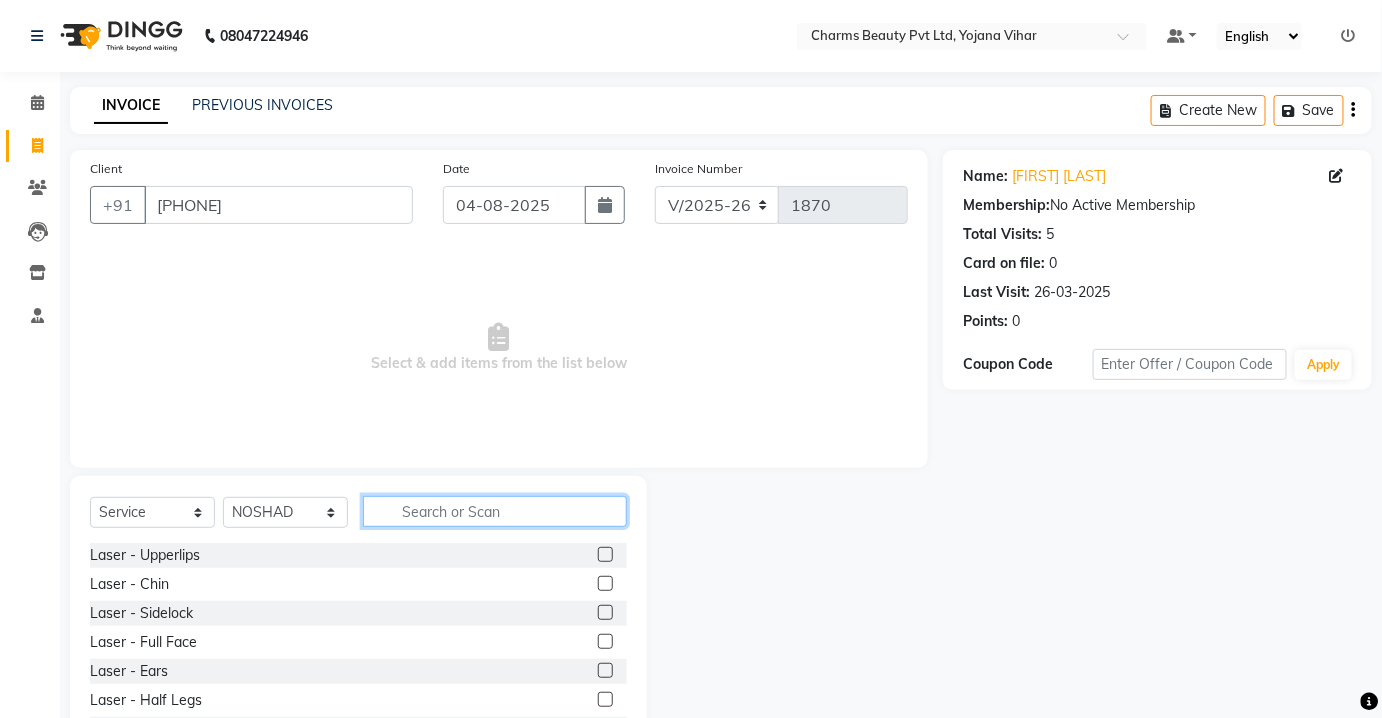 click 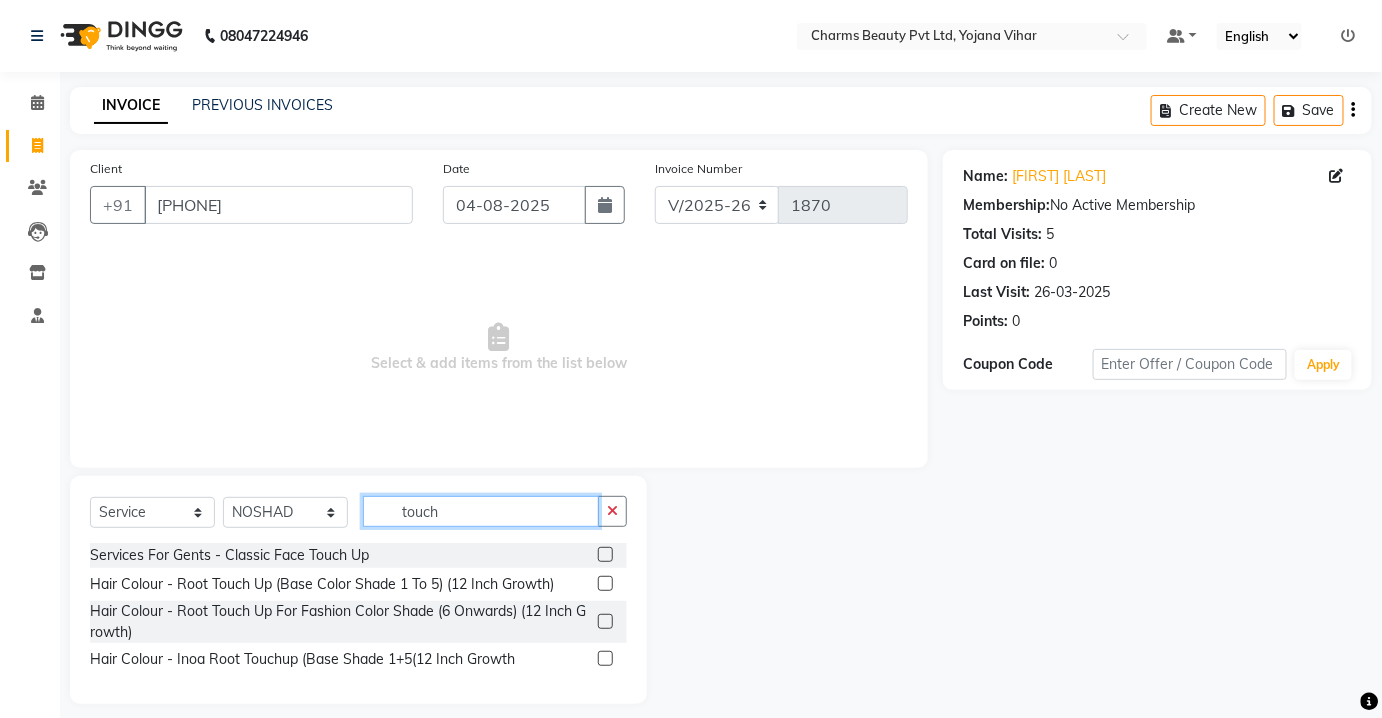 type on "touch" 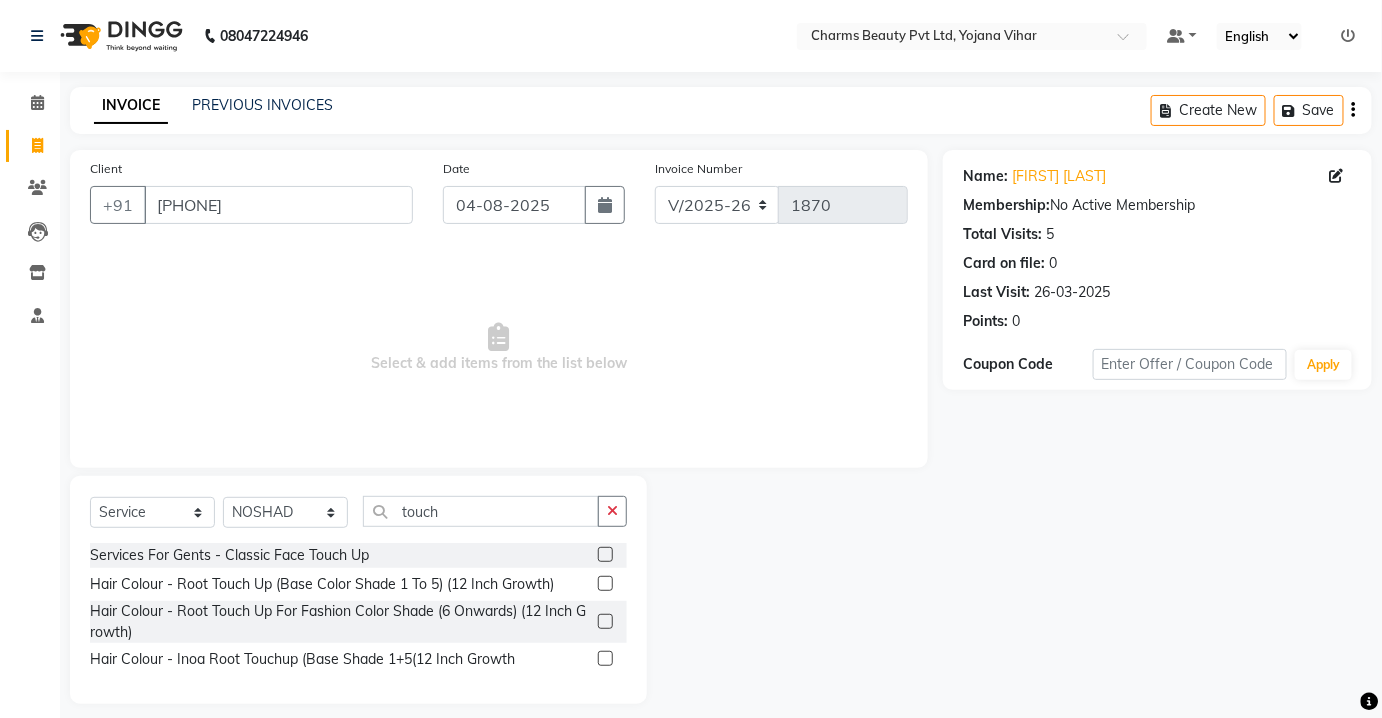 click 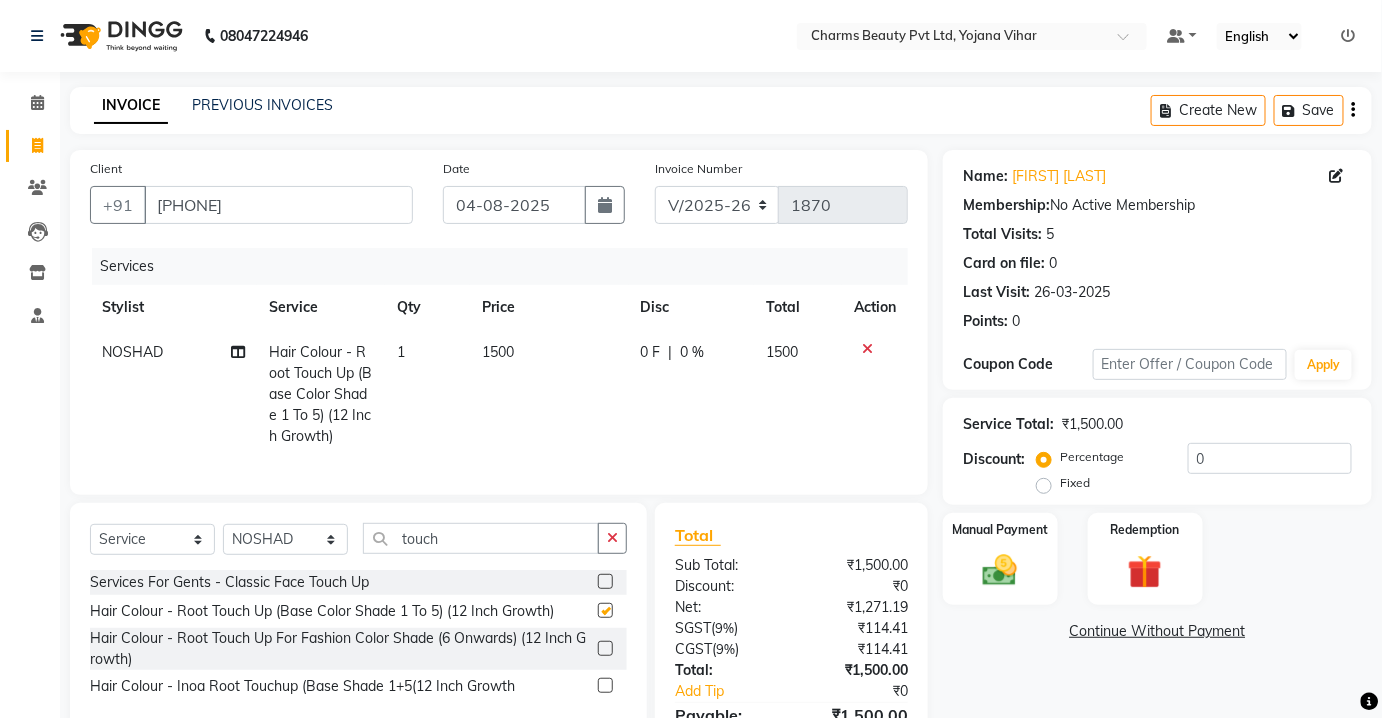 checkbox on "false" 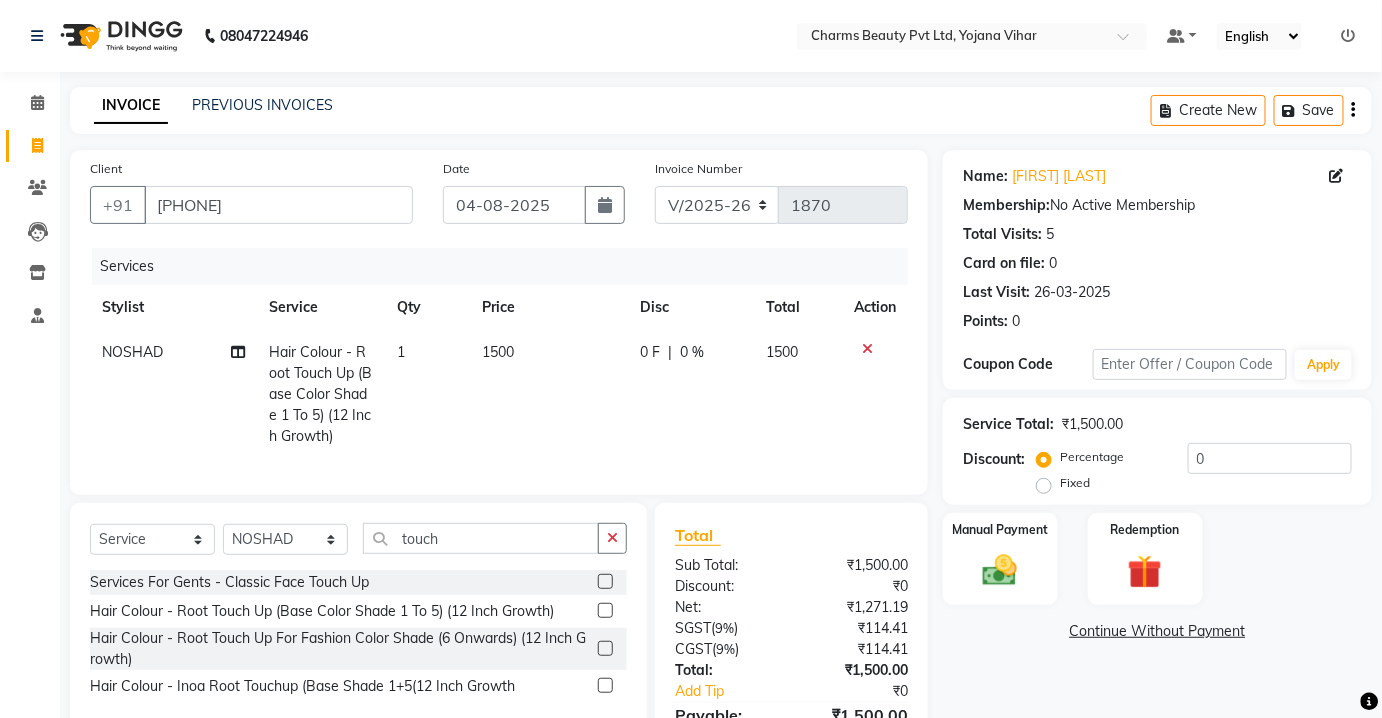 click on "1500" 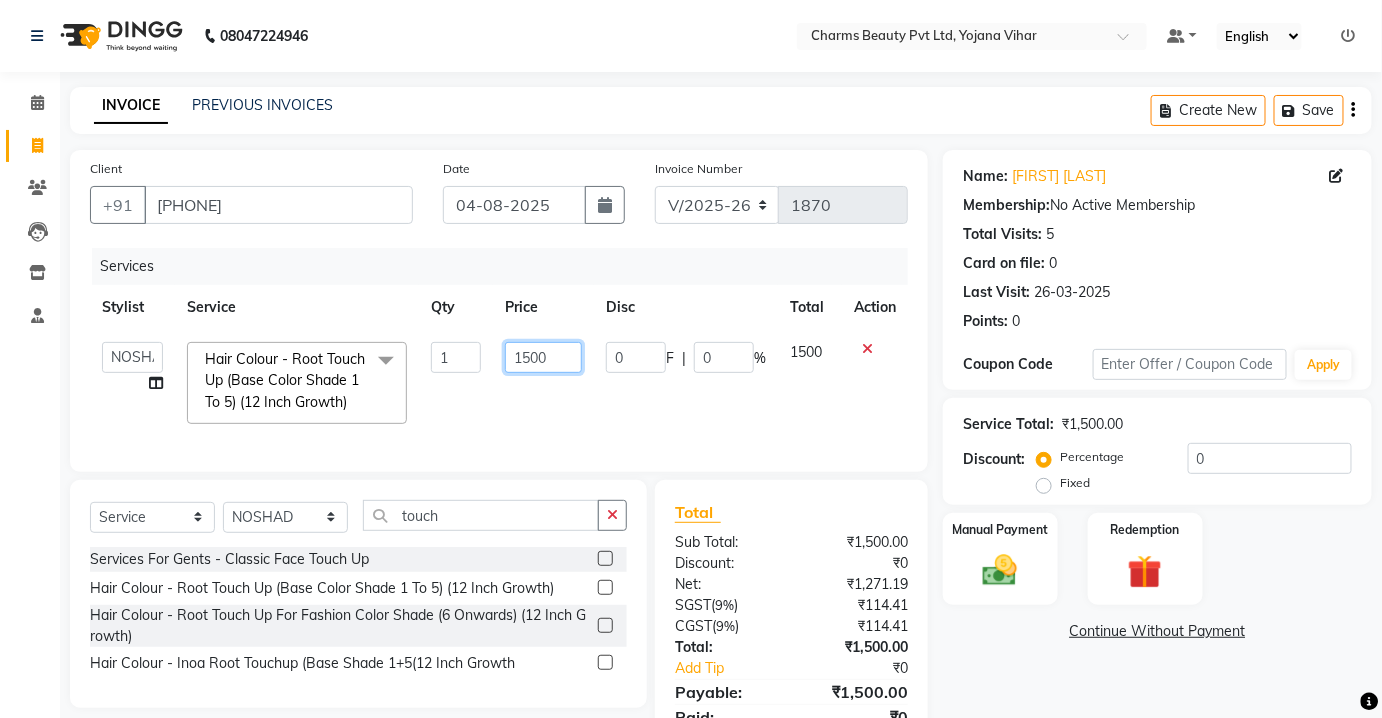 click on "1500" 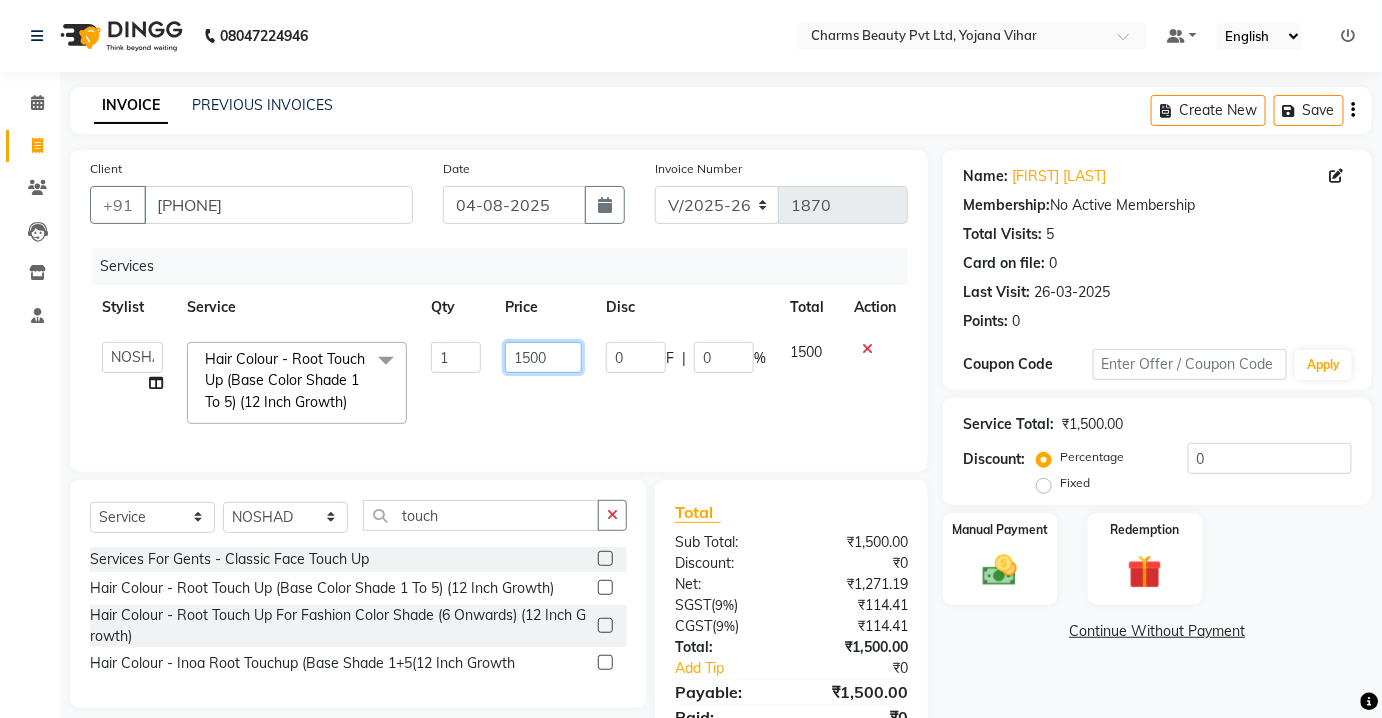click on "1500" 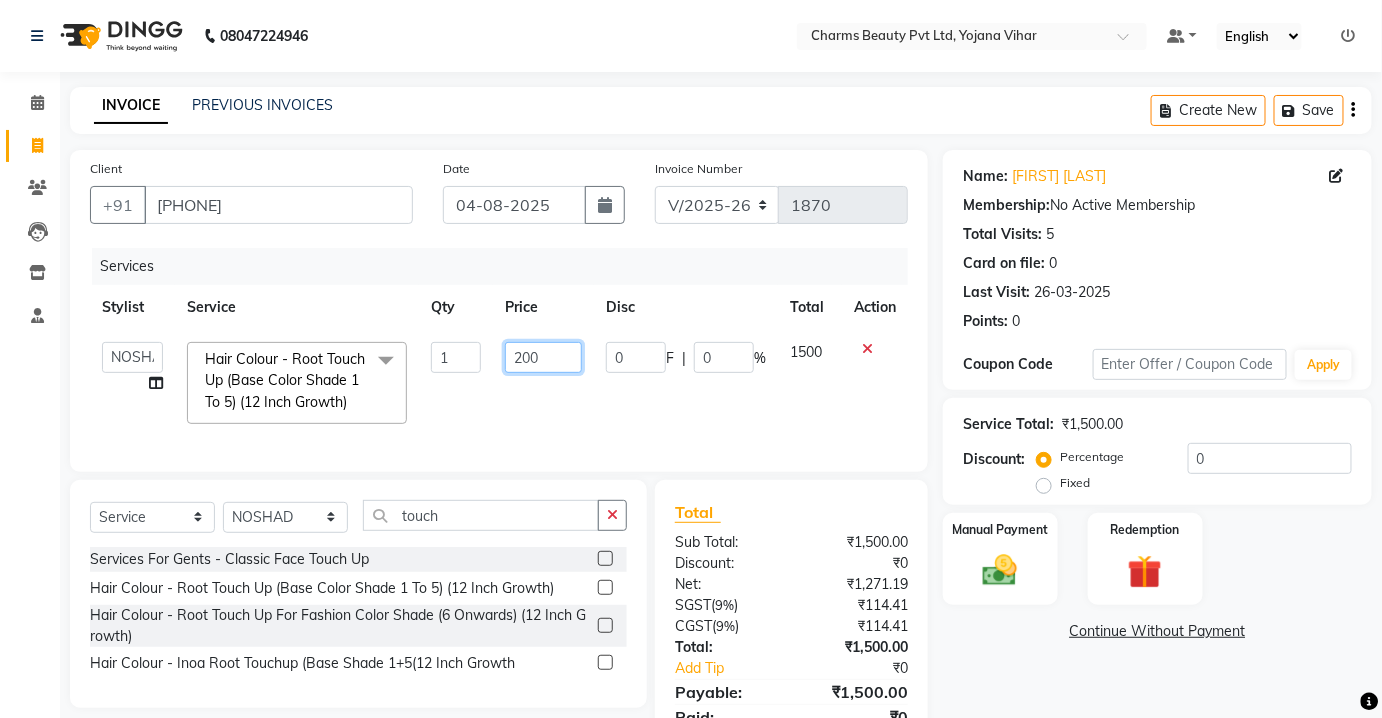 type on "2000" 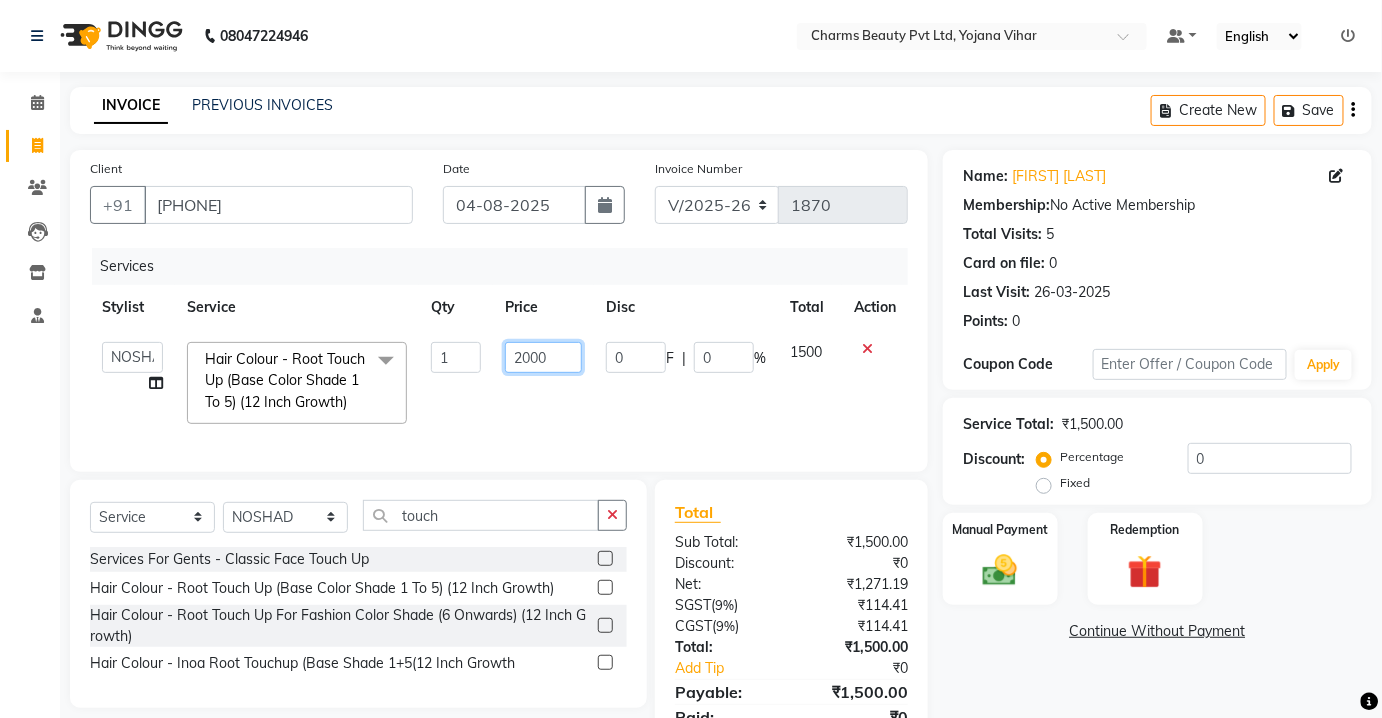click on "2000" 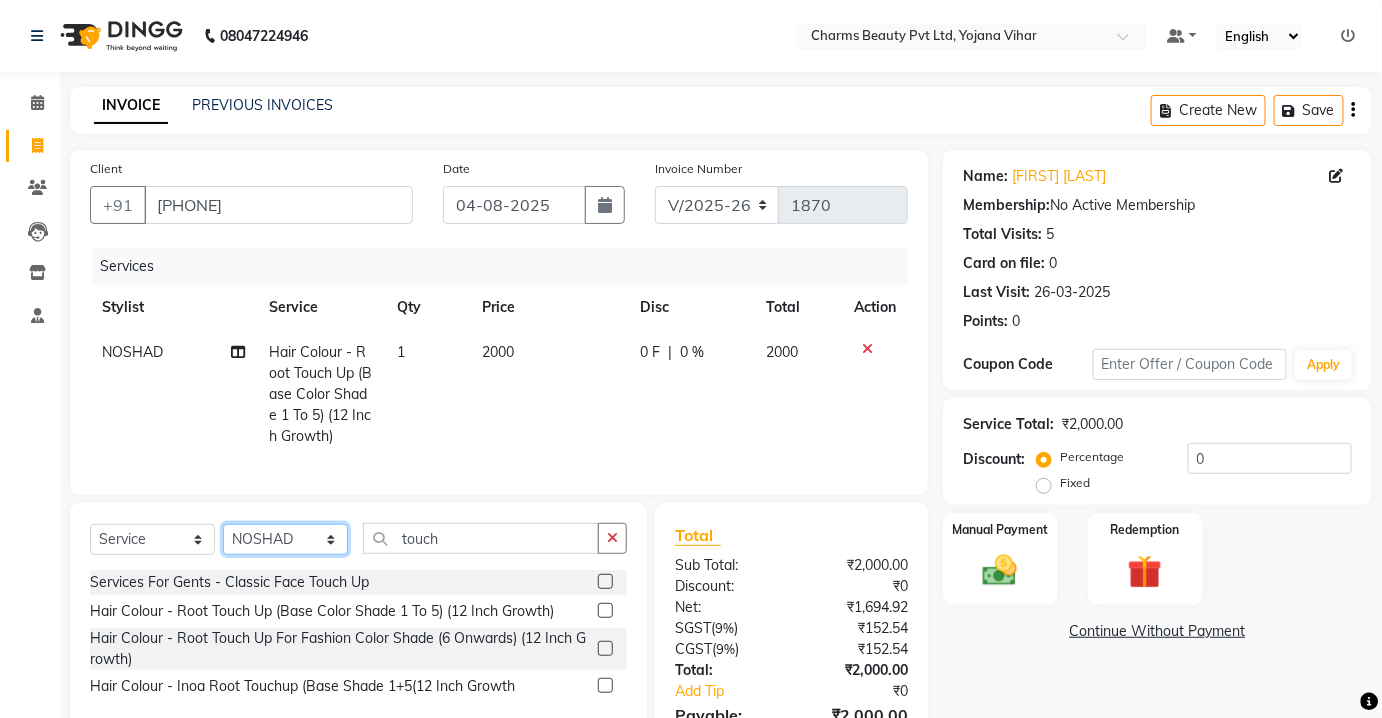 click on "Select Stylist Aarti Asif AZIZA BOBBY CHARMAYNE CHARMS DR. POOJA MITTAL HINA HUSSAN NOSHAD RANI RAVI SOOD  SAKSHI SANTOSH SAPNA TABBASUM" 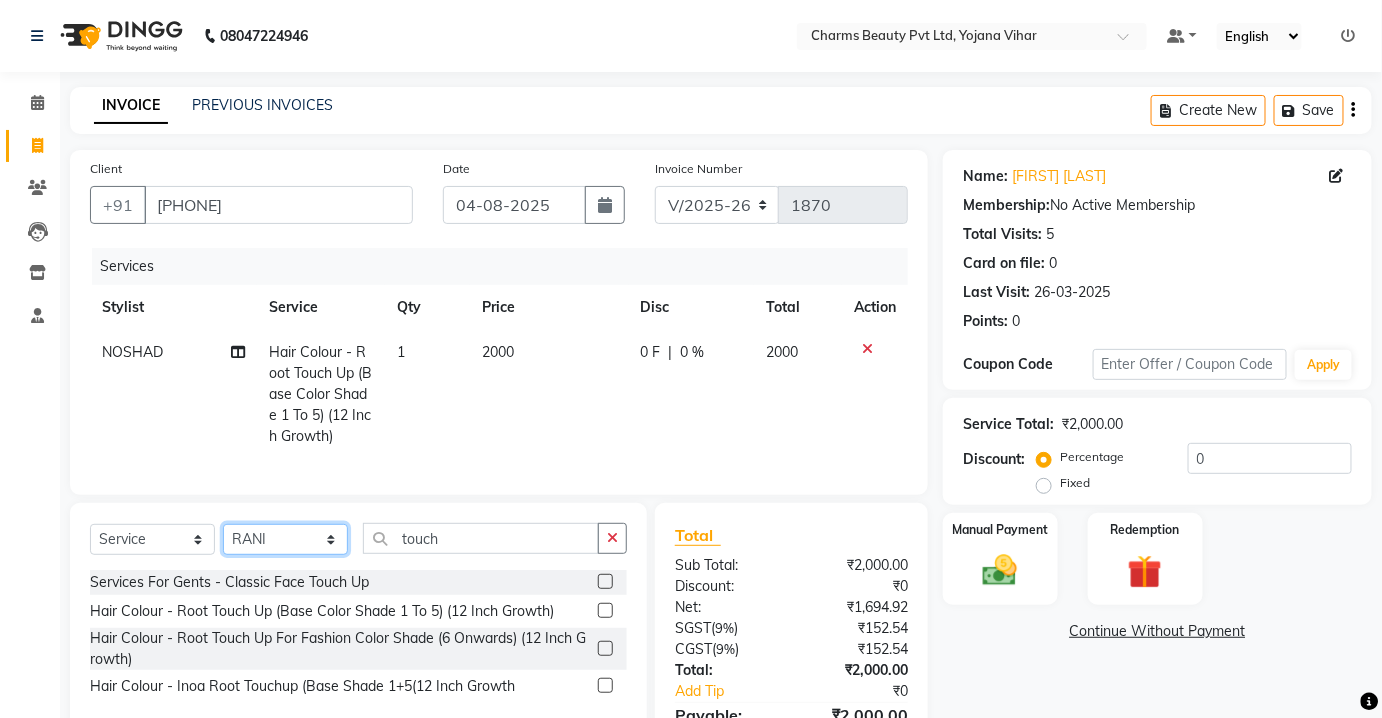 click on "Select Stylist Aarti Asif AZIZA BOBBY CHARMAYNE CHARMS DR. POOJA MITTAL HINA HUSSAN NOSHAD RANI RAVI SOOD  SAKSHI SANTOSH SAPNA TABBASUM" 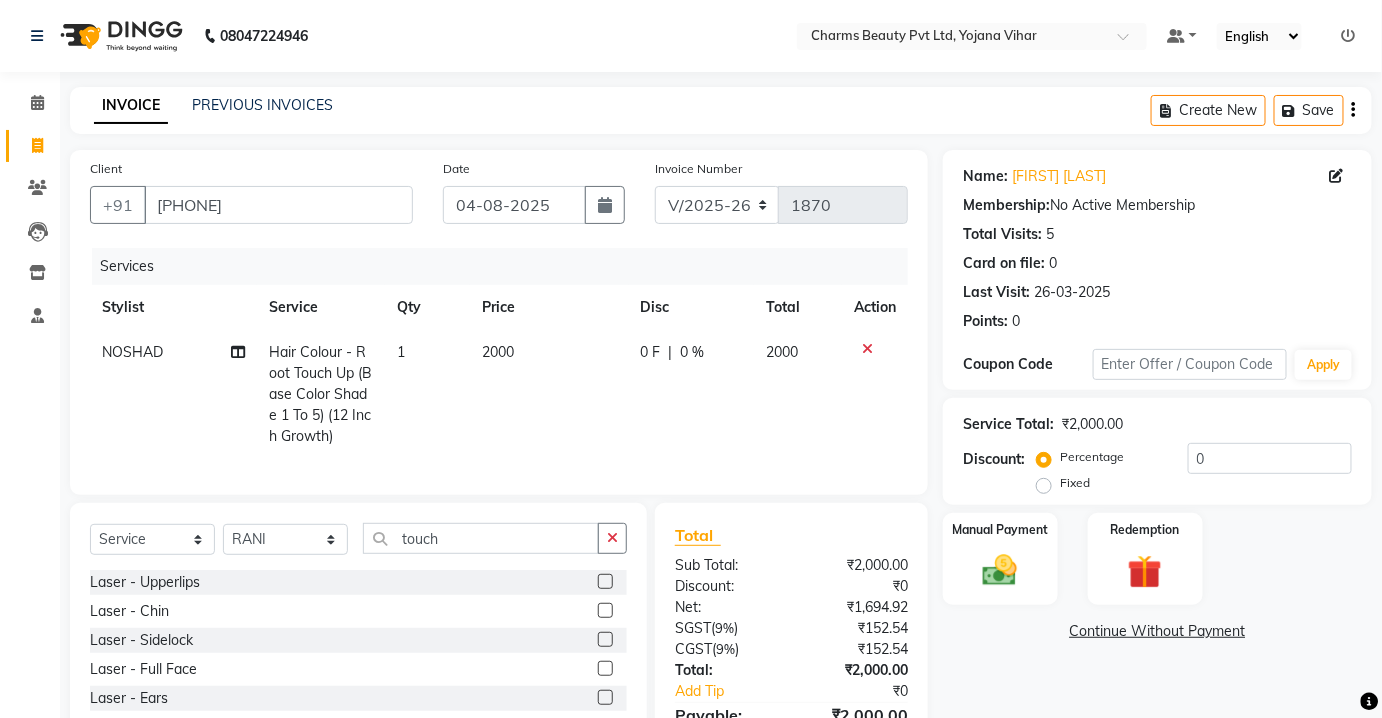 drag, startPoint x: 467, startPoint y: 528, endPoint x: 458, endPoint y: 547, distance: 21.023796 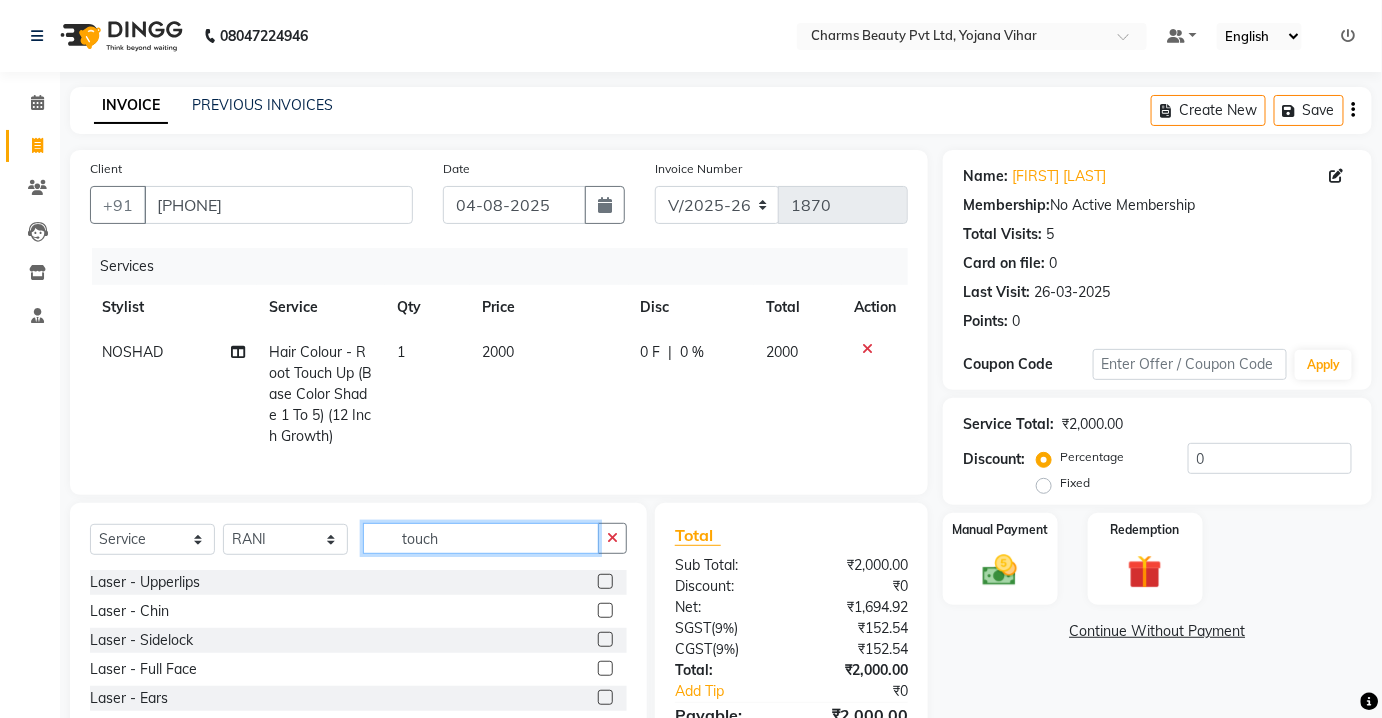 click on "touch" 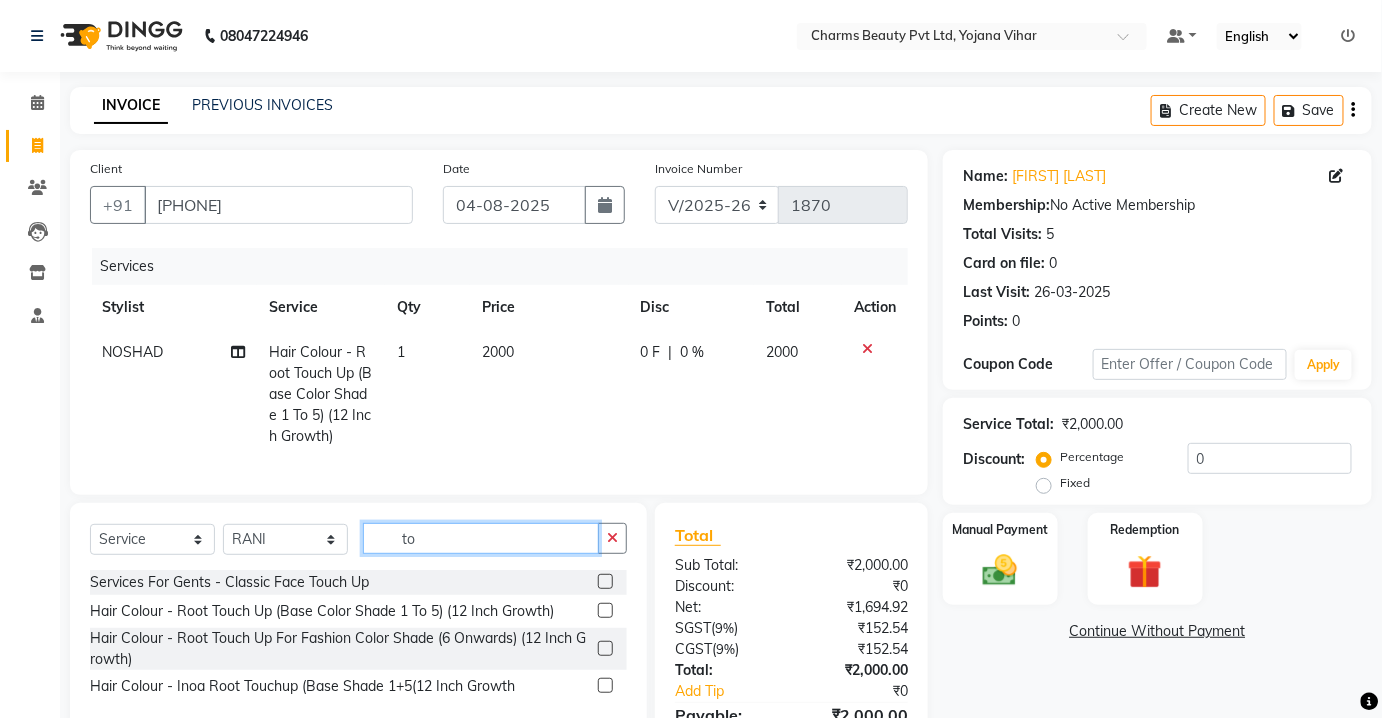type on "t" 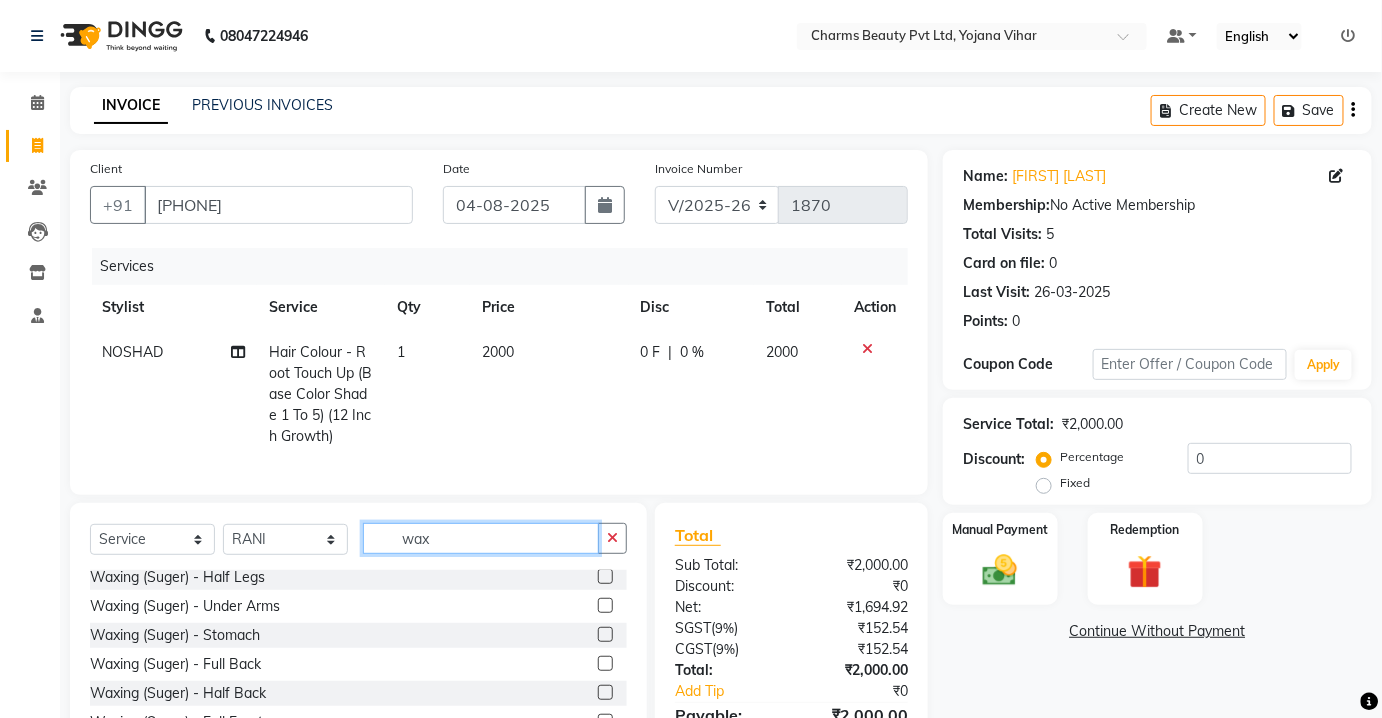 scroll, scrollTop: 90, scrollLeft: 0, axis: vertical 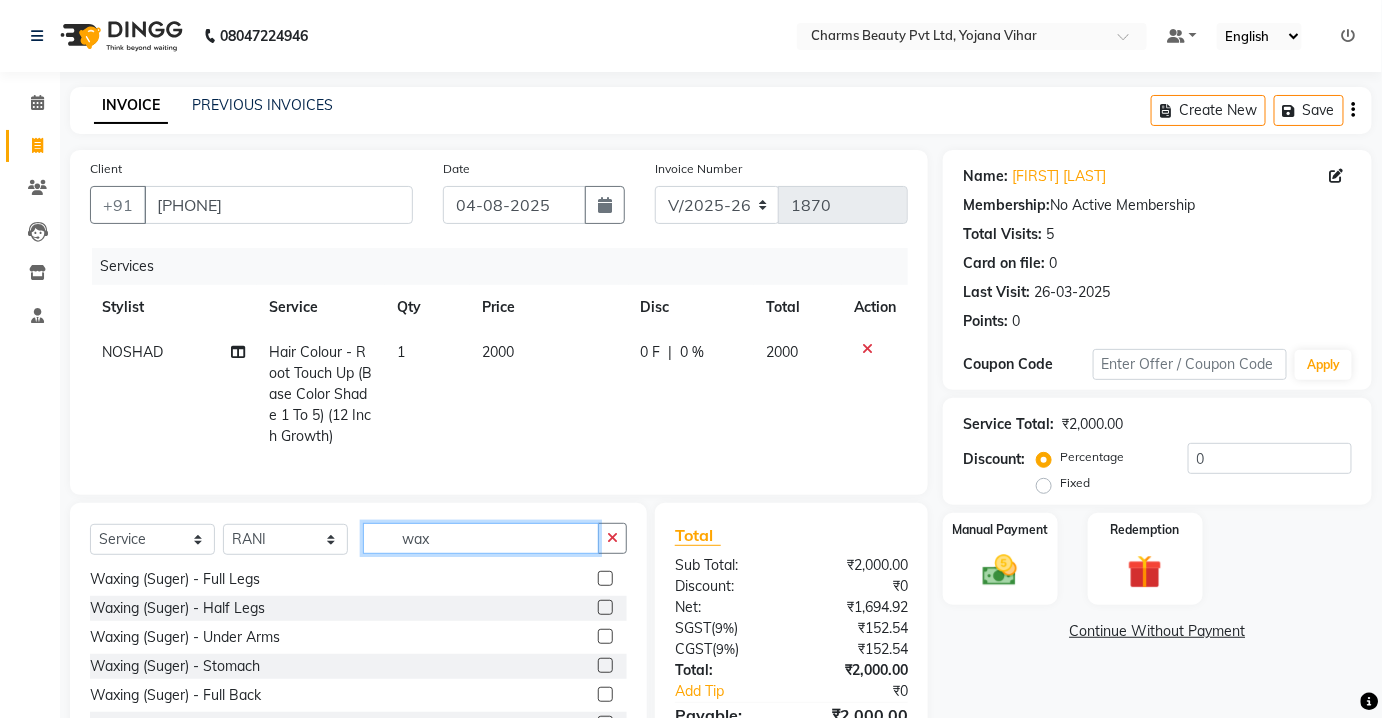 type on "wax" 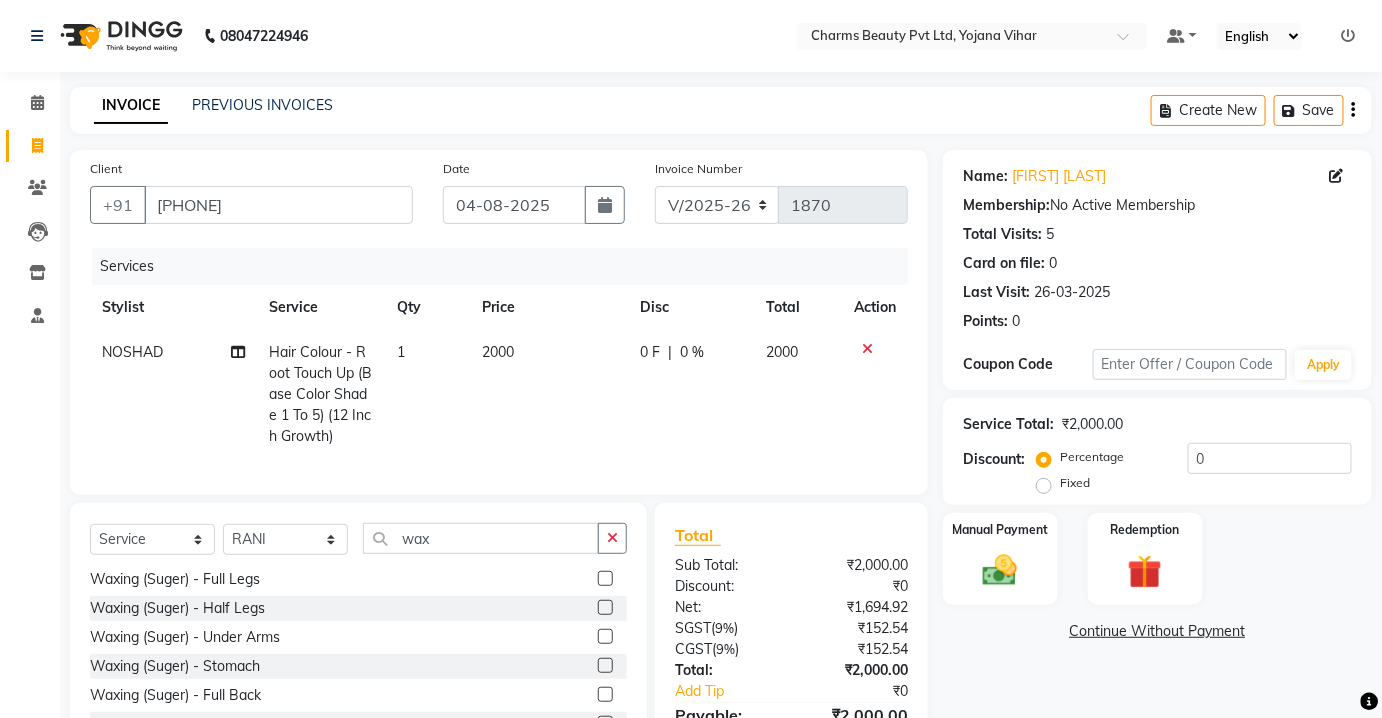 click 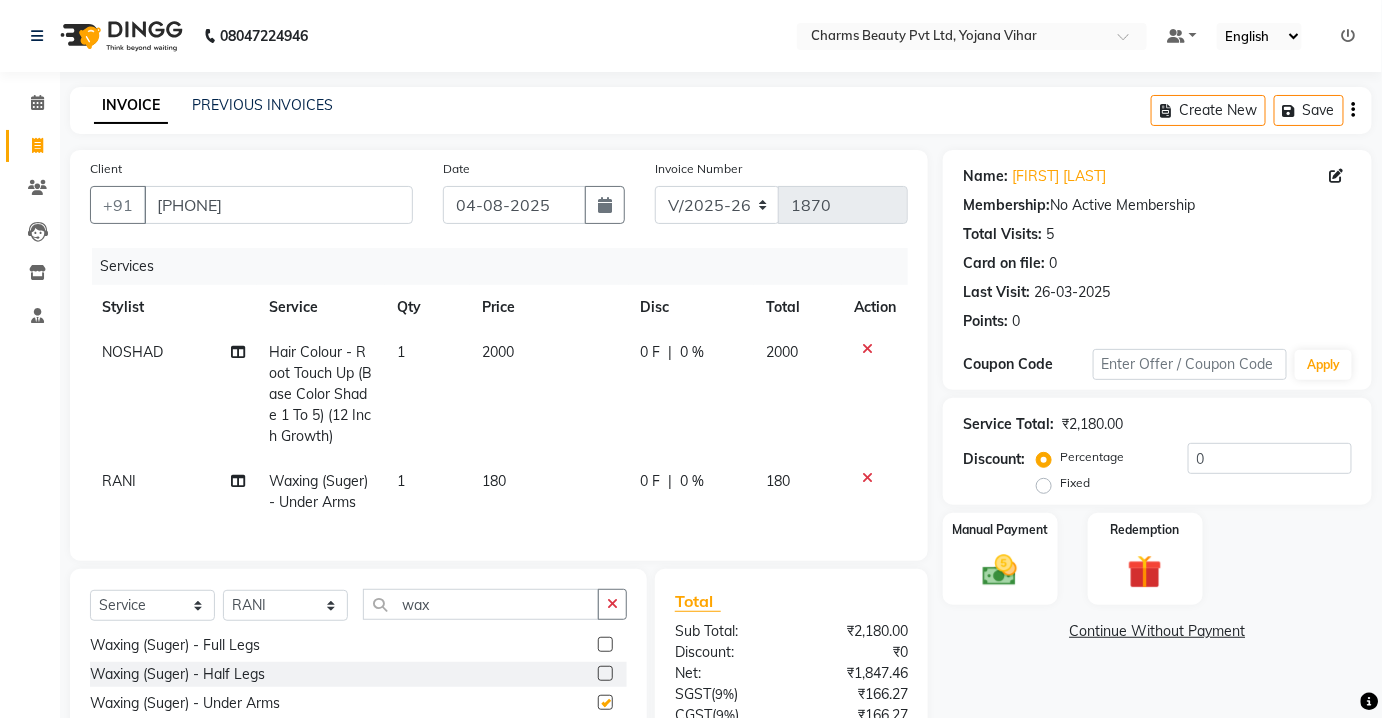 checkbox on "false" 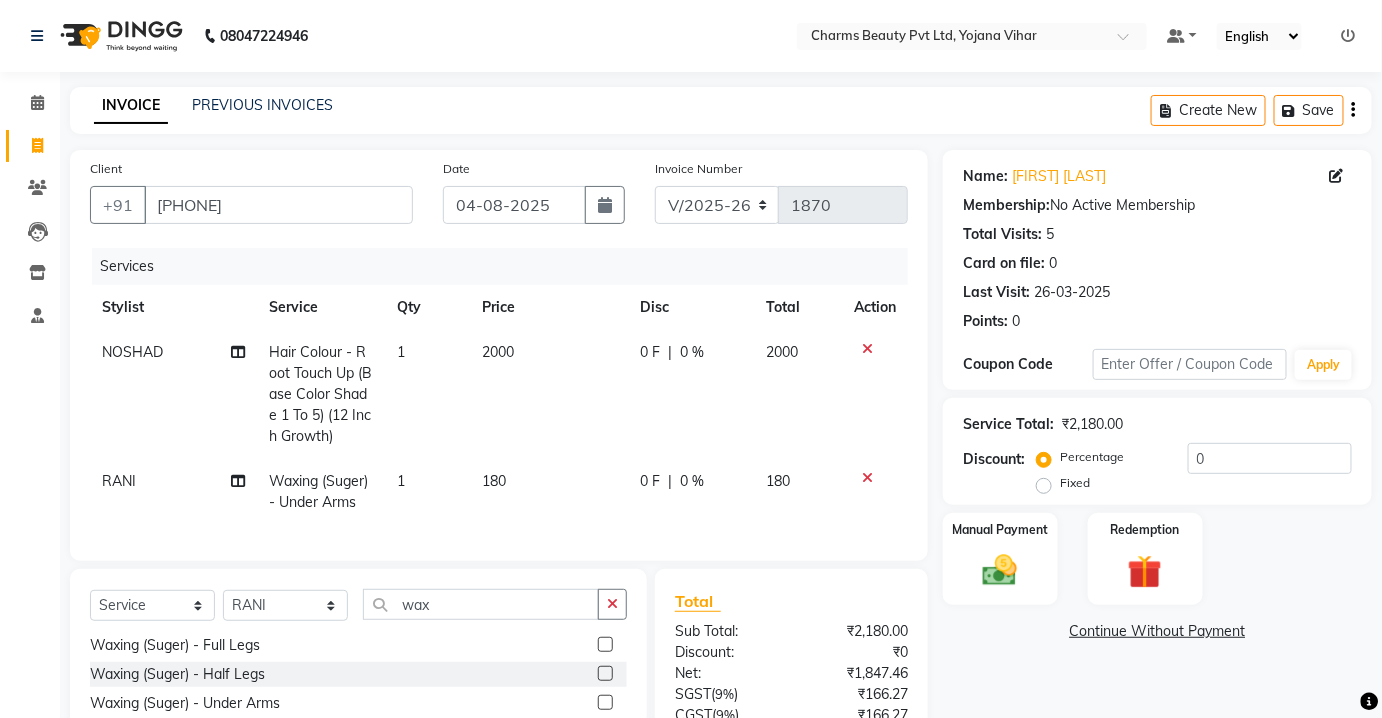 click on "180" 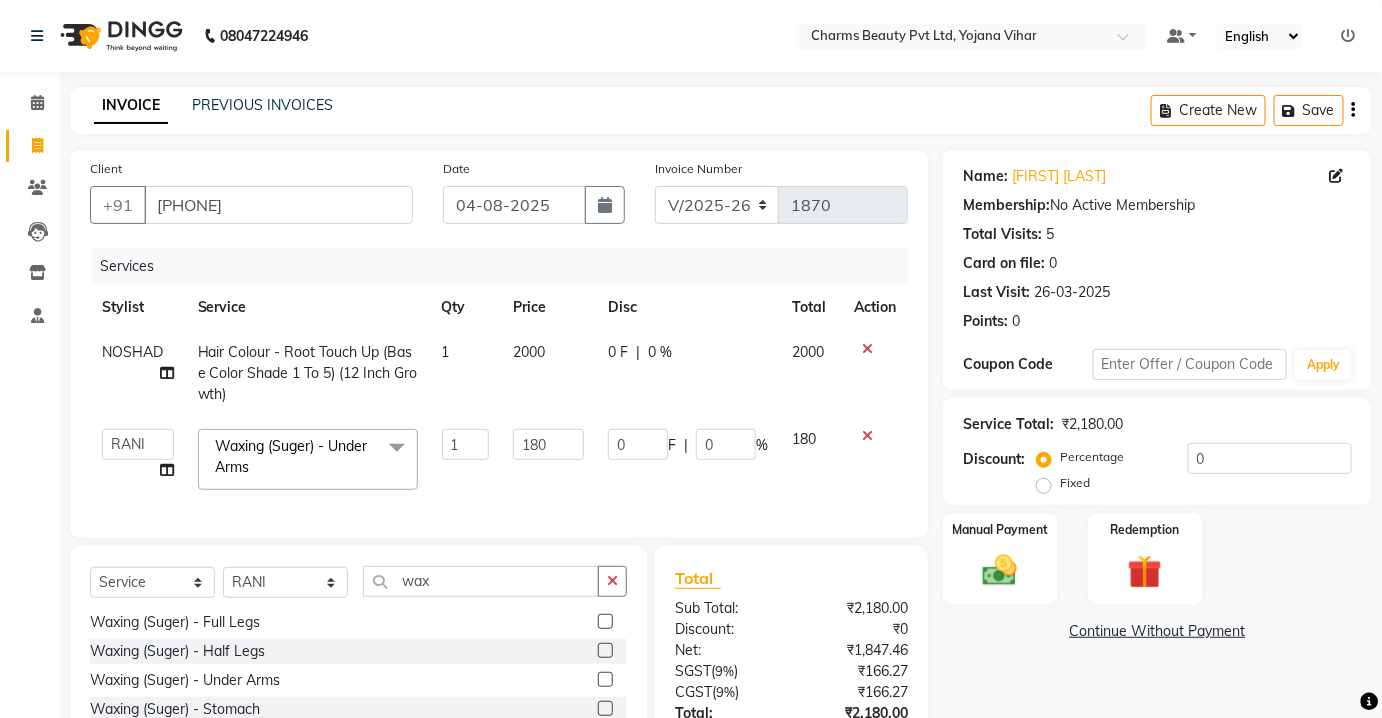 click on "180" 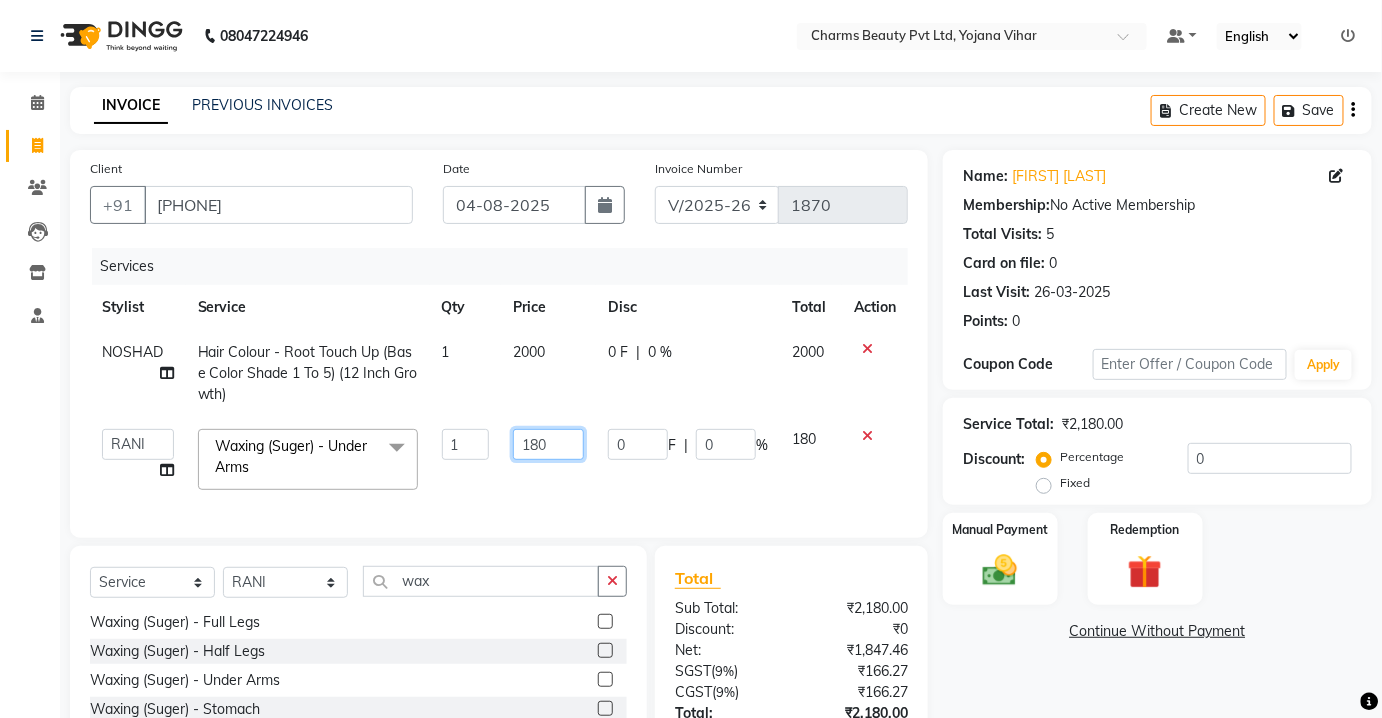 click on "180" 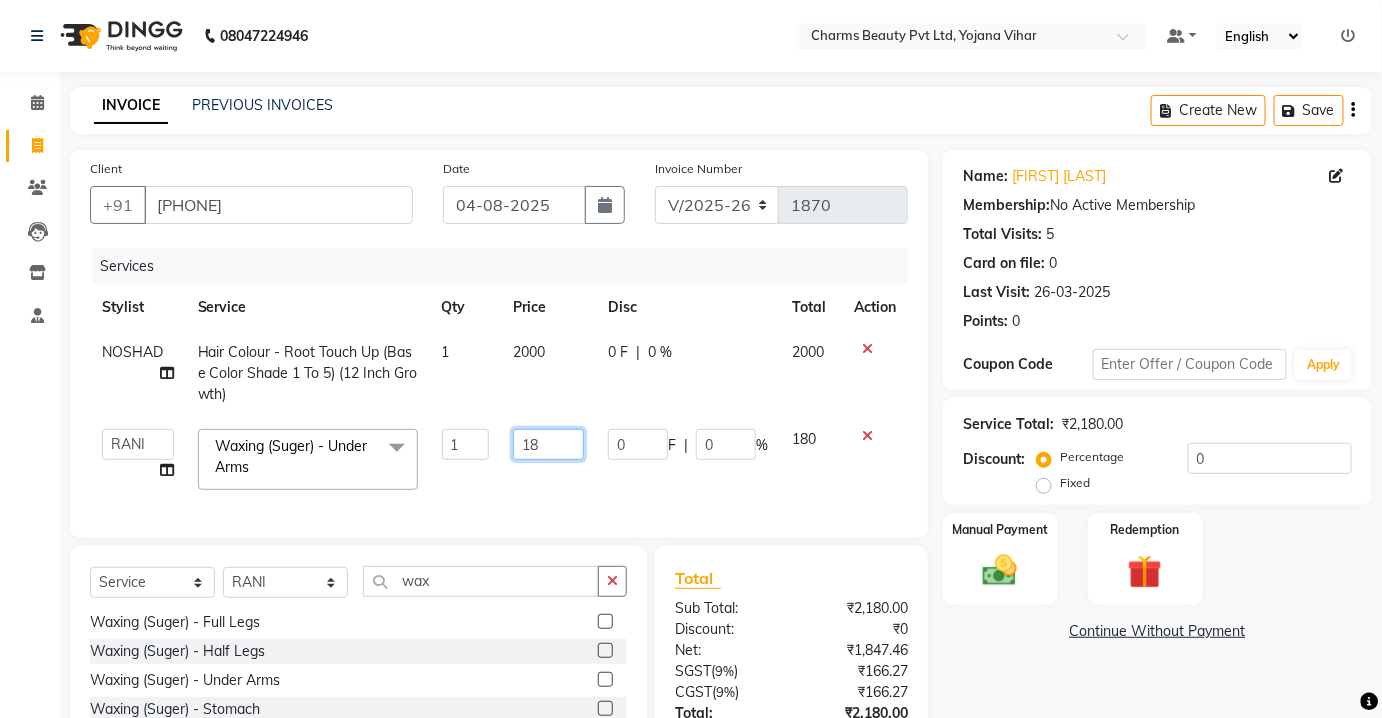 type on "1" 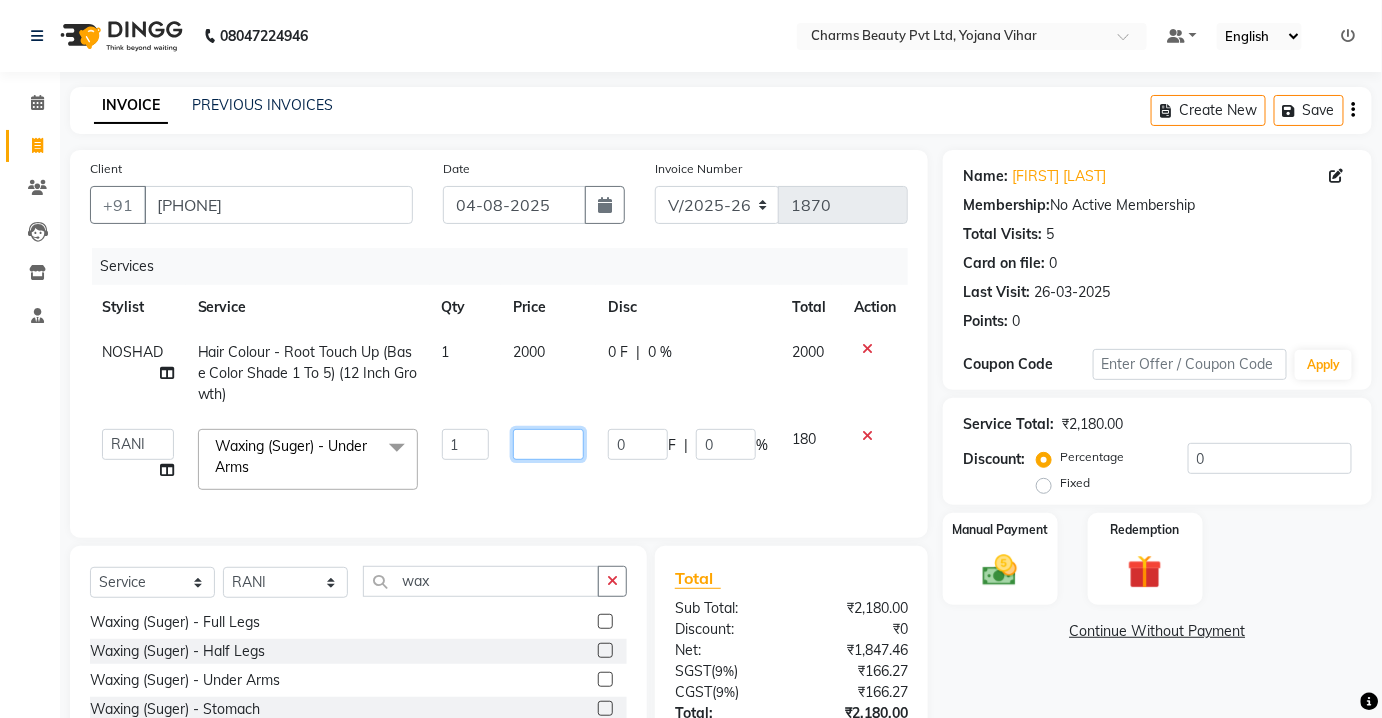 type on "8" 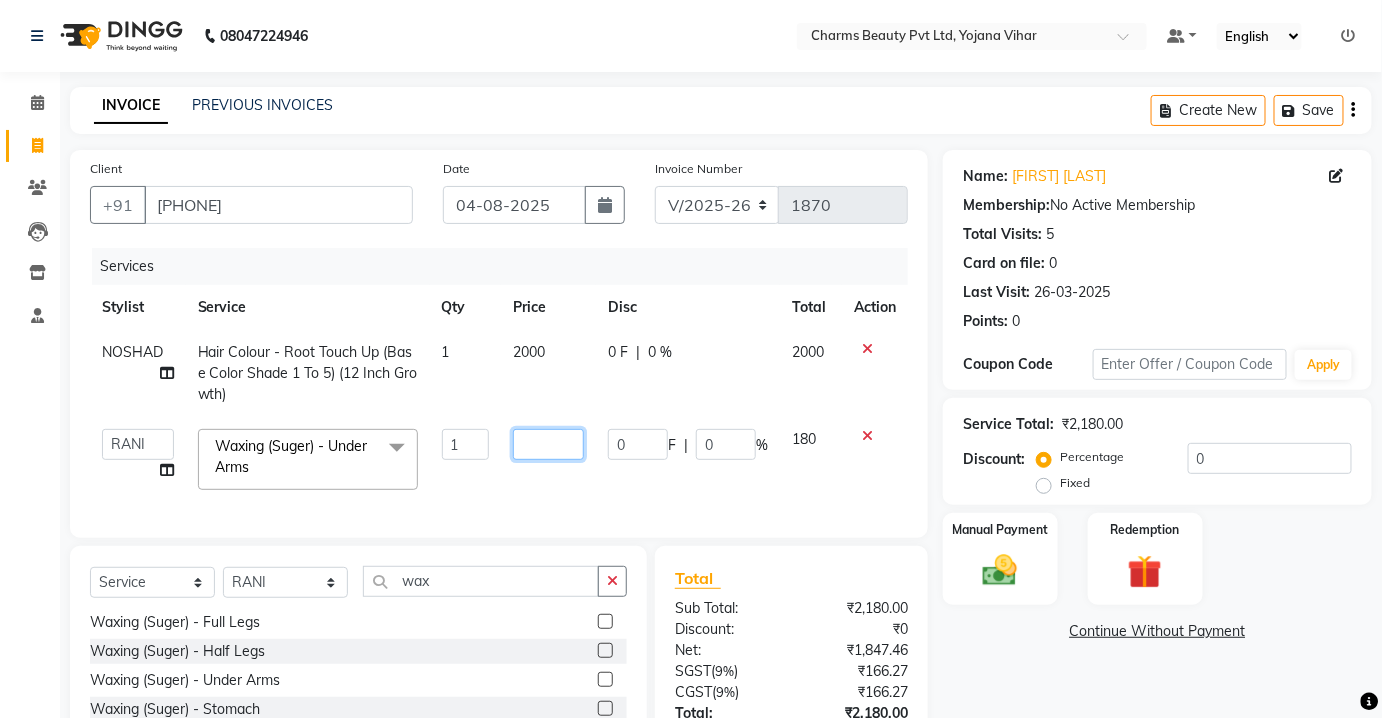 type on "5" 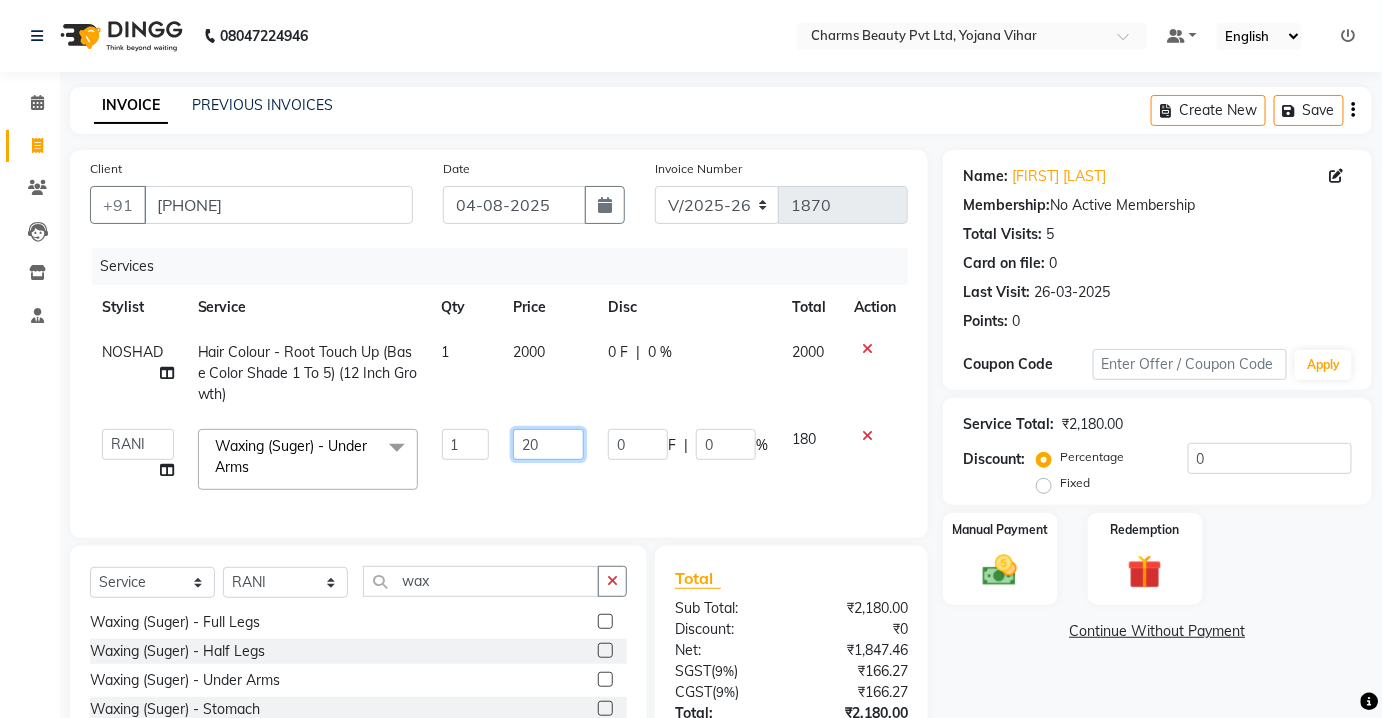 type on "200" 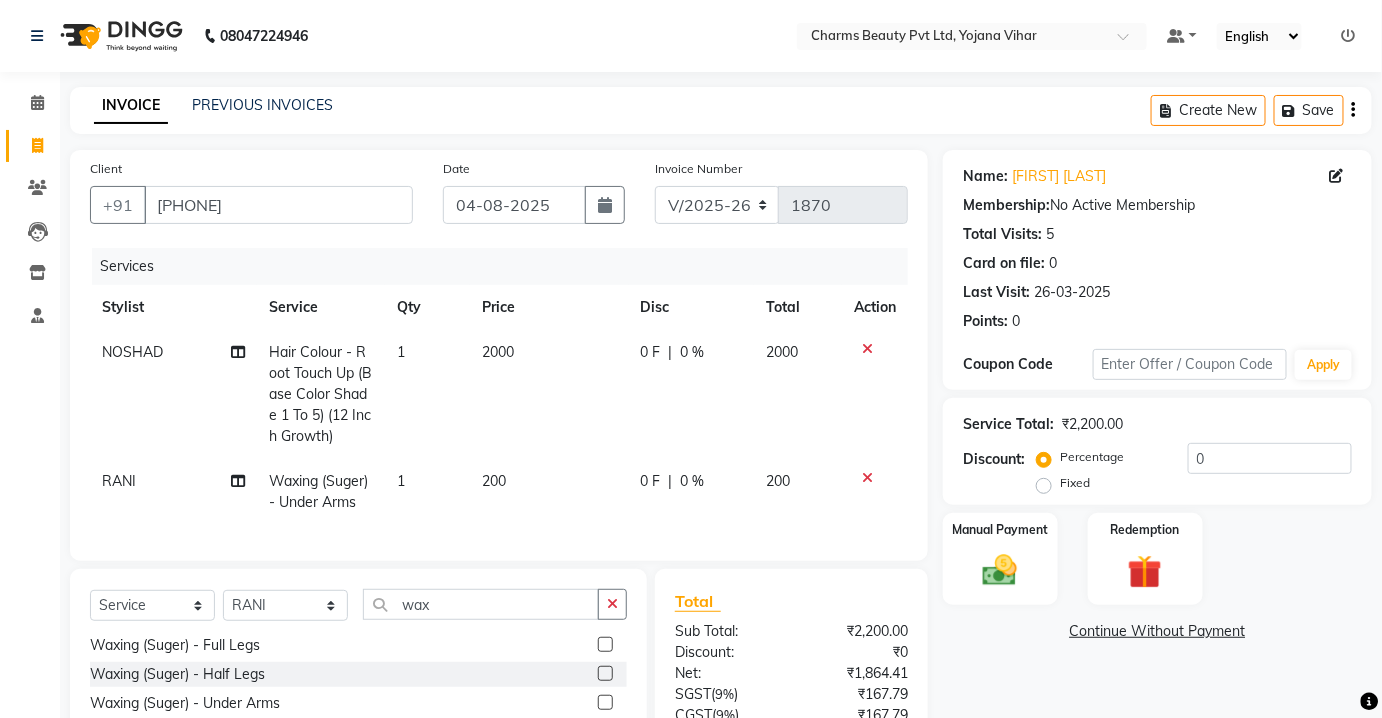click on "RANI Waxing (Suger)  -  Under Arms 1 200 0 F | 0 % 200" 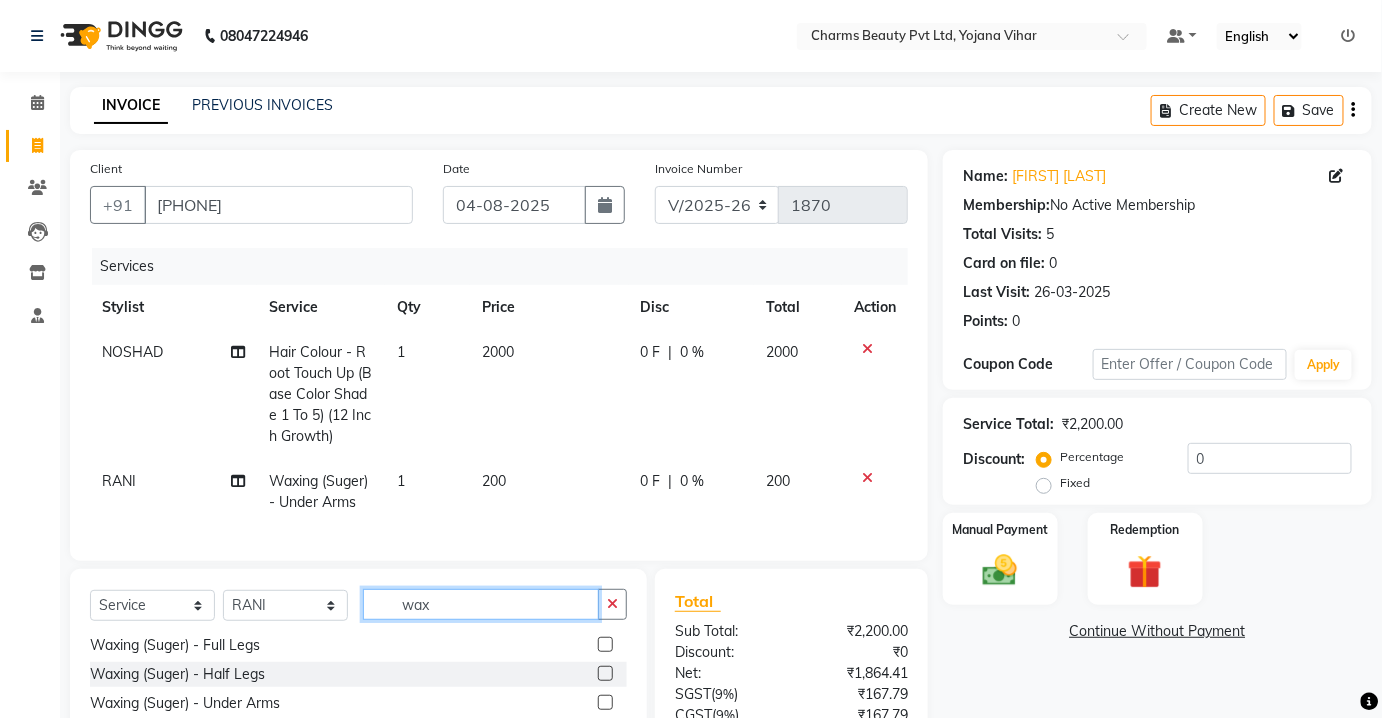 click on "wax" 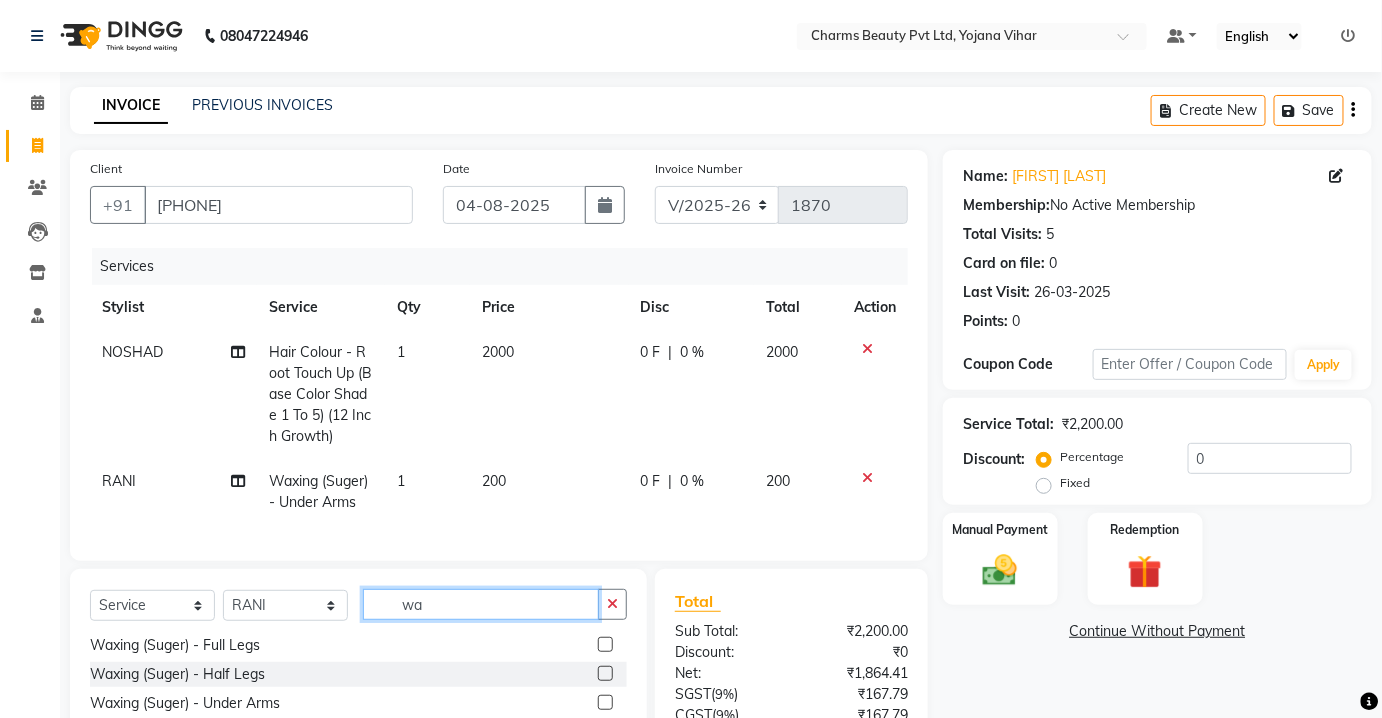 type on "w" 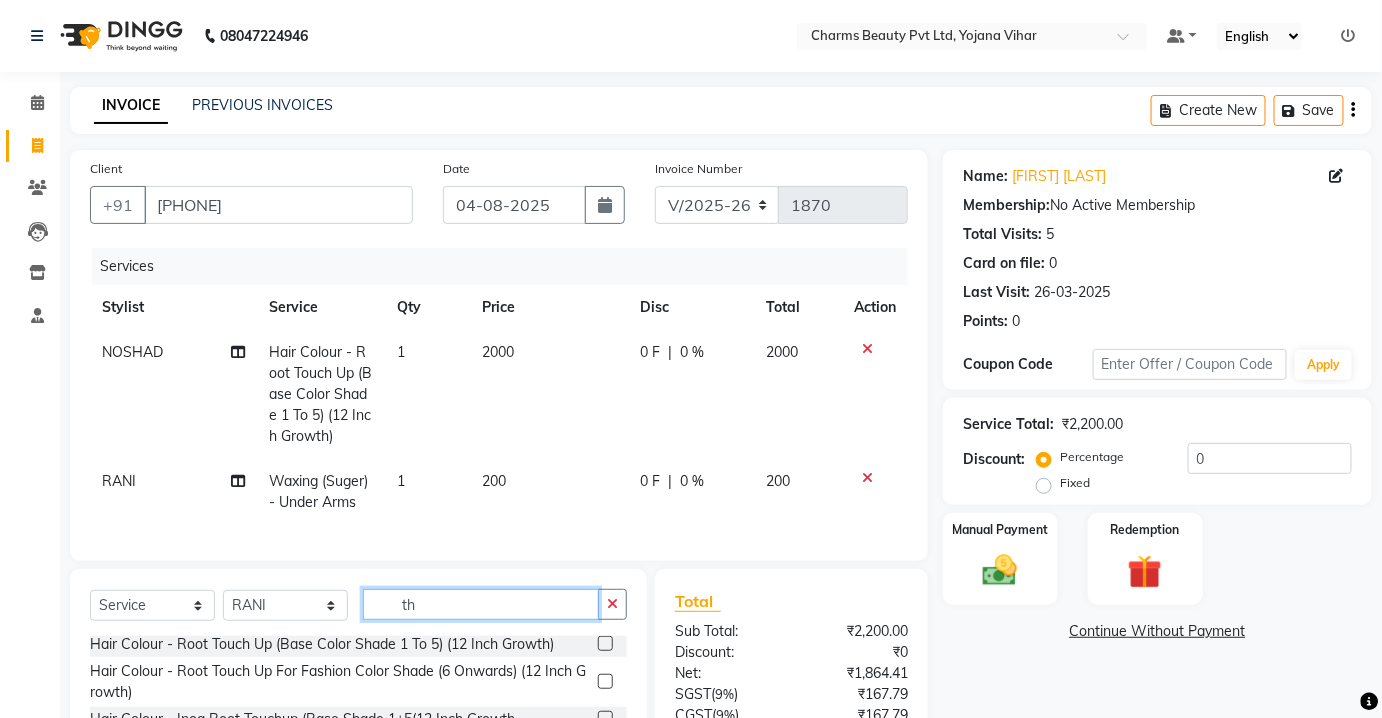 scroll, scrollTop: 0, scrollLeft: 0, axis: both 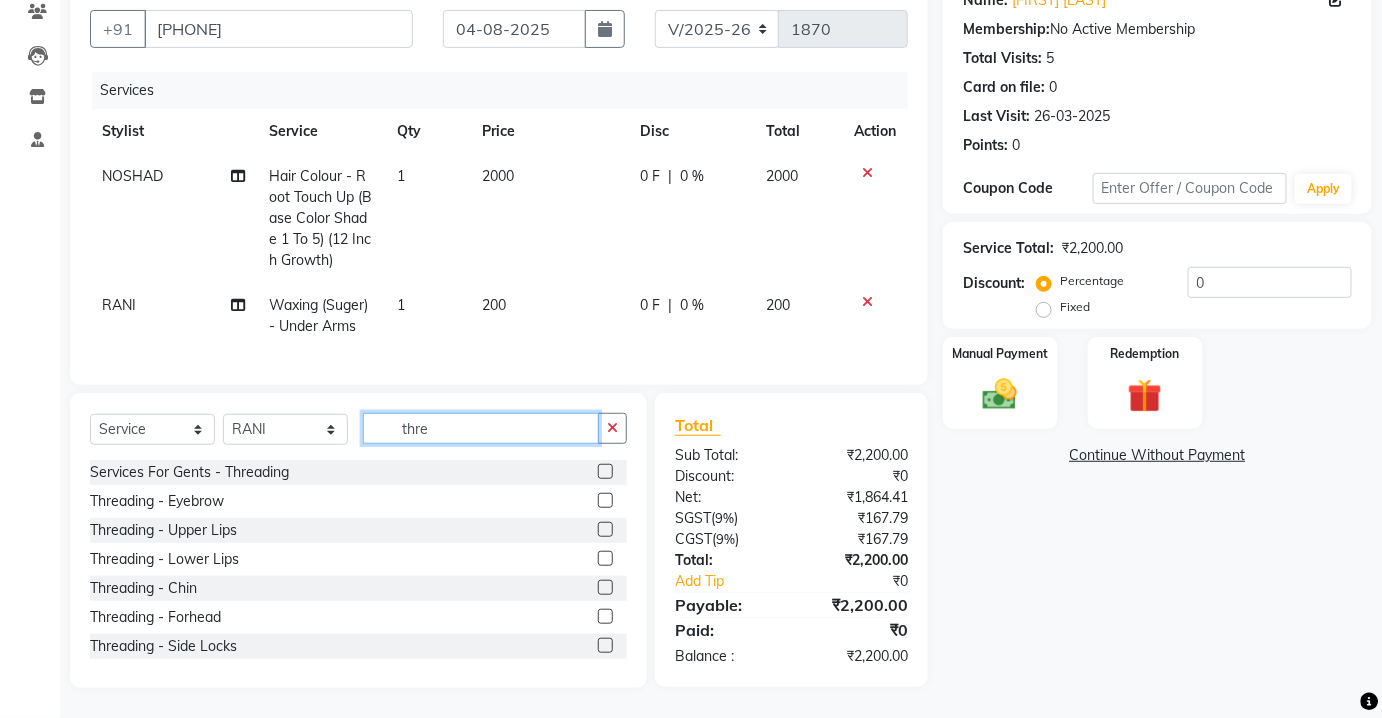 type on "thre" 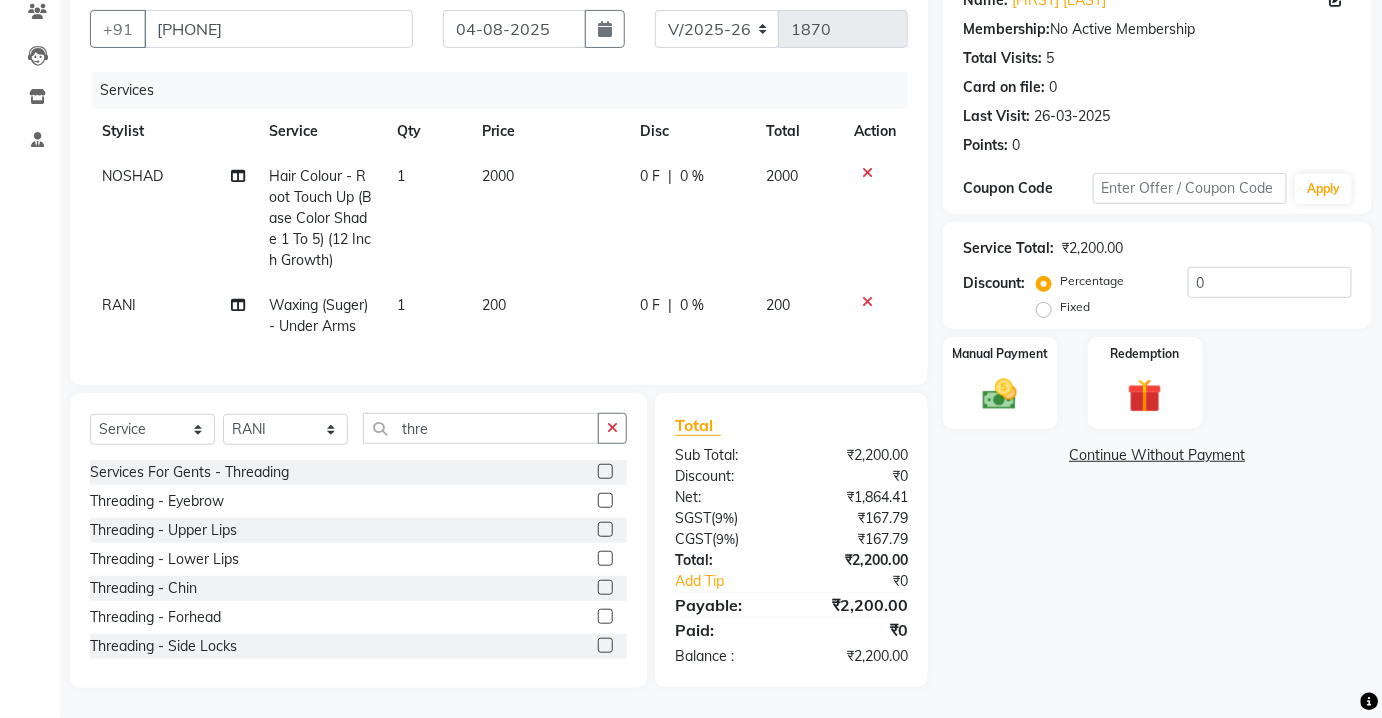 click 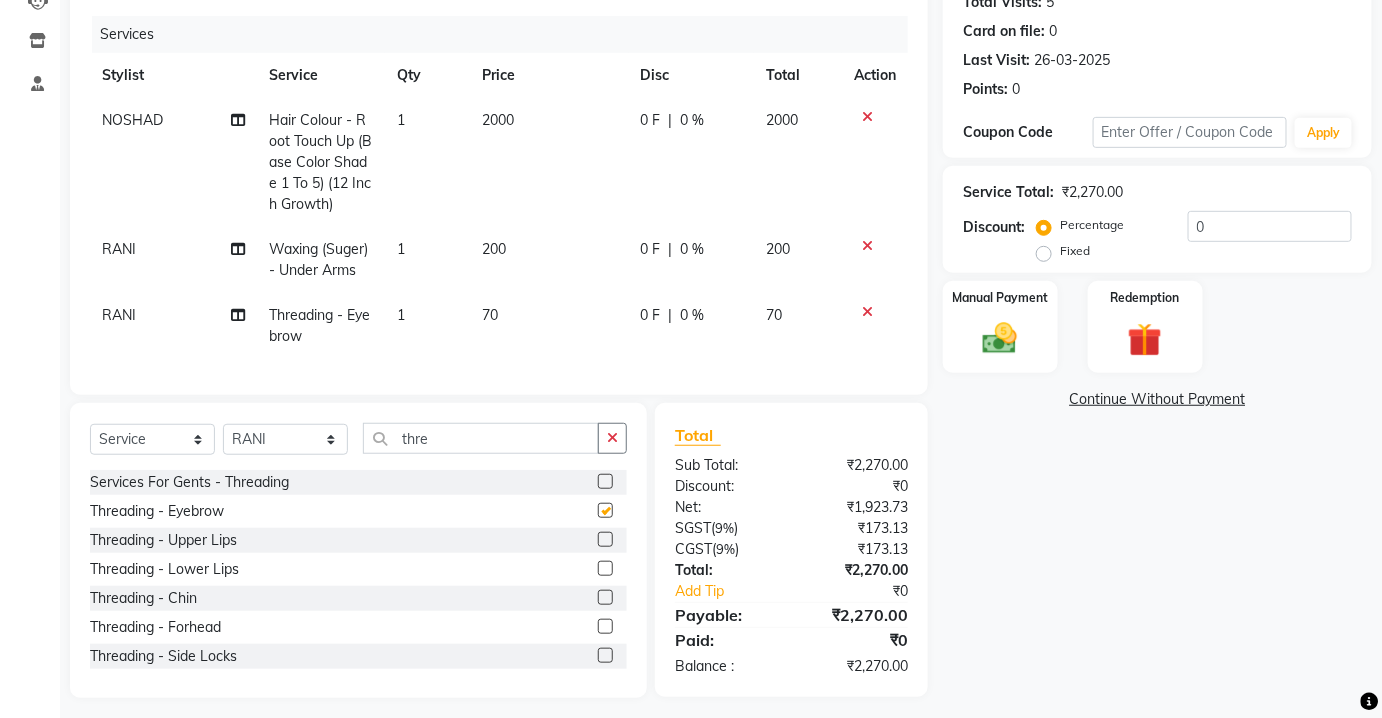 scroll, scrollTop: 255, scrollLeft: 0, axis: vertical 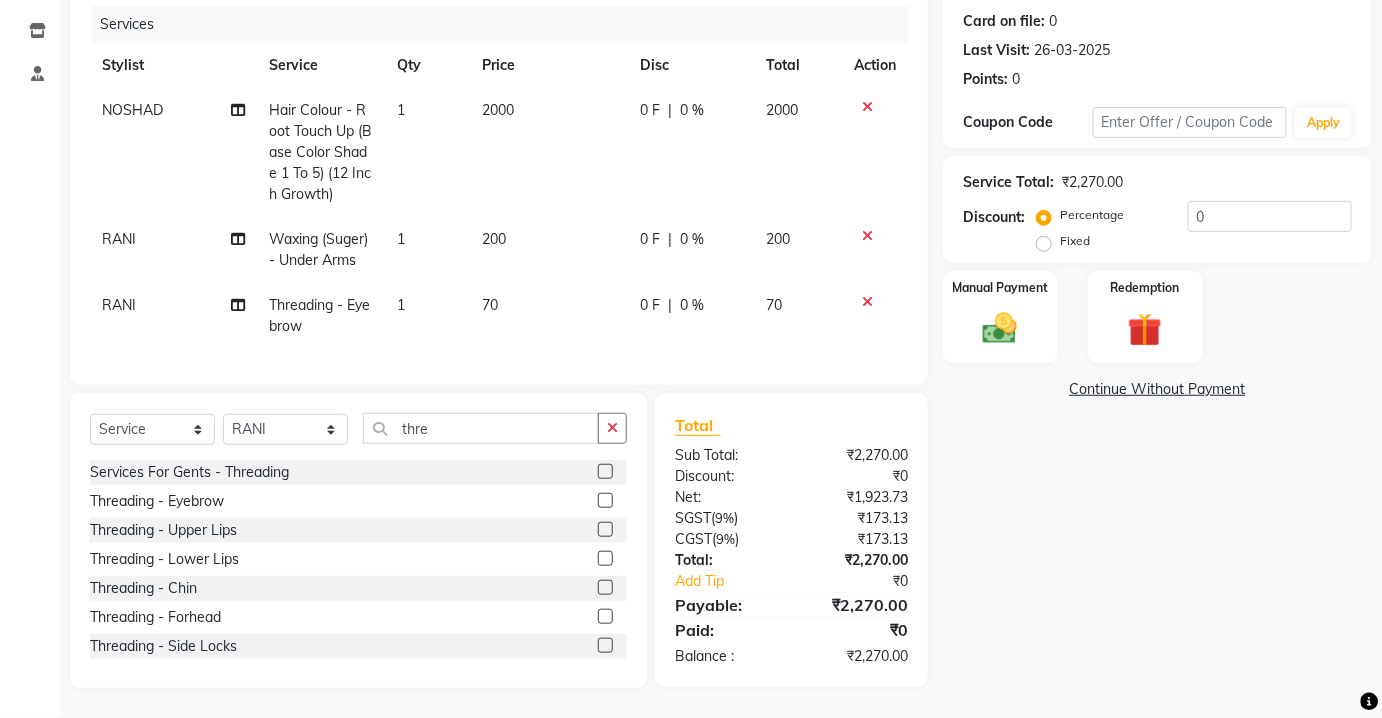 checkbox on "false" 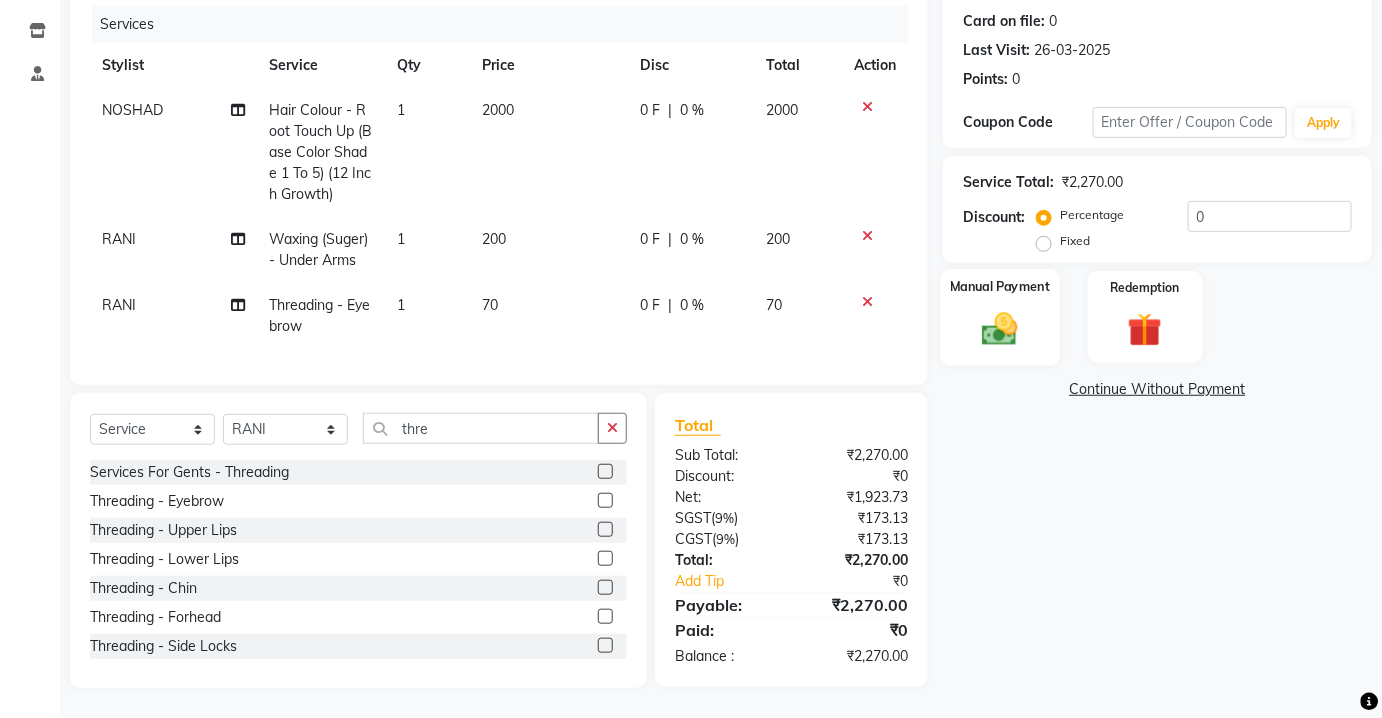 click 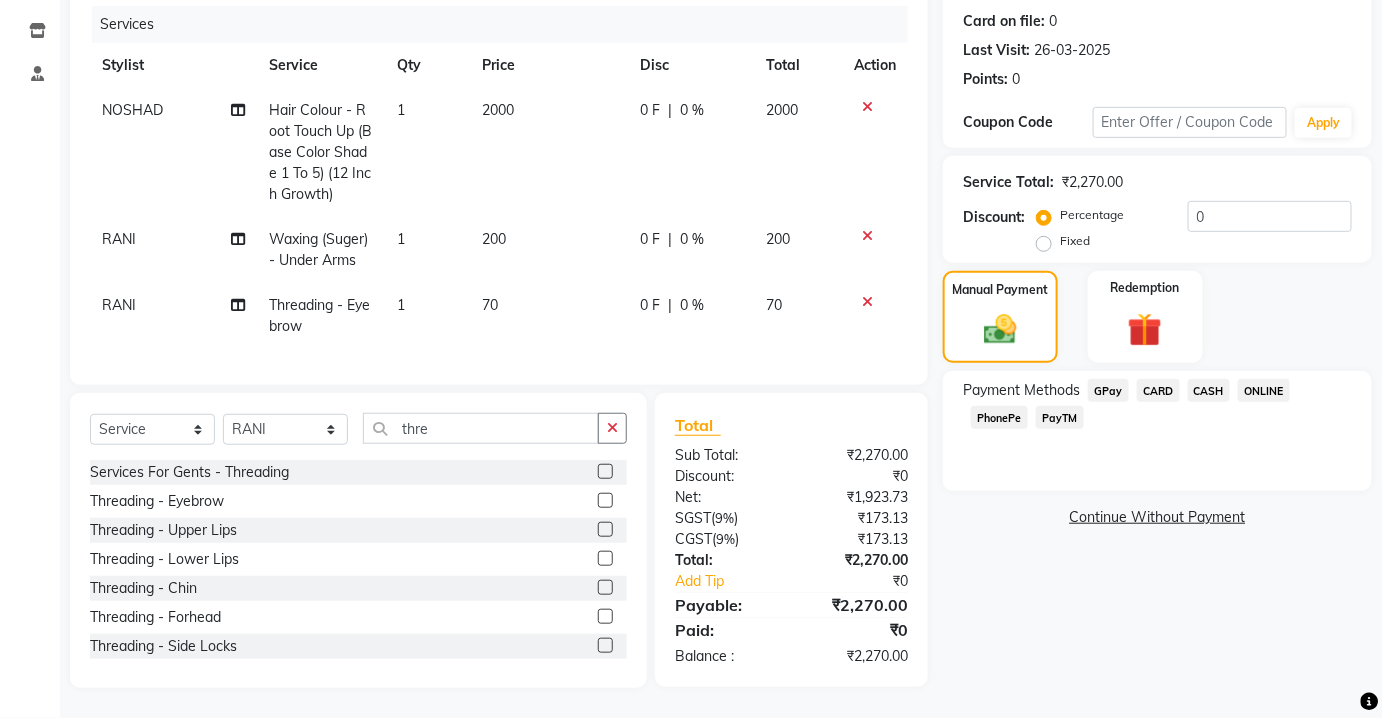 click on "CASH" 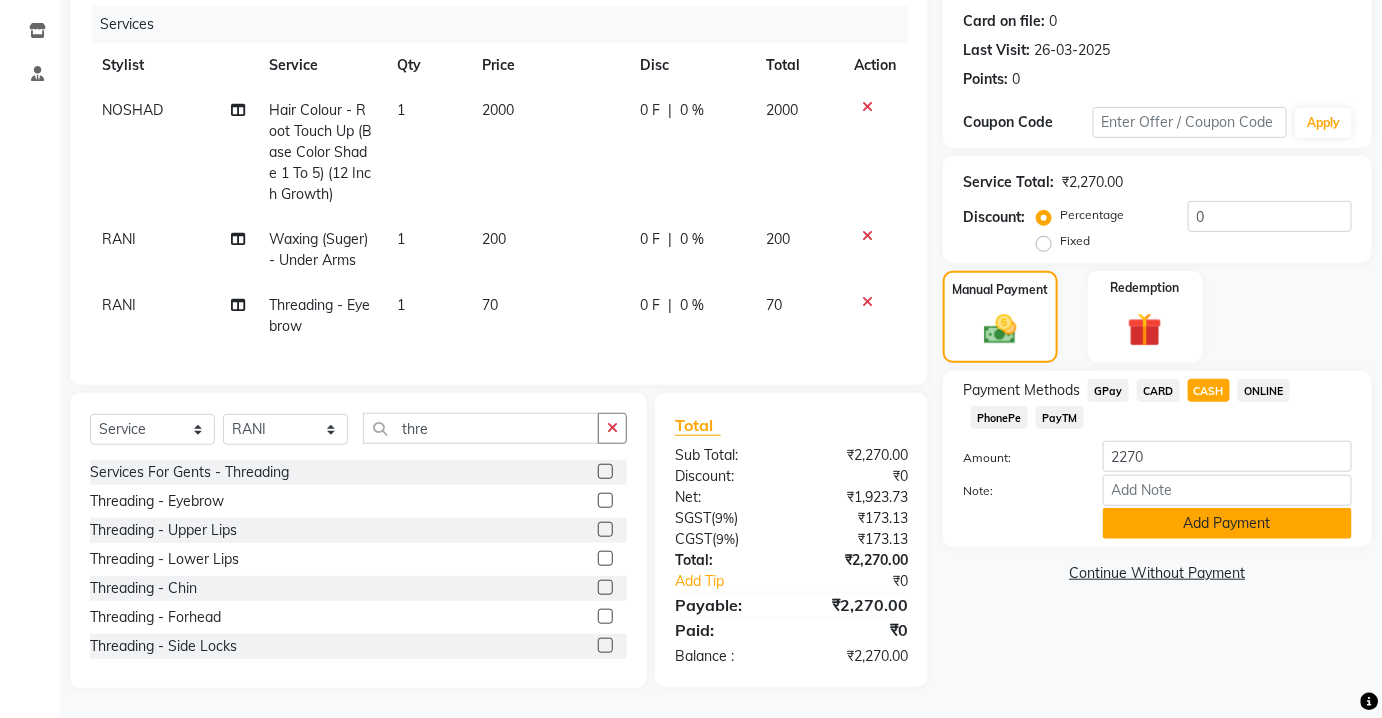 click on "Add Payment" 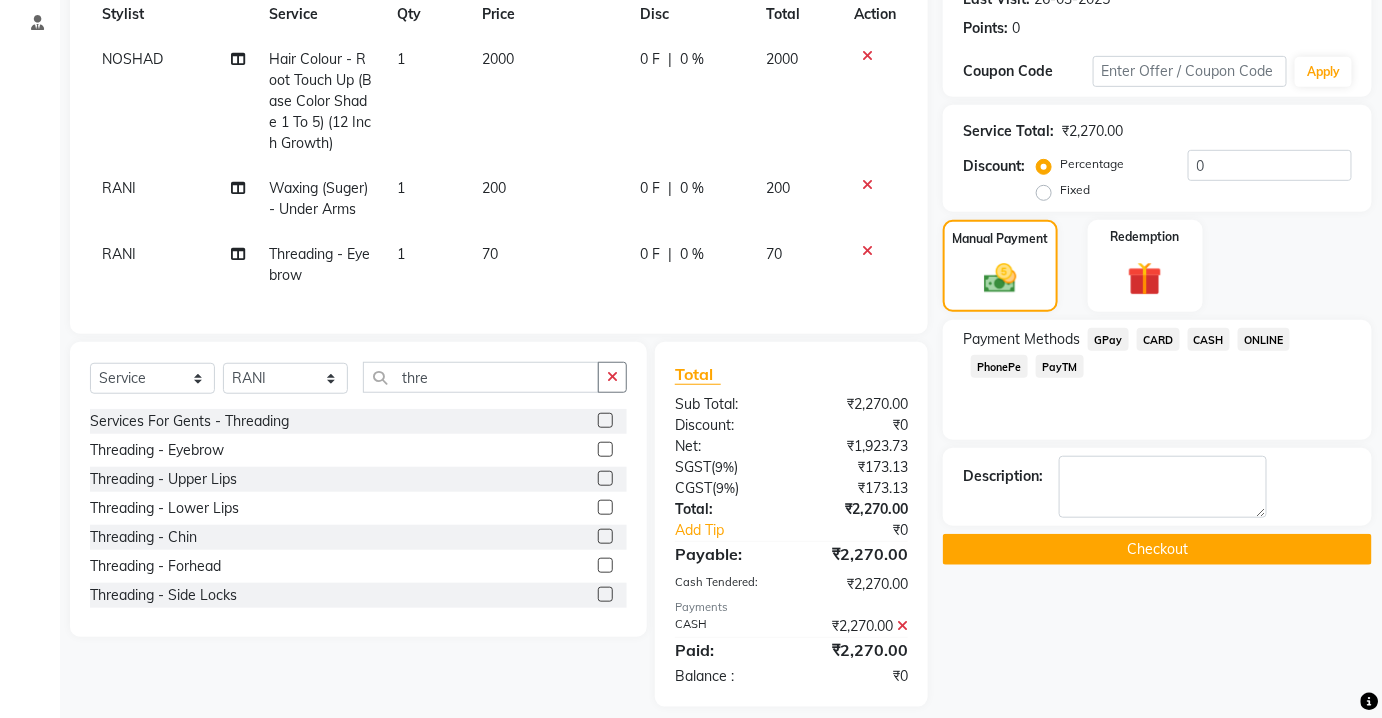 scroll, scrollTop: 324, scrollLeft: 0, axis: vertical 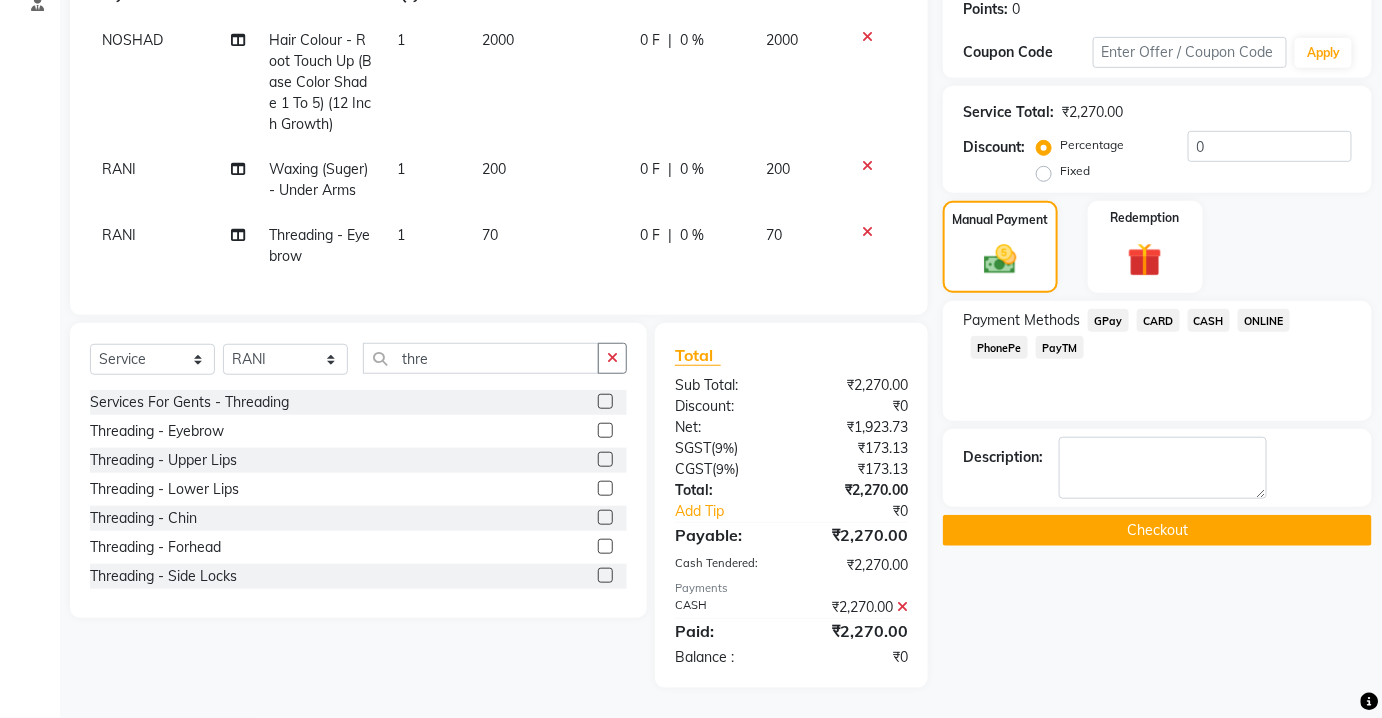 click on "Checkout" 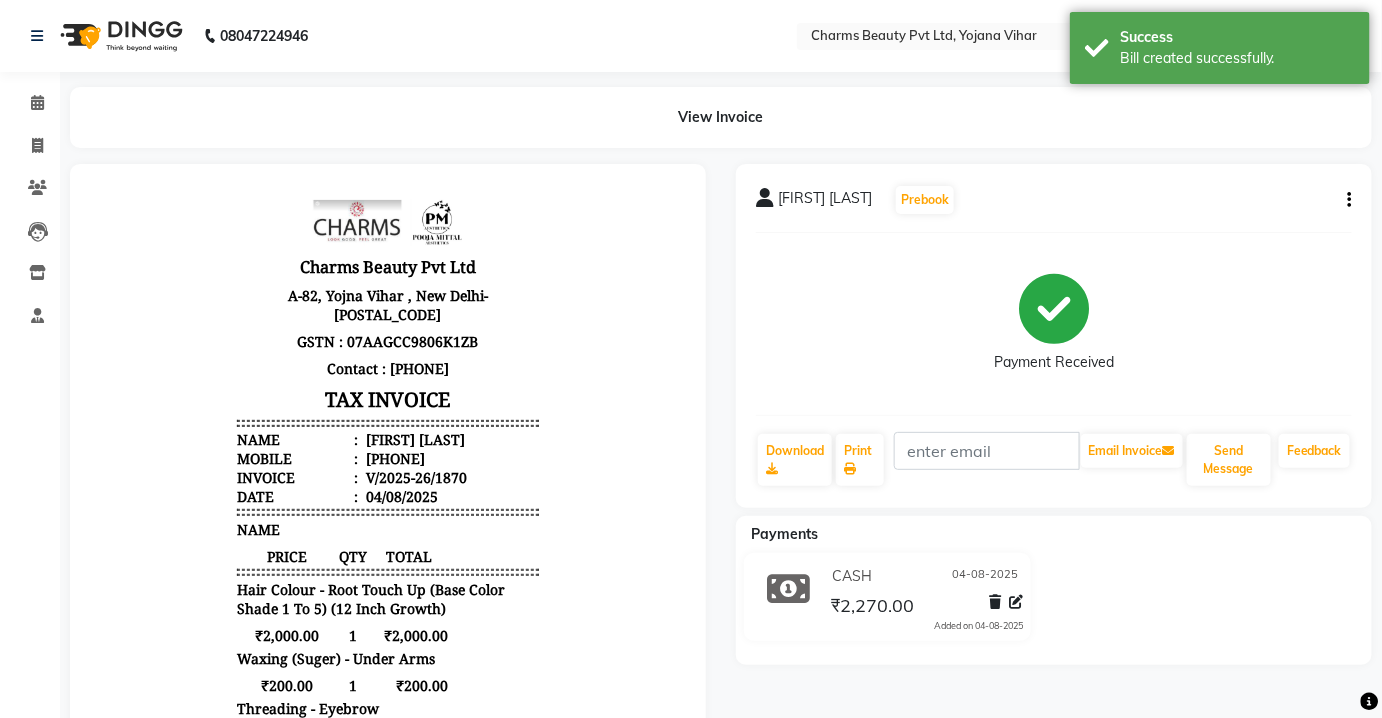 scroll, scrollTop: 0, scrollLeft: 0, axis: both 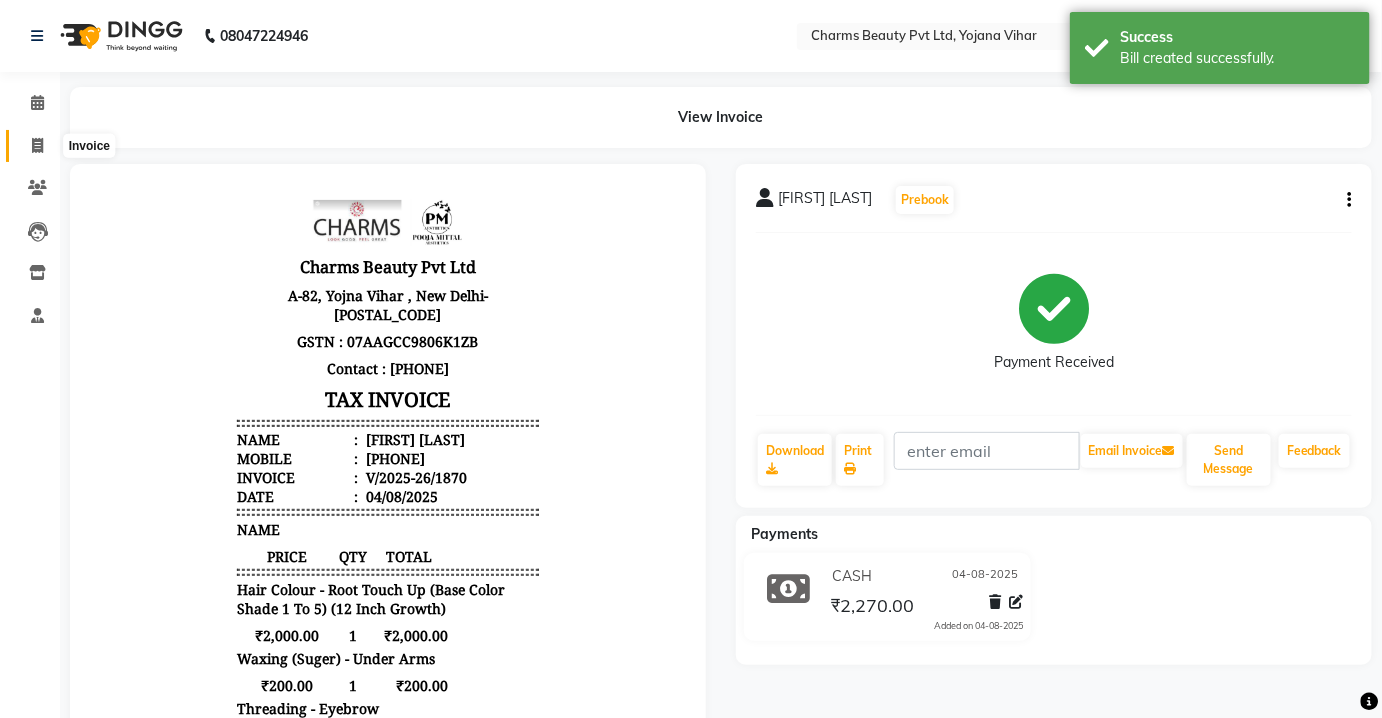 click 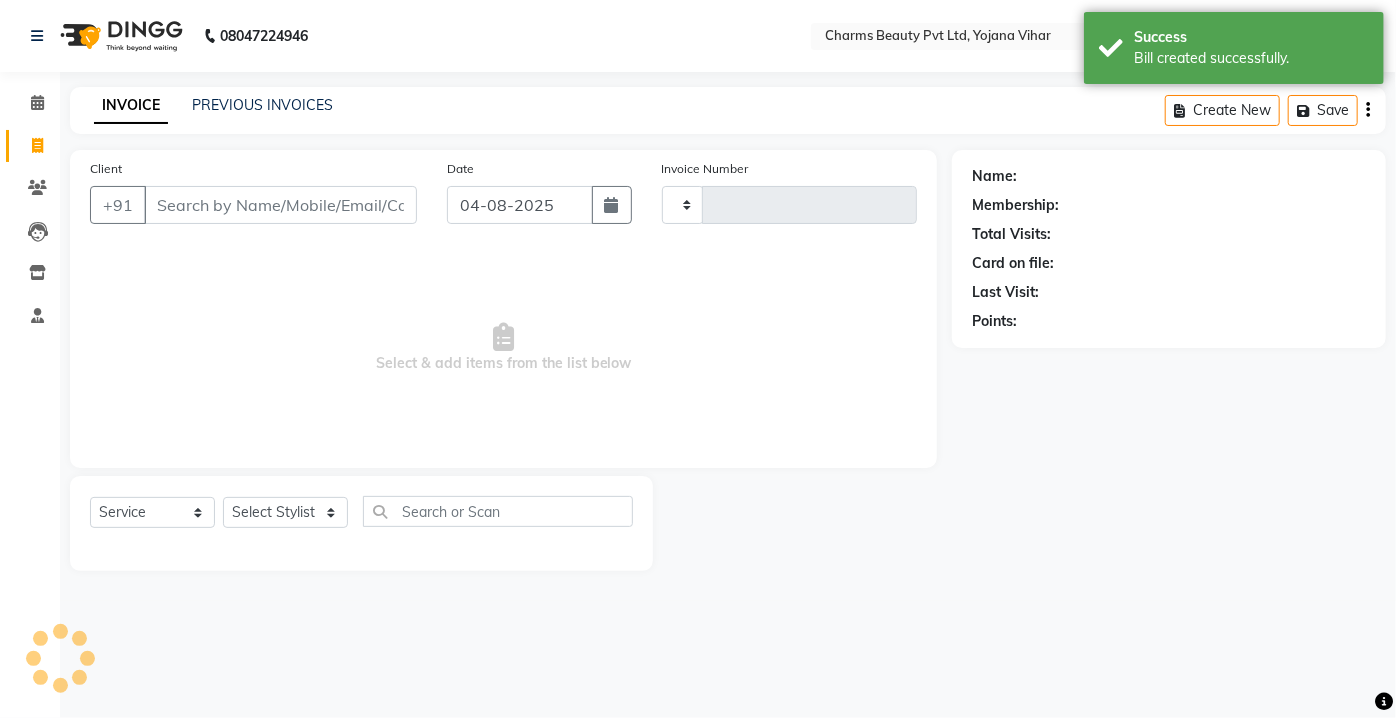 type on "1871" 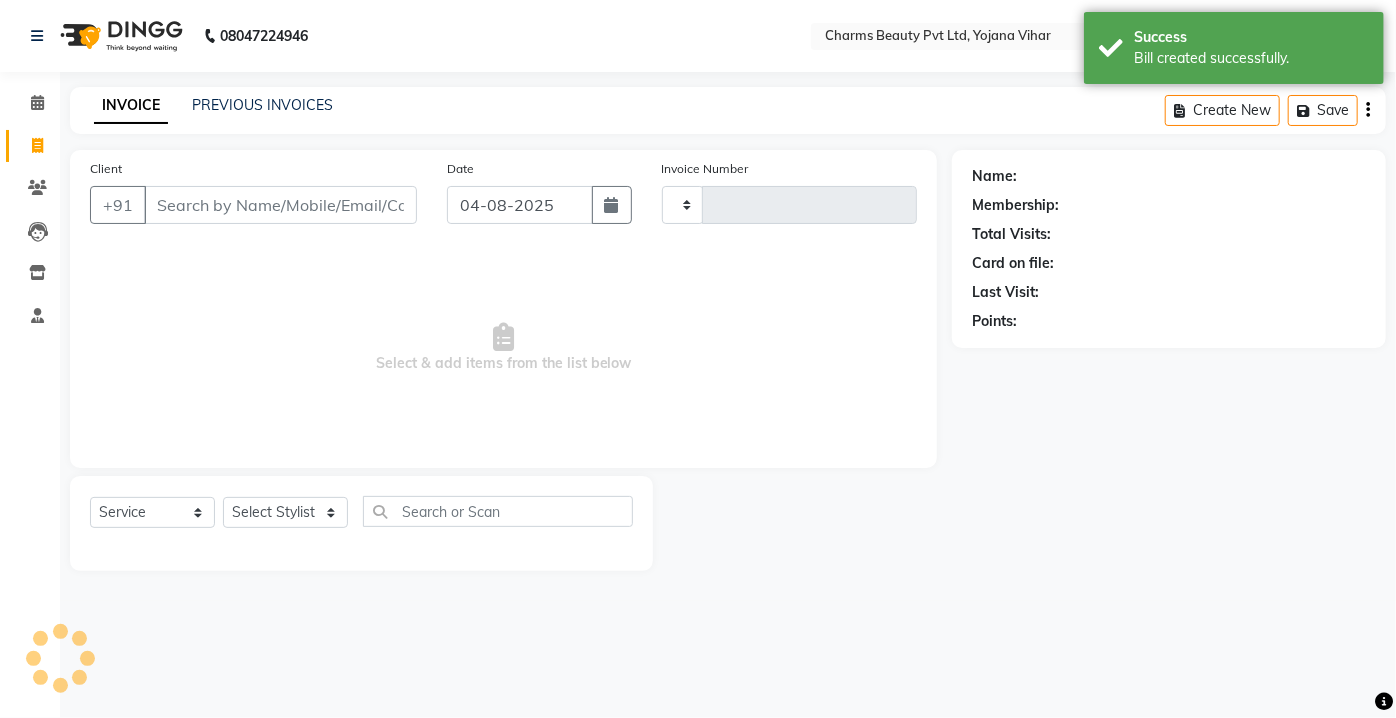 select on "3743" 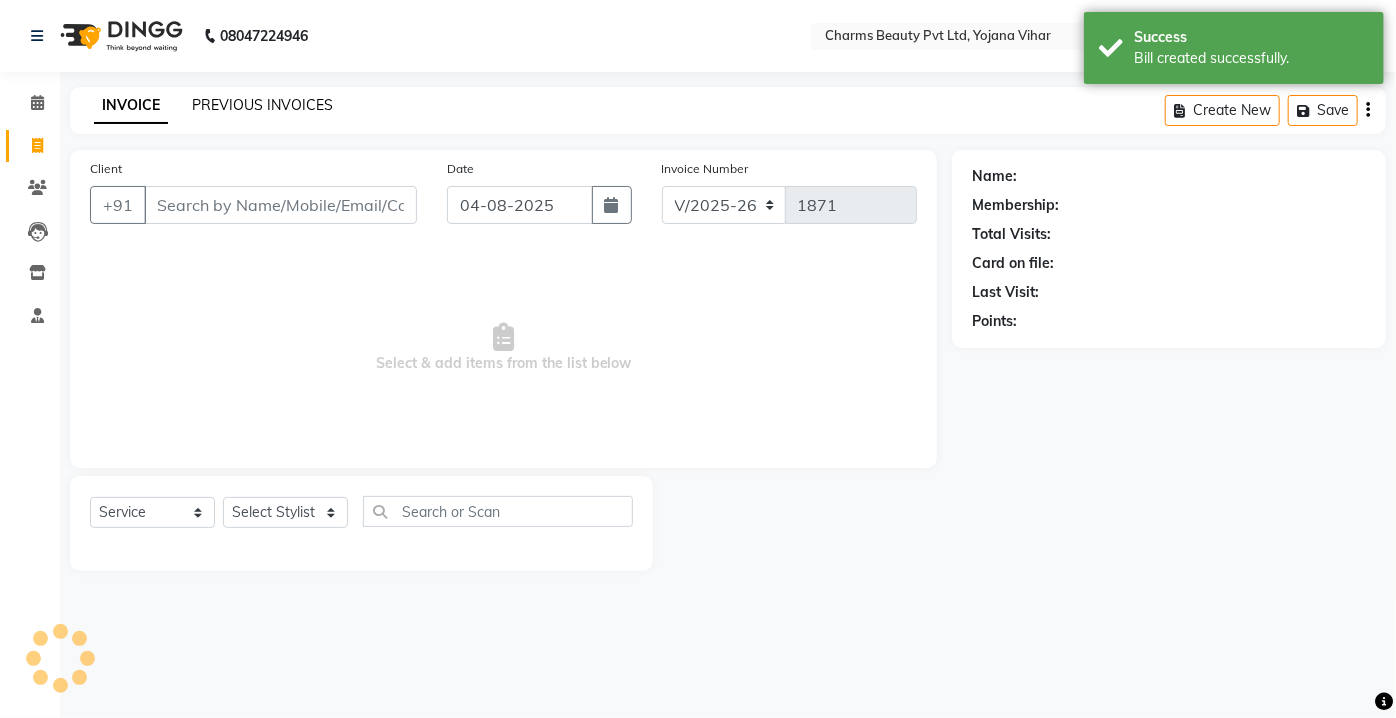 click on "PREVIOUS INVOICES" 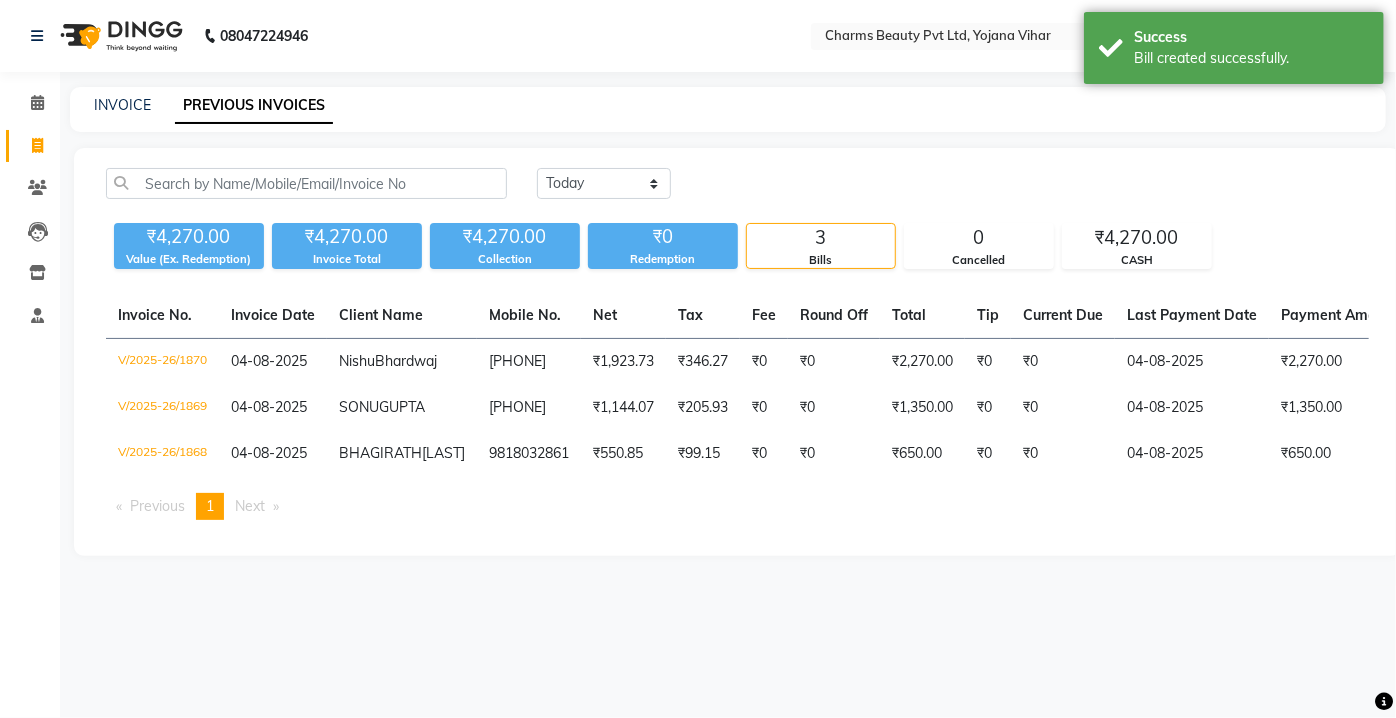 click on "INVOICE PREVIOUS INVOICES" 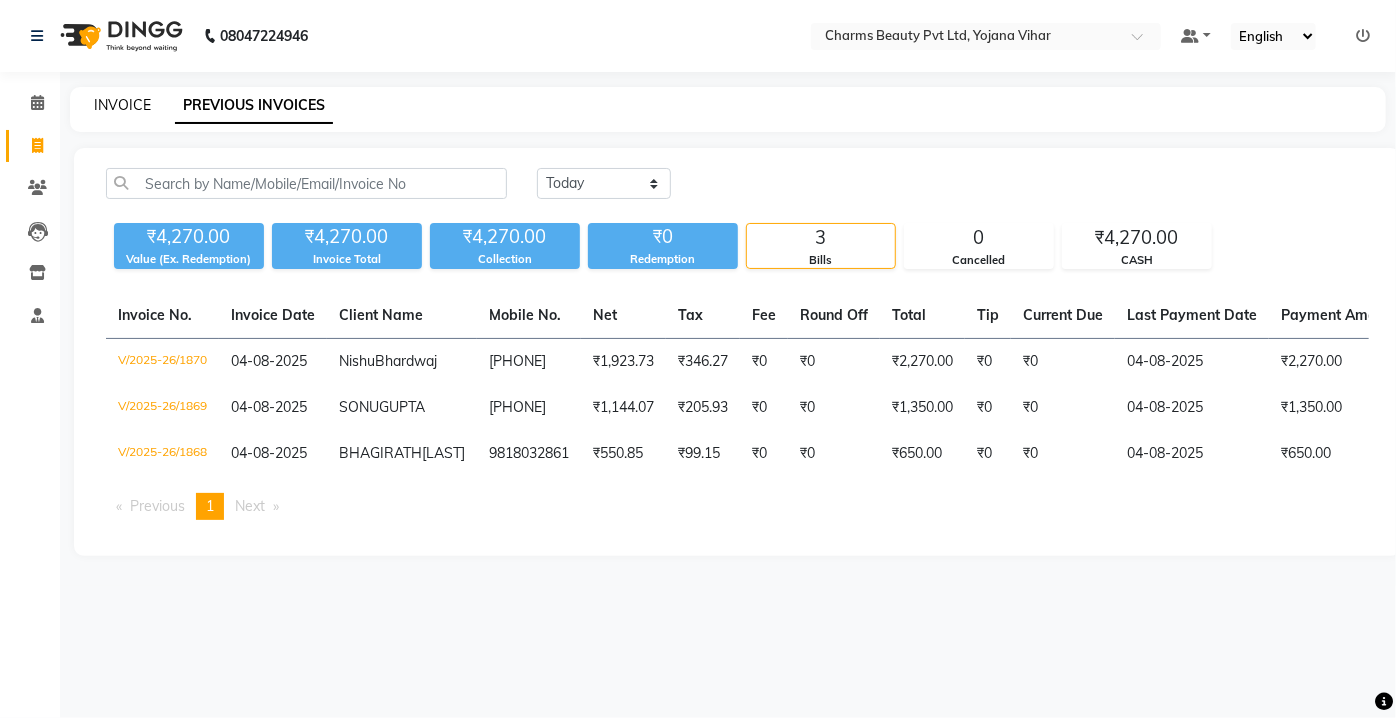 click on "INVOICE" 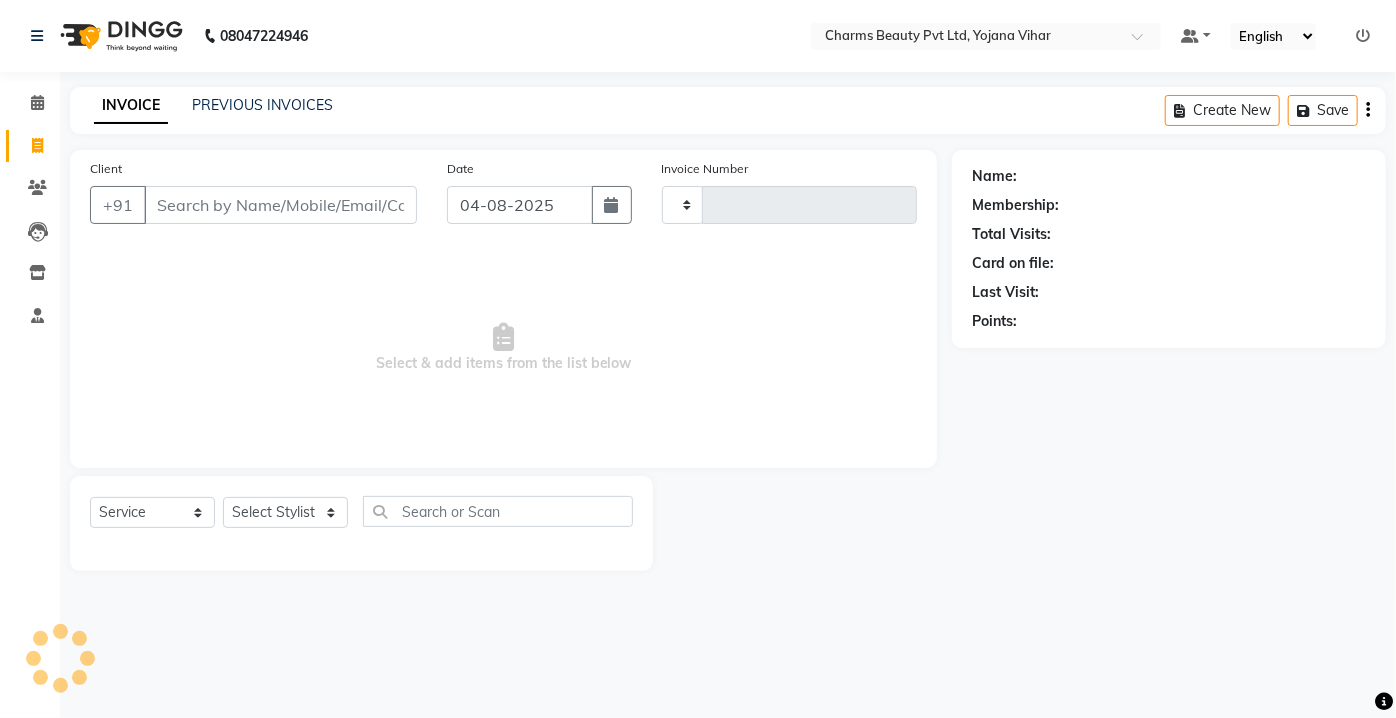 type on "1871" 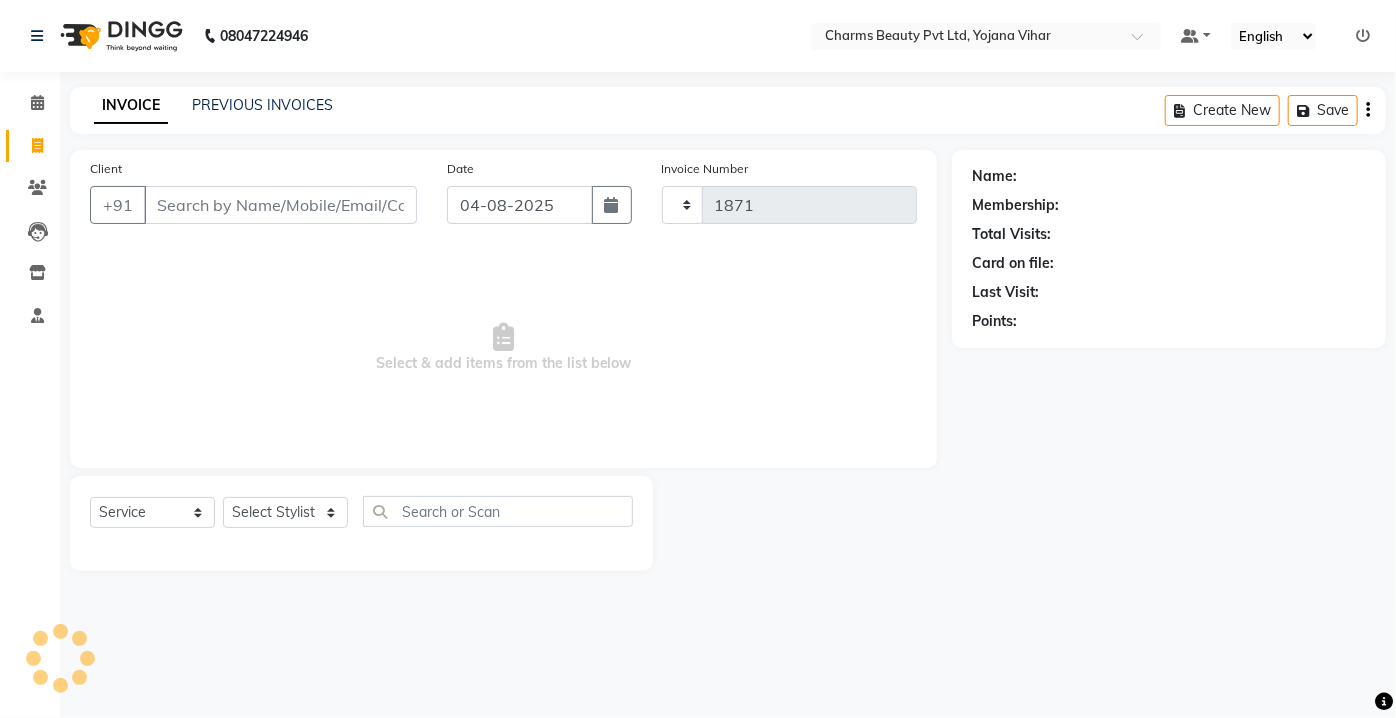 select on "3743" 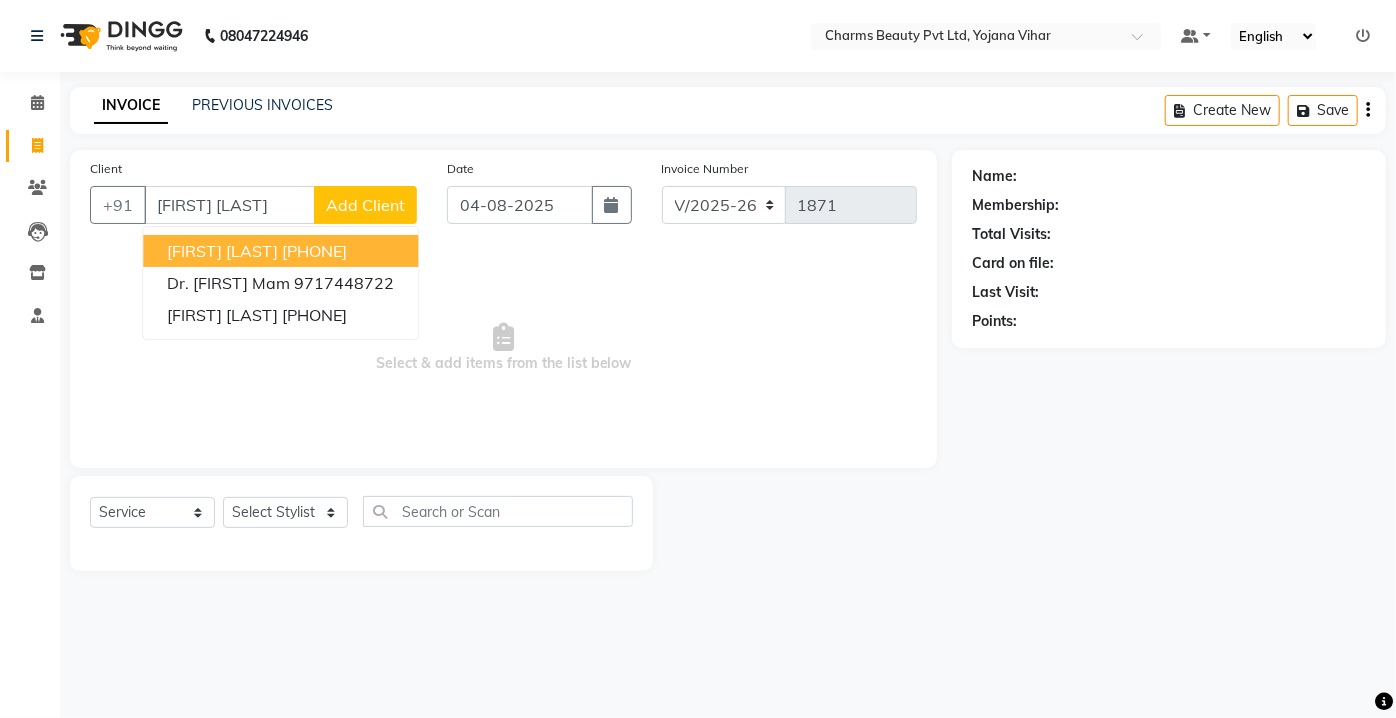 click on "[FIRST] [LAST]" at bounding box center [222, 251] 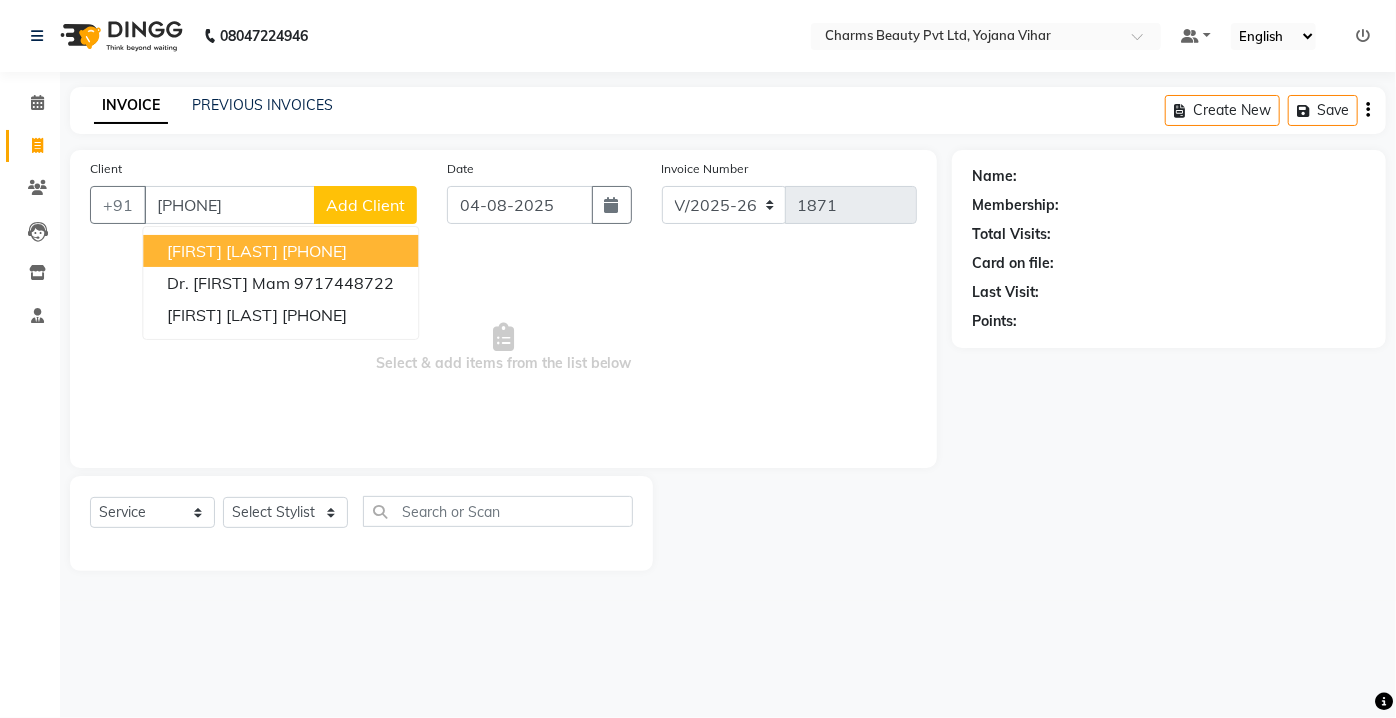 type on "[PHONE]" 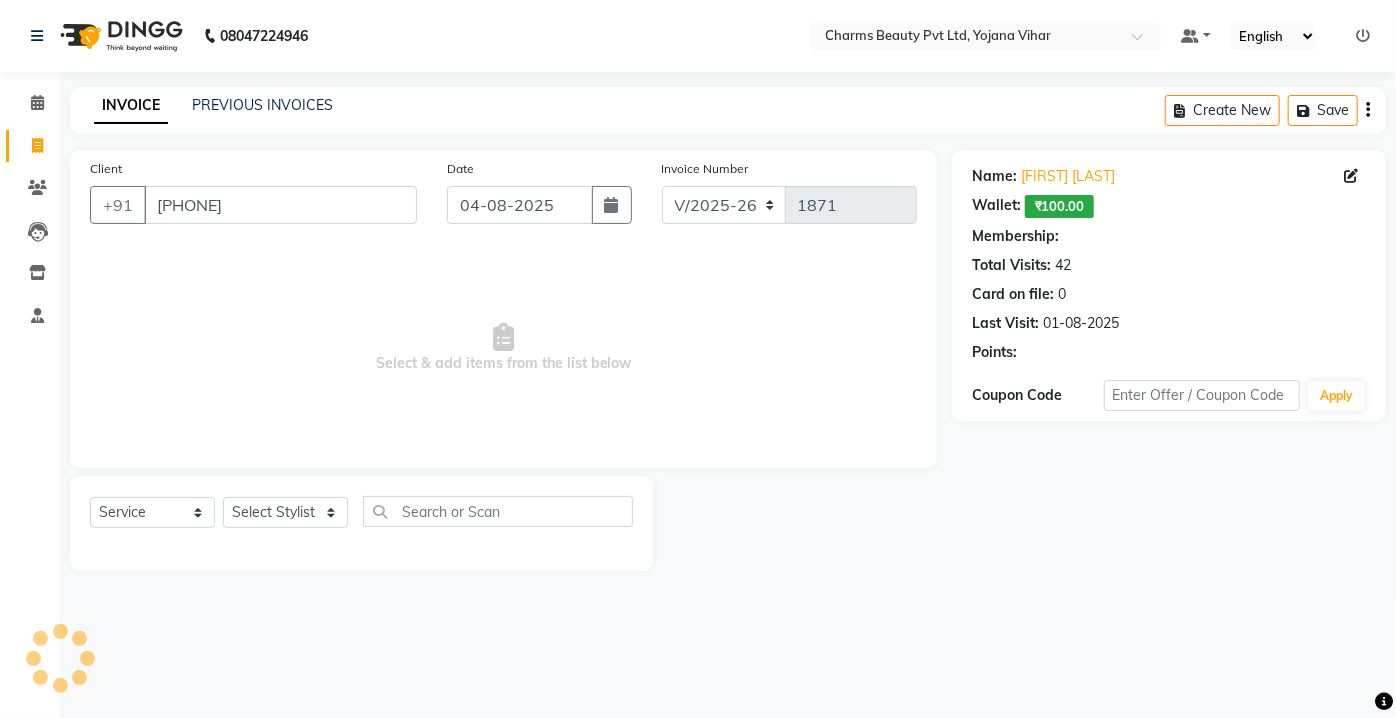 select on "1: Object" 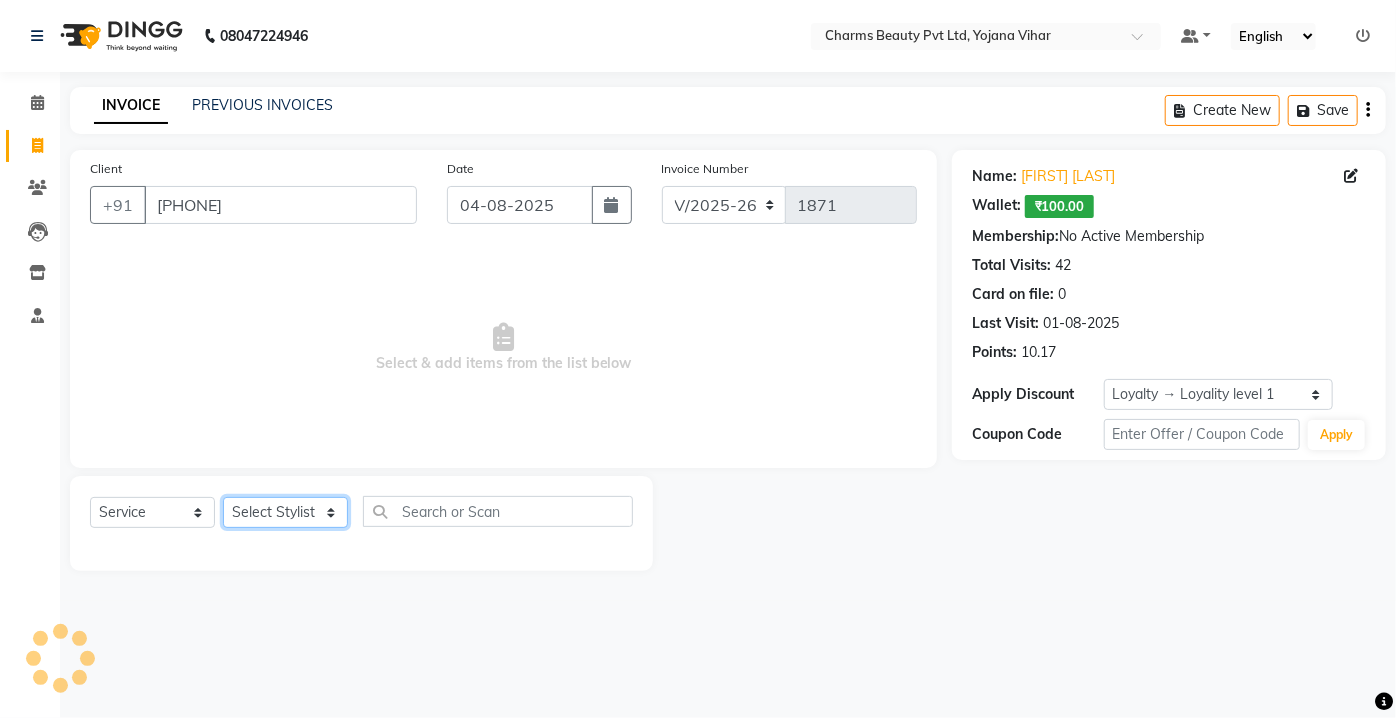 click on "Select Stylist Aarti Asif AZIZA BOBBY CHARMAYNE CHARMS DR. POOJA MITTAL HINA HUSSAN NOSHAD RANI RAVI SOOD  SAKSHI SANTOSH SAPNA TABBASUM" 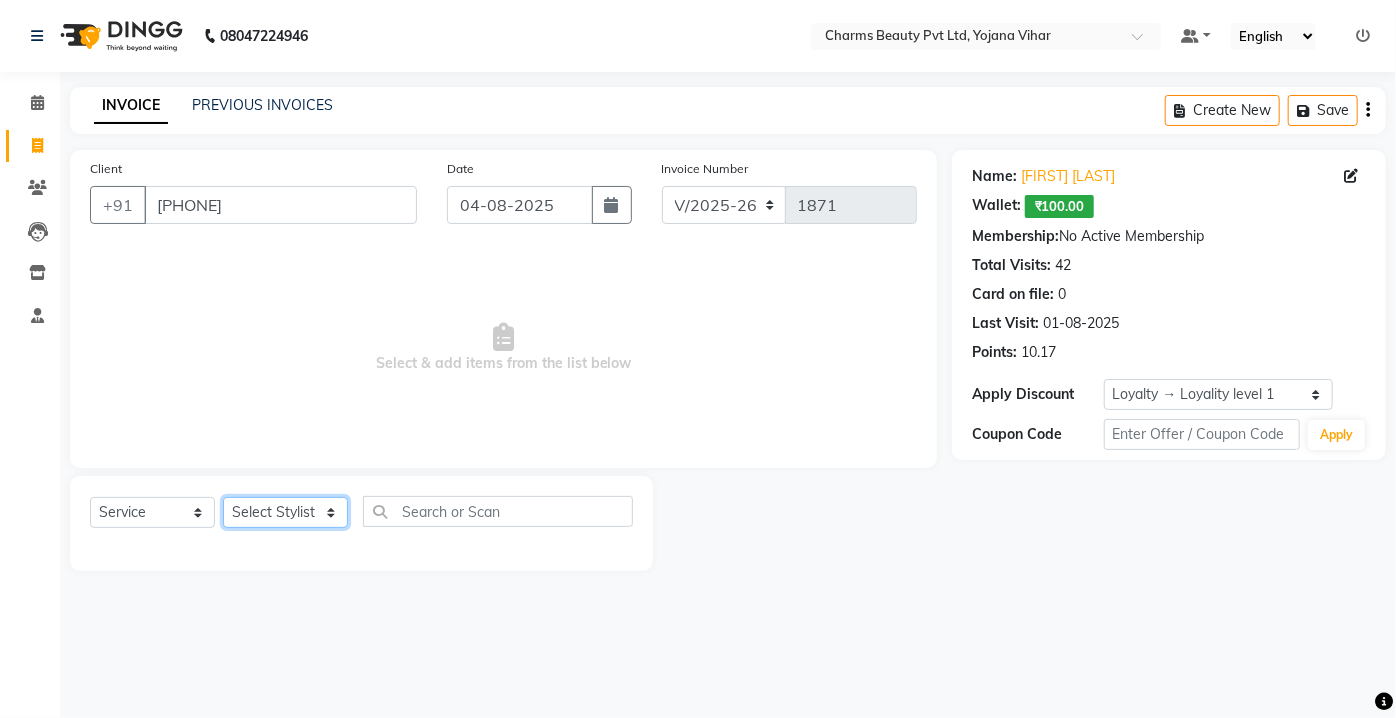 select on "17827" 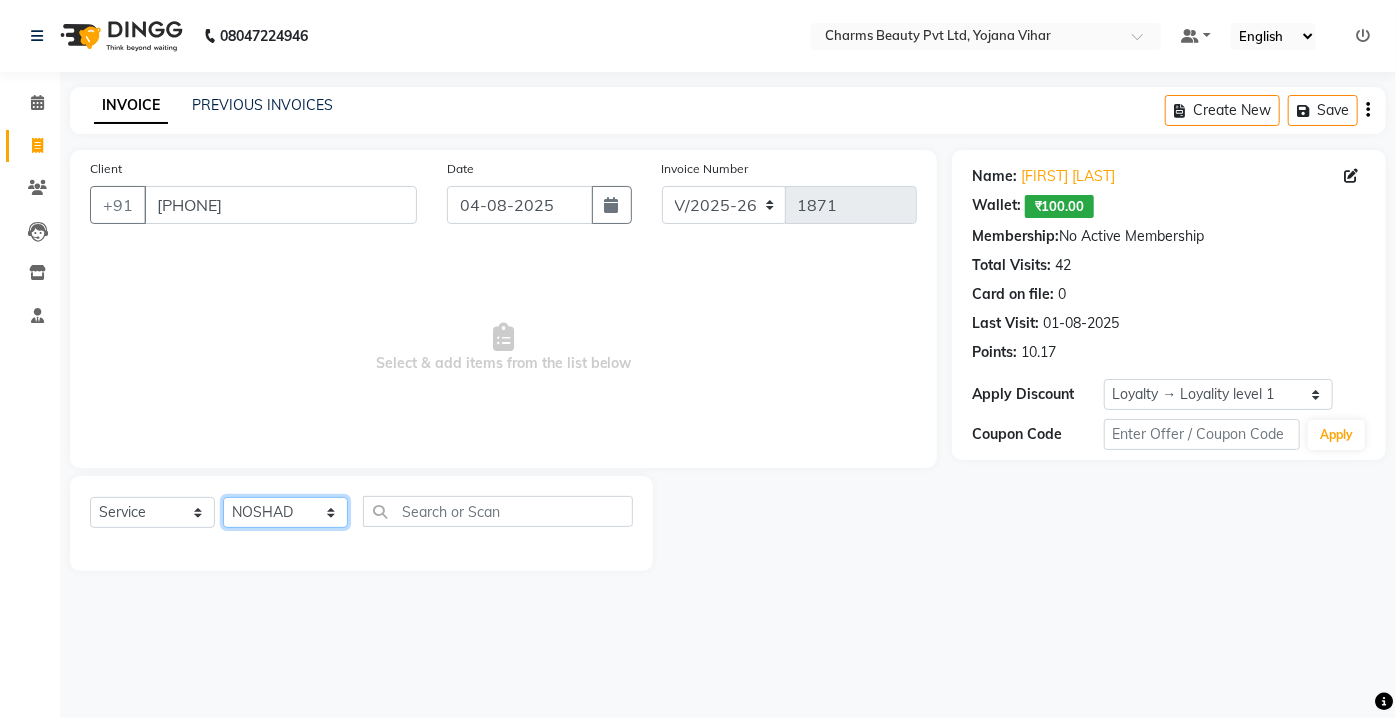 click on "Select Stylist Aarti Asif AZIZA BOBBY CHARMAYNE CHARMS DR. POOJA MITTAL HINA HUSSAN NOSHAD RANI RAVI SOOD  SAKSHI SANTOSH SAPNA TABBASUM" 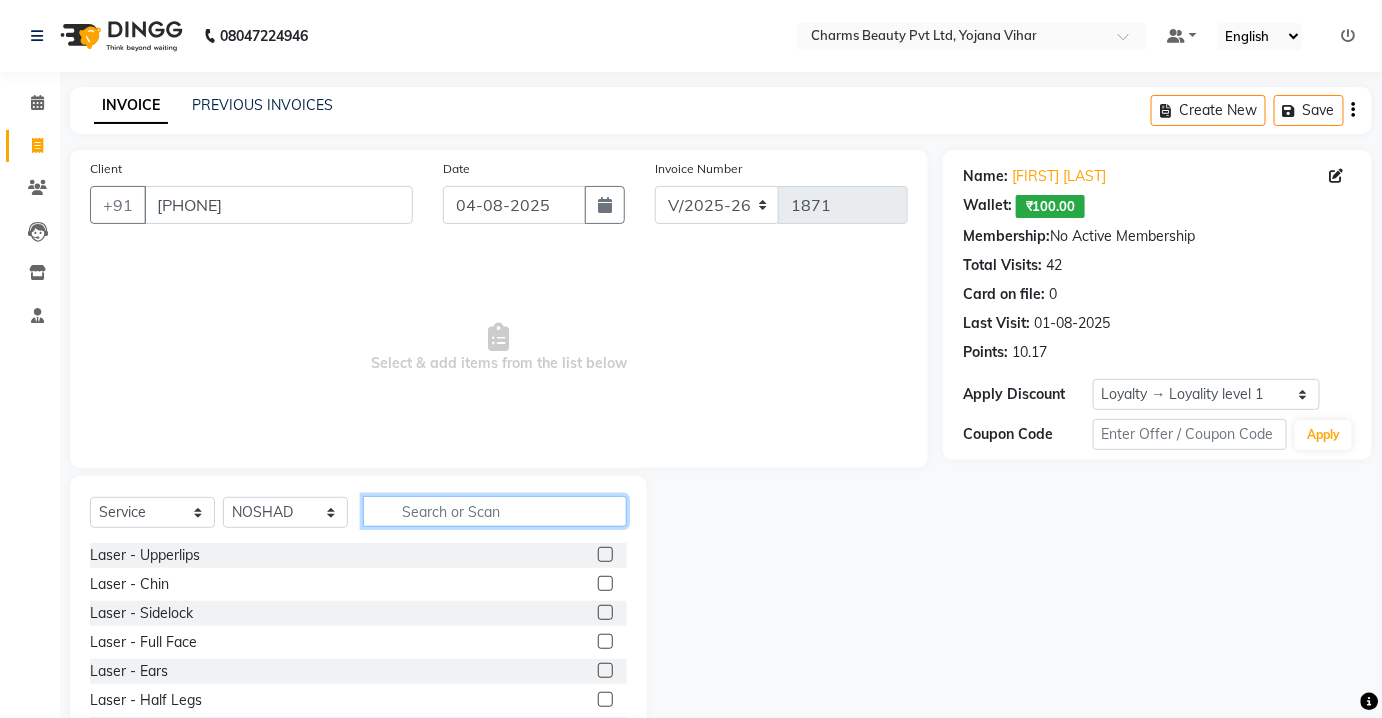 click 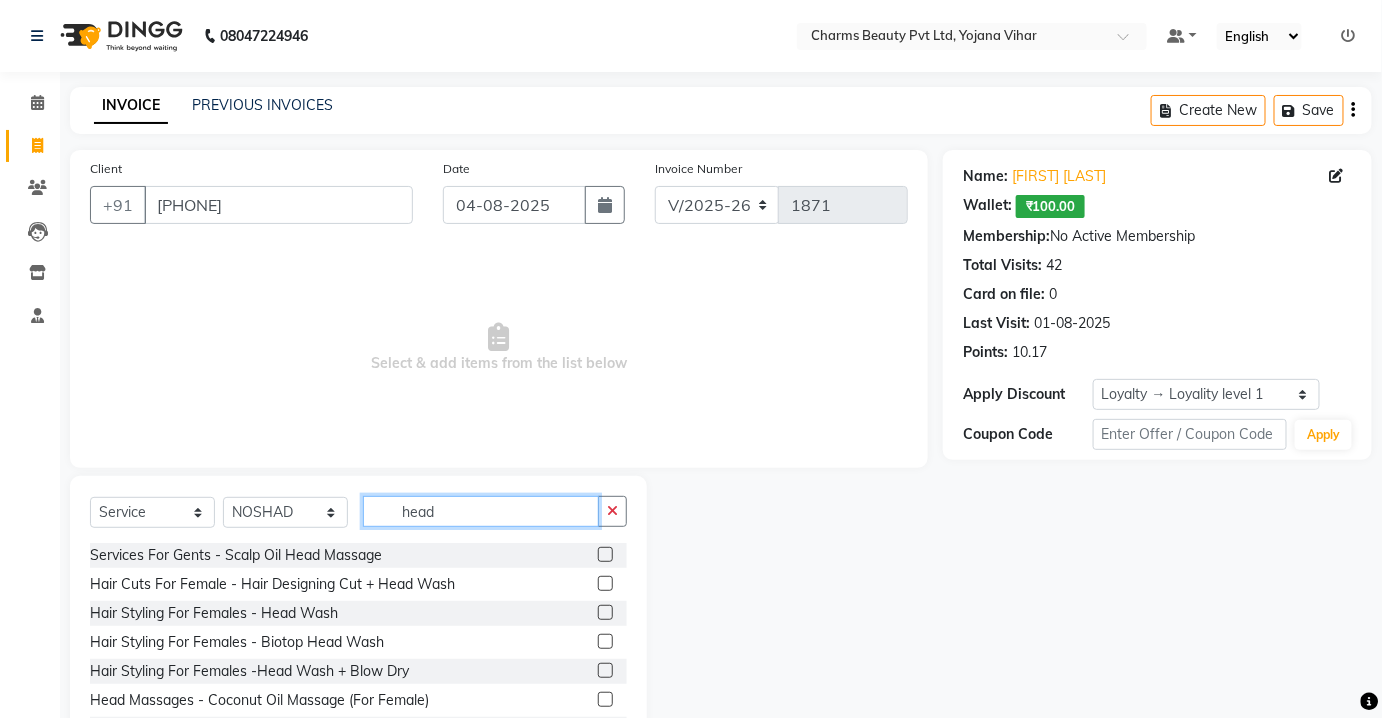 type on "head" 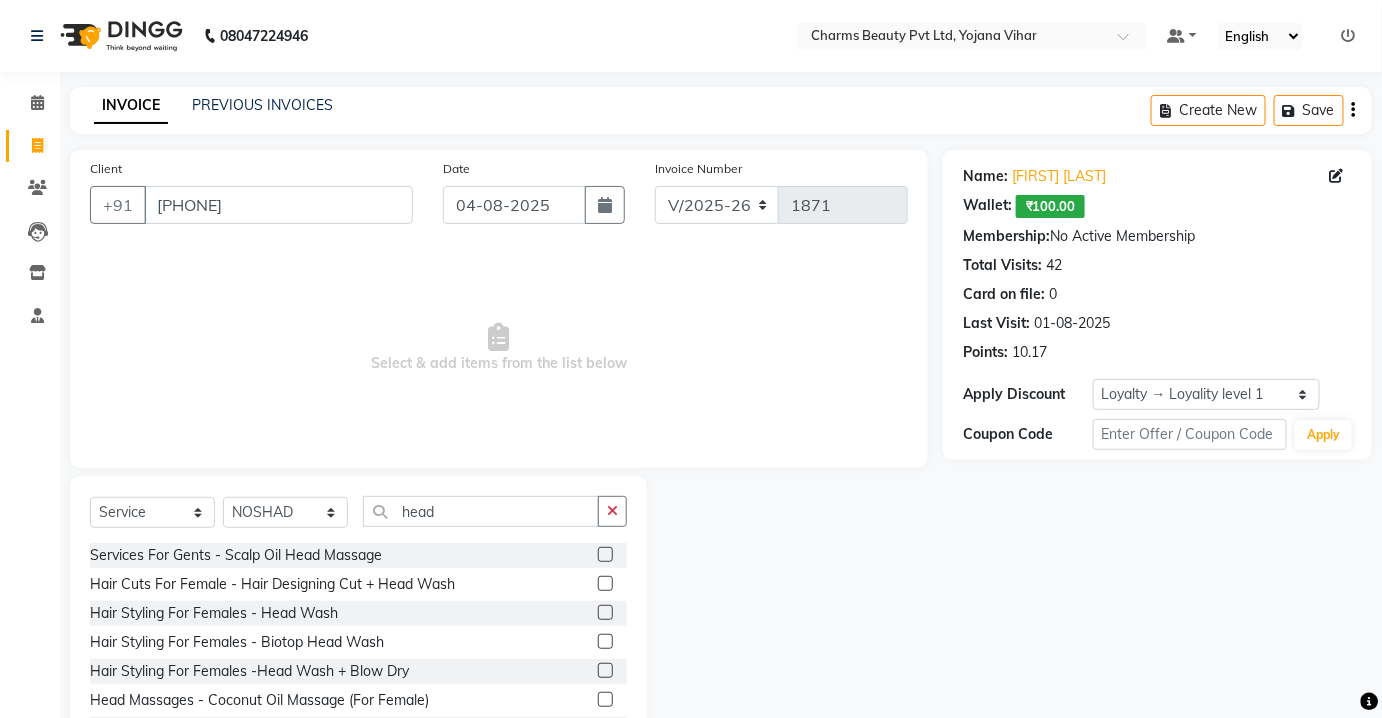 click 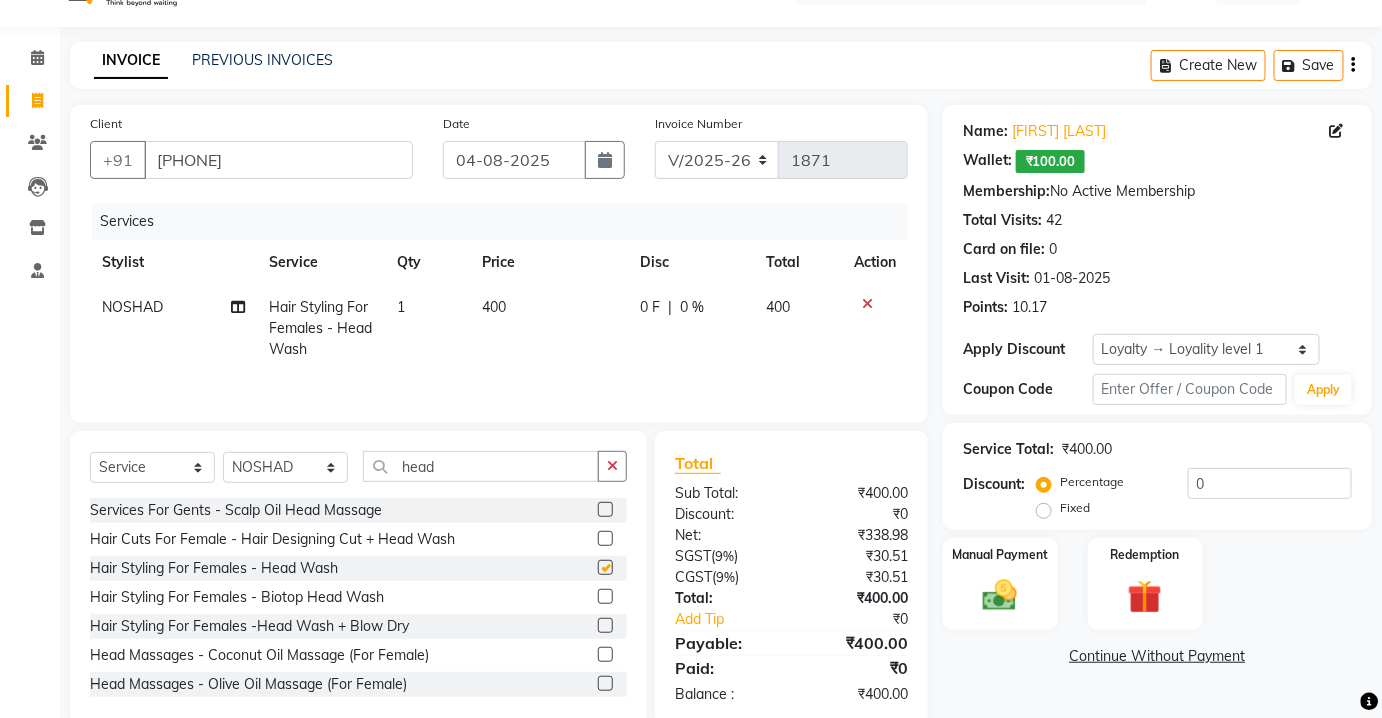 scroll, scrollTop: 82, scrollLeft: 0, axis: vertical 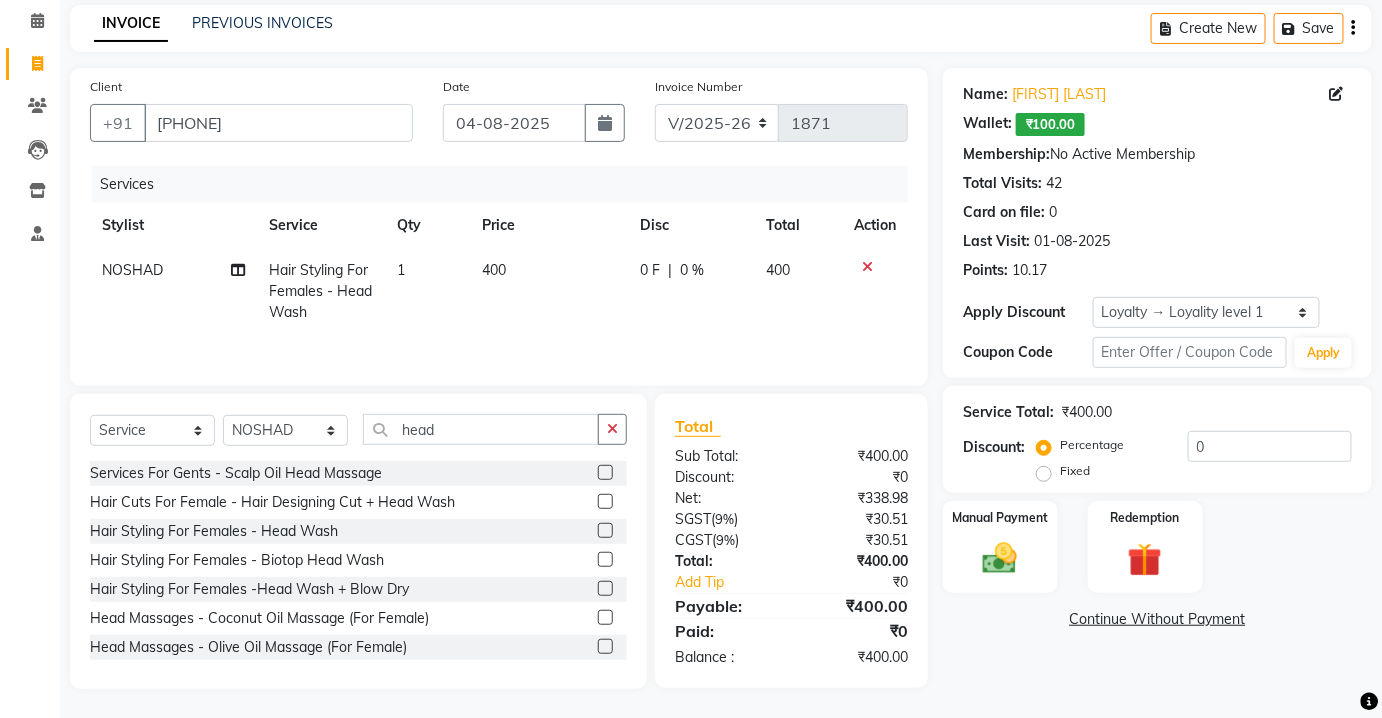 checkbox on "false" 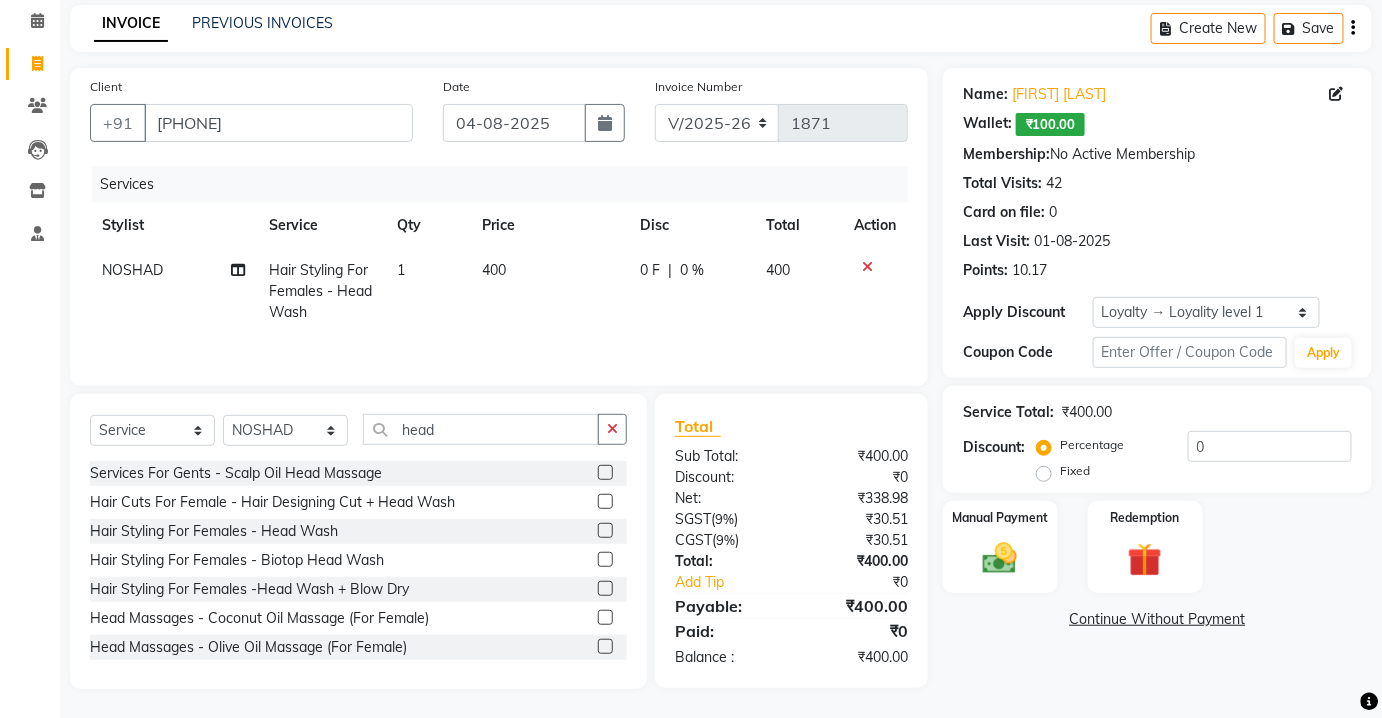 click on "Continue Without Payment" 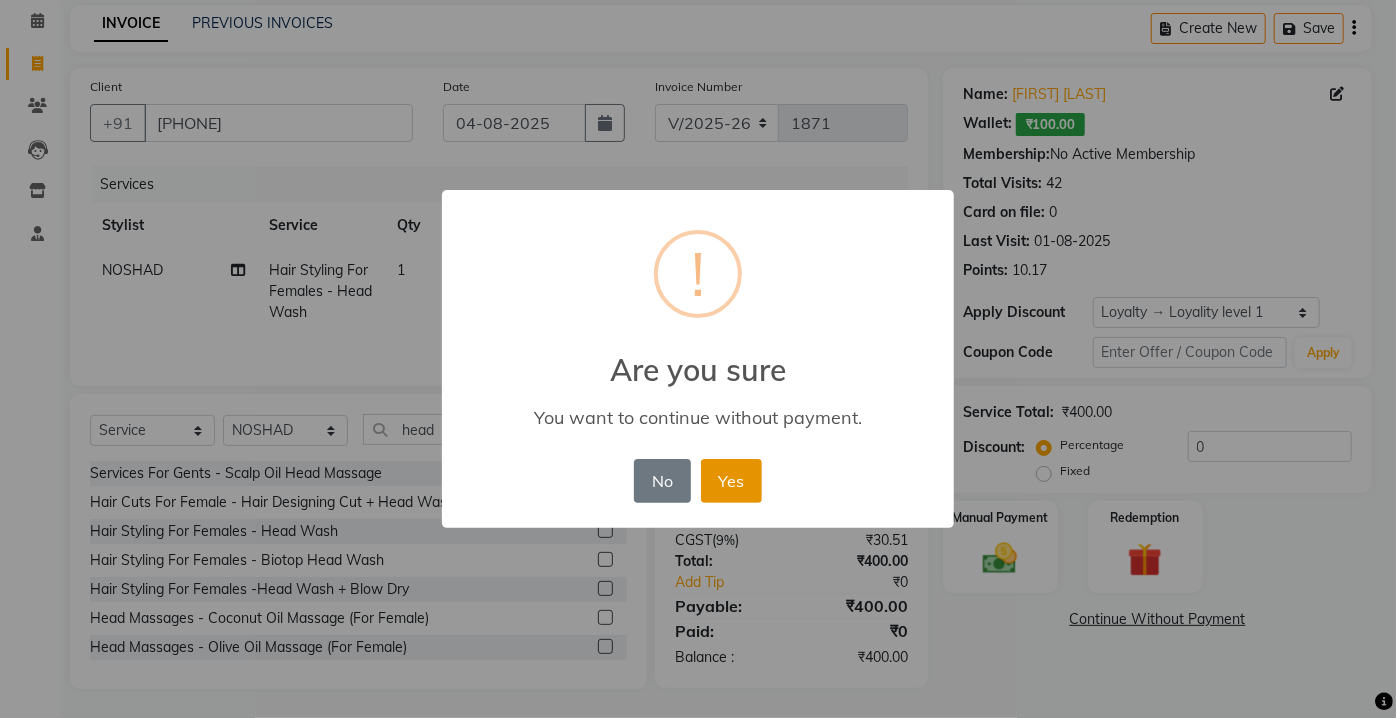 click on "Yes" at bounding box center [731, 481] 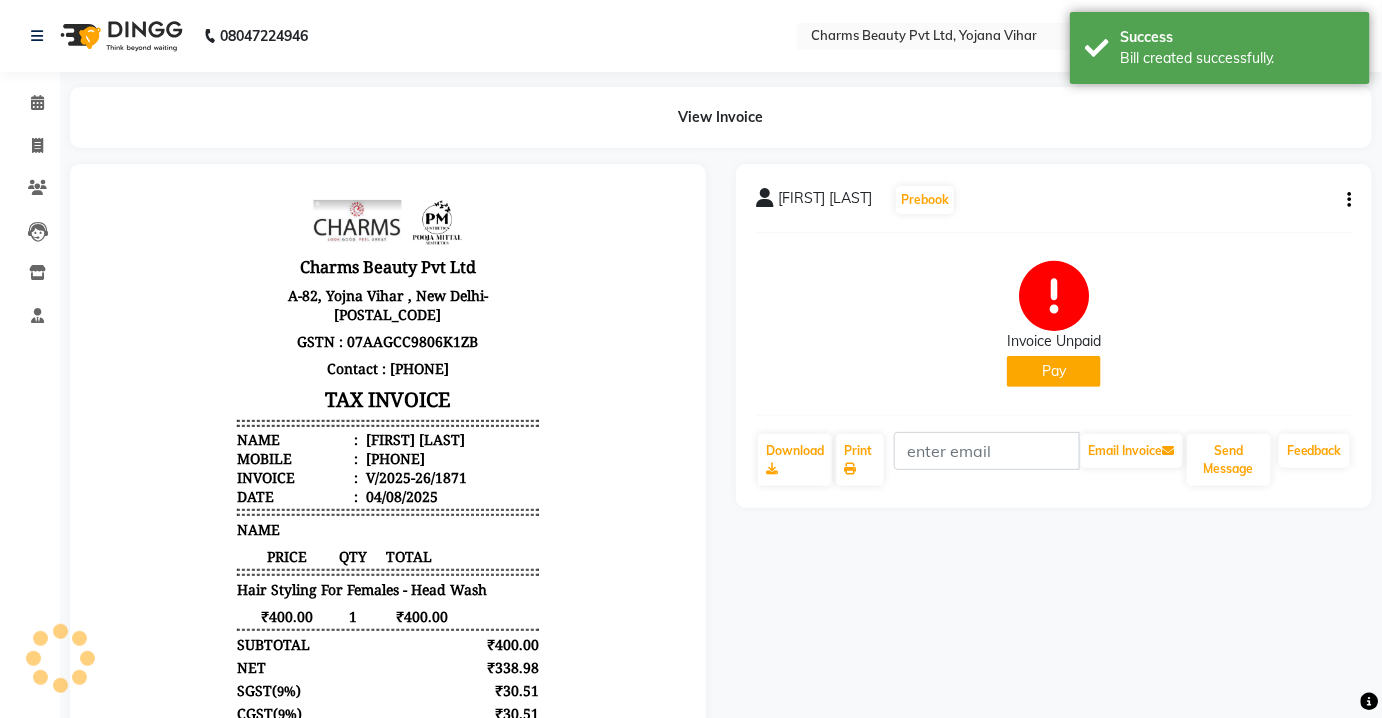 scroll, scrollTop: 0, scrollLeft: 0, axis: both 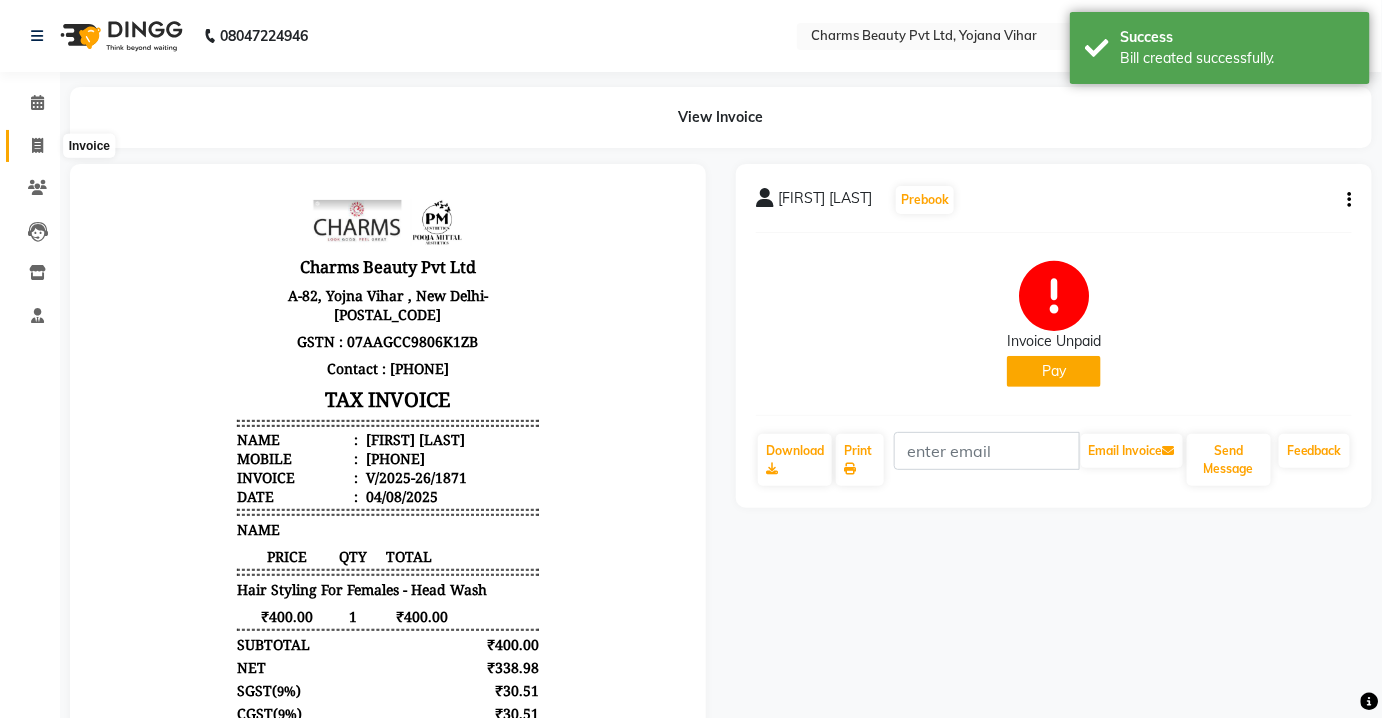 click on "Invoice" 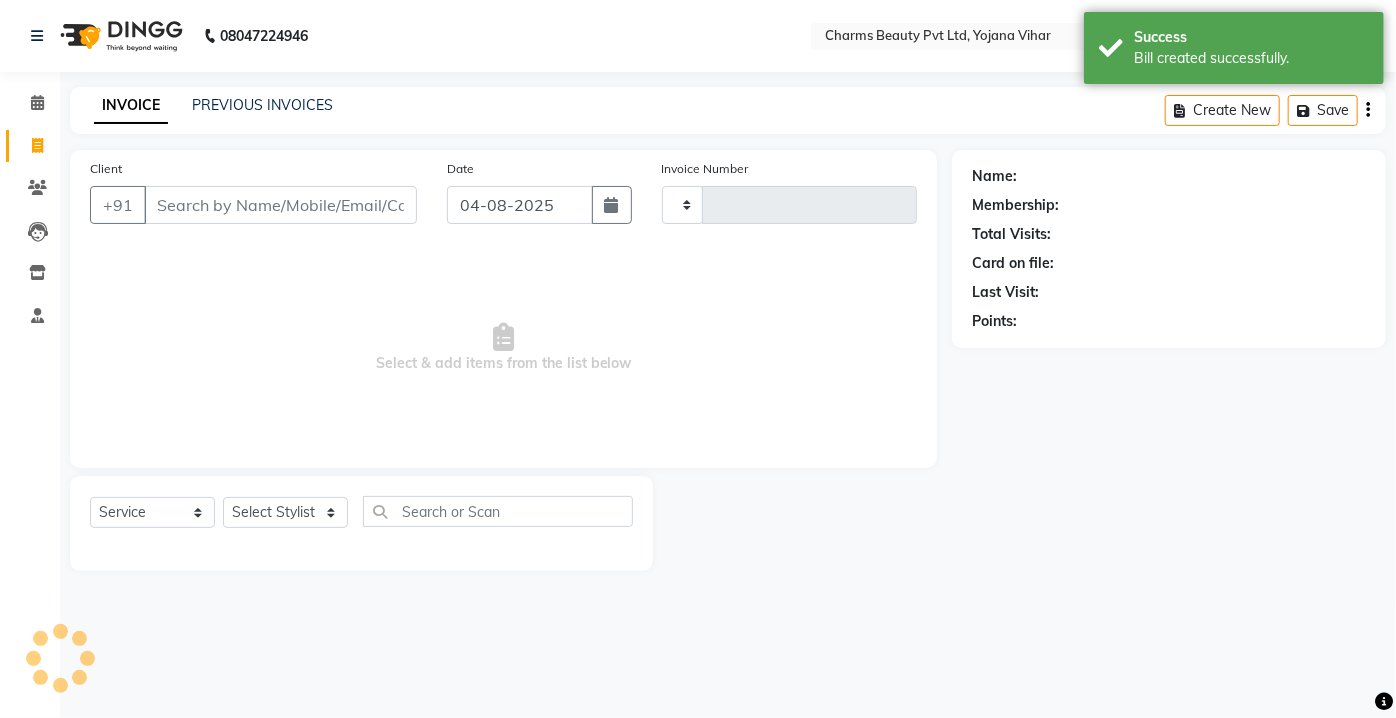 type on "1872" 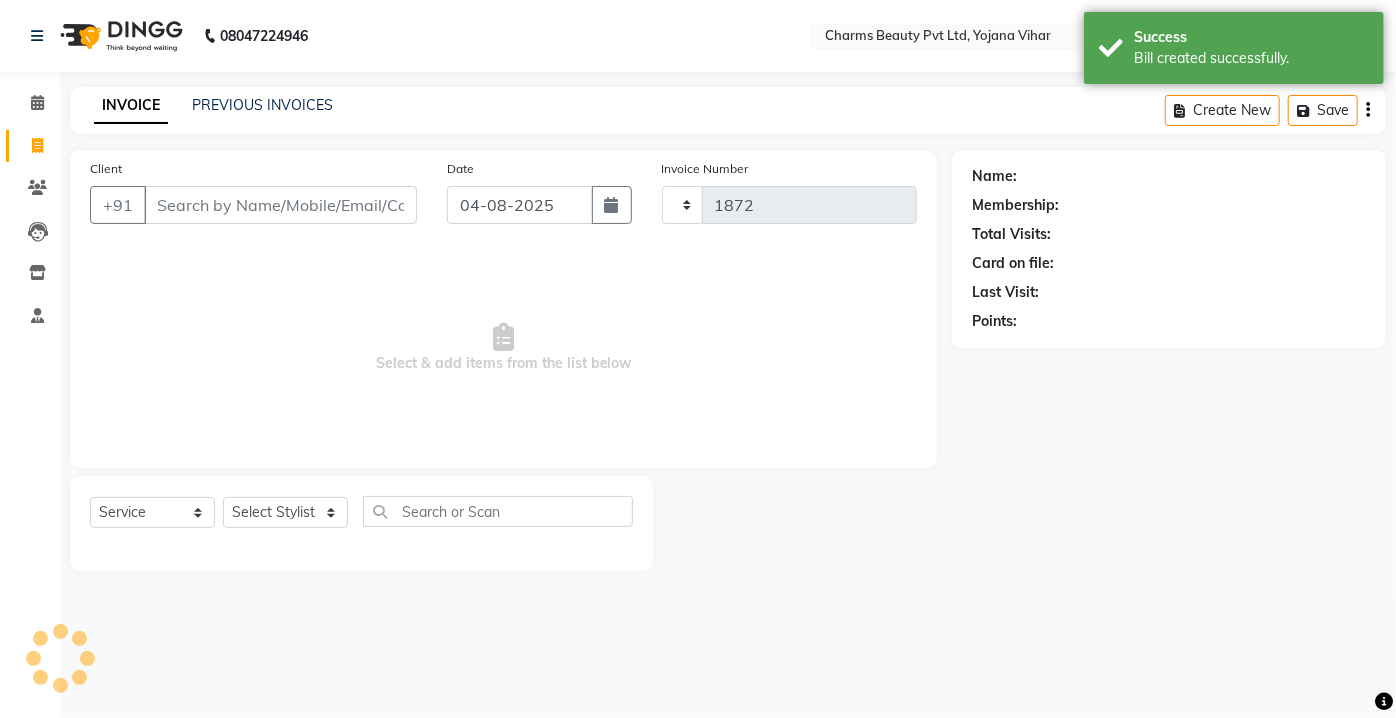 select on "3743" 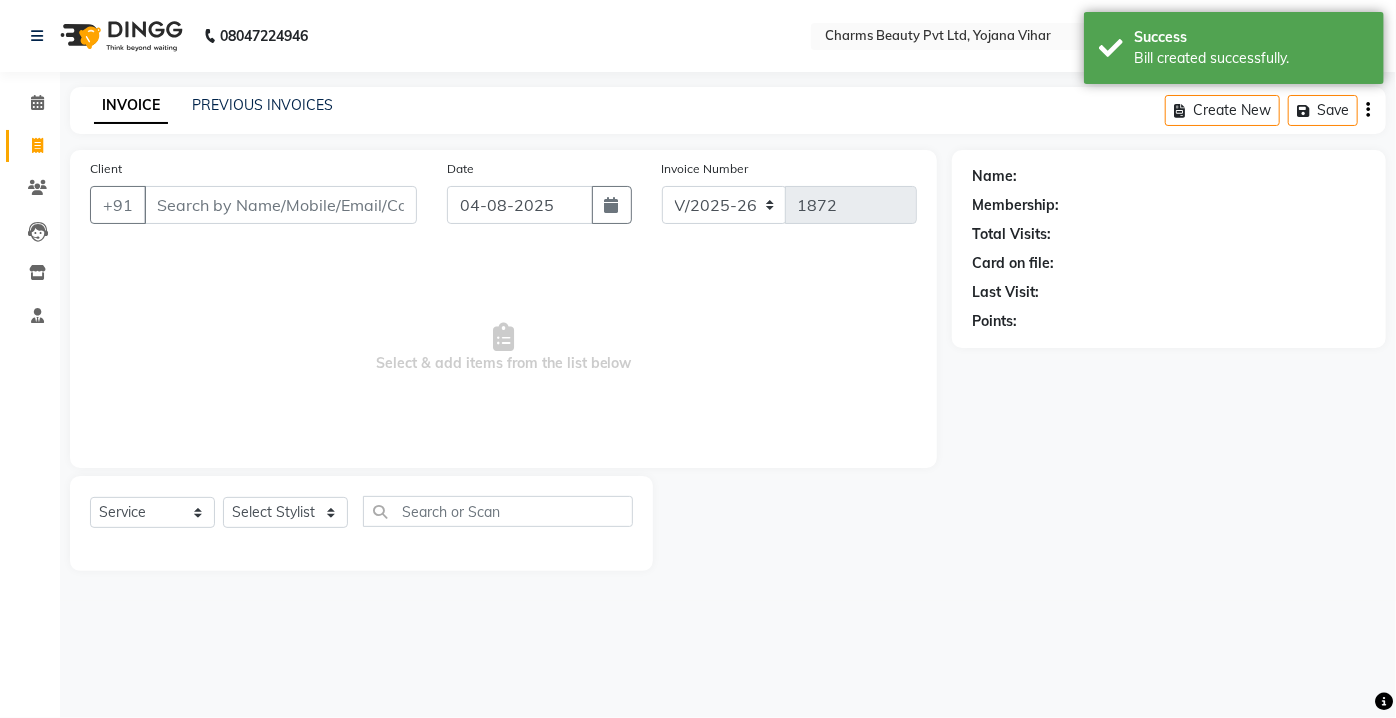 click on "INVOICE PREVIOUS INVOICES" 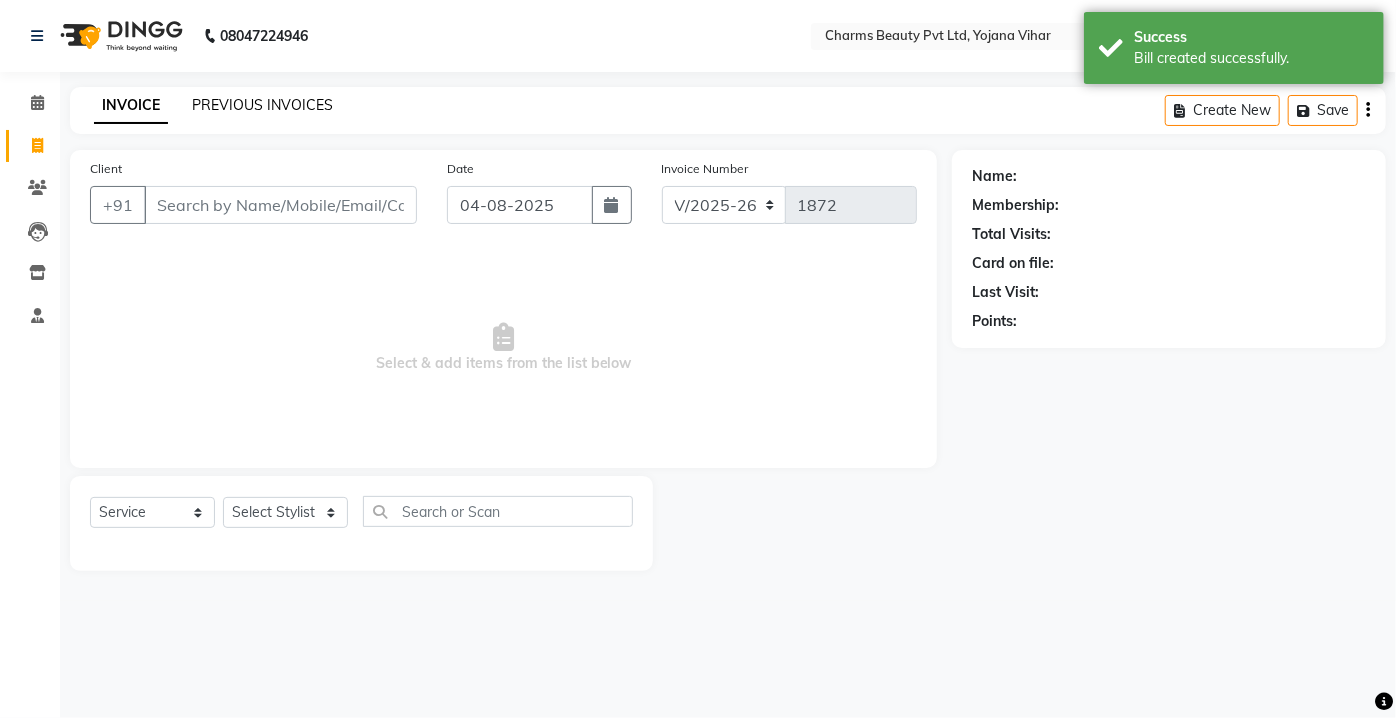 click on "PREVIOUS INVOICES" 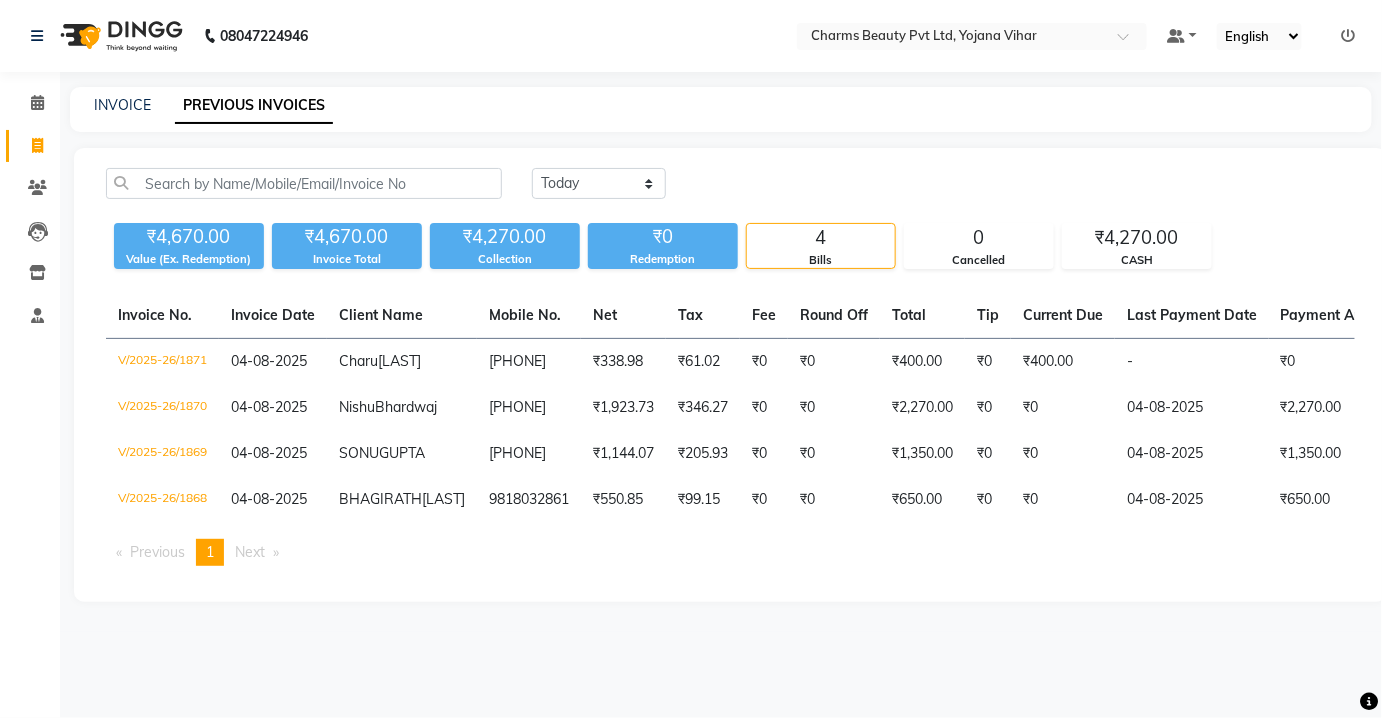 click on "INVOICE" 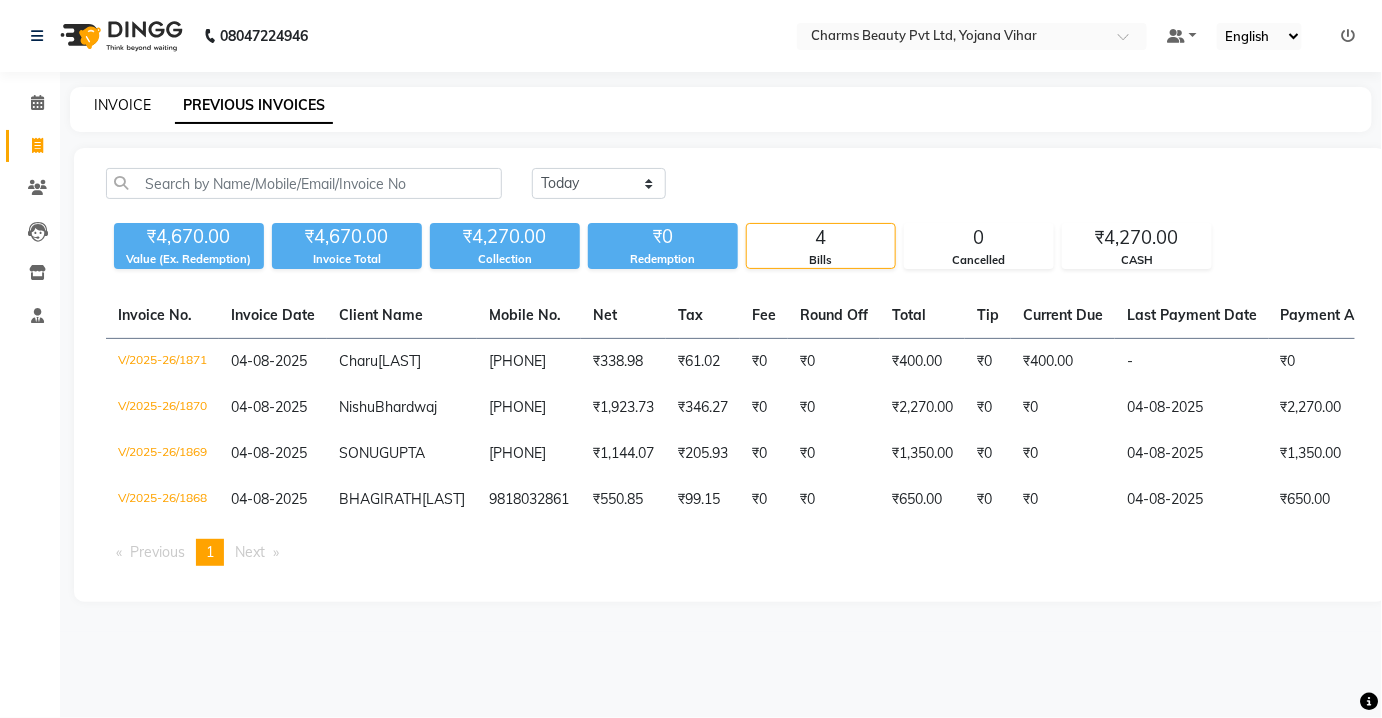 click on "INVOICE" 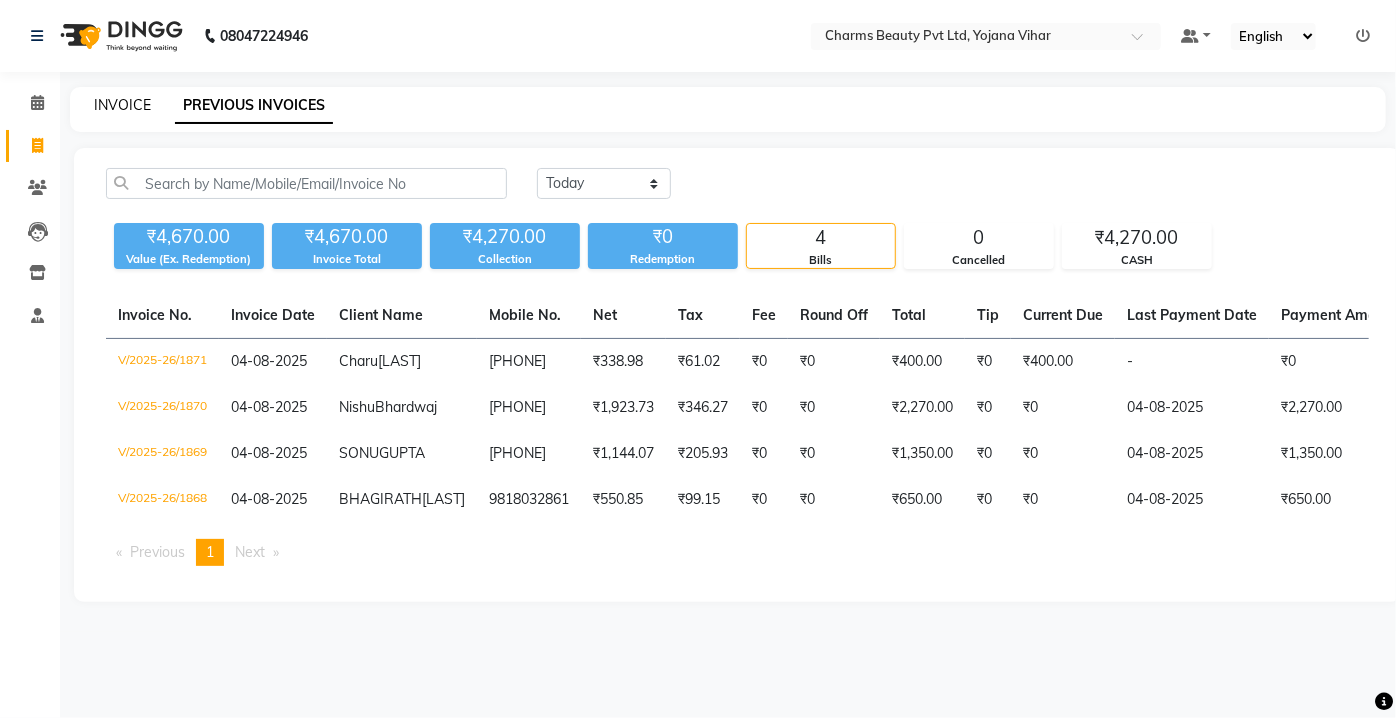 select on "3743" 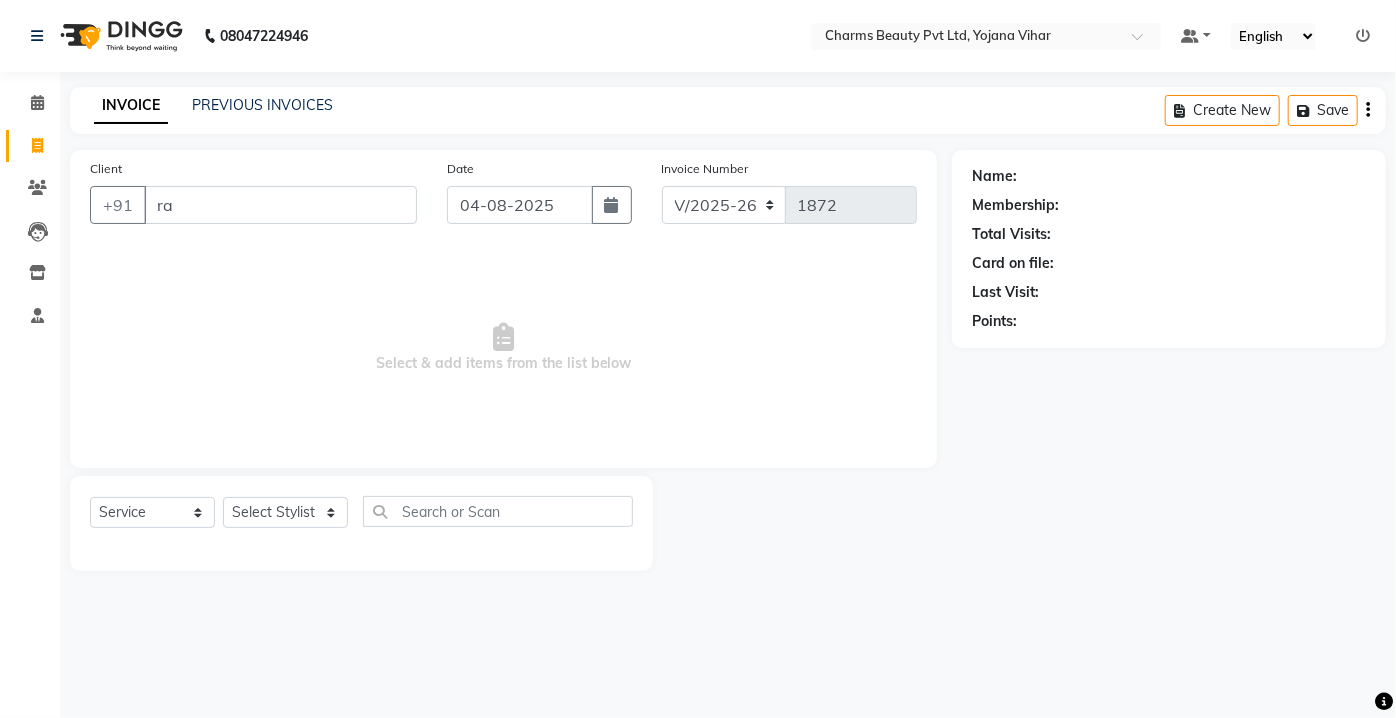 type on "r" 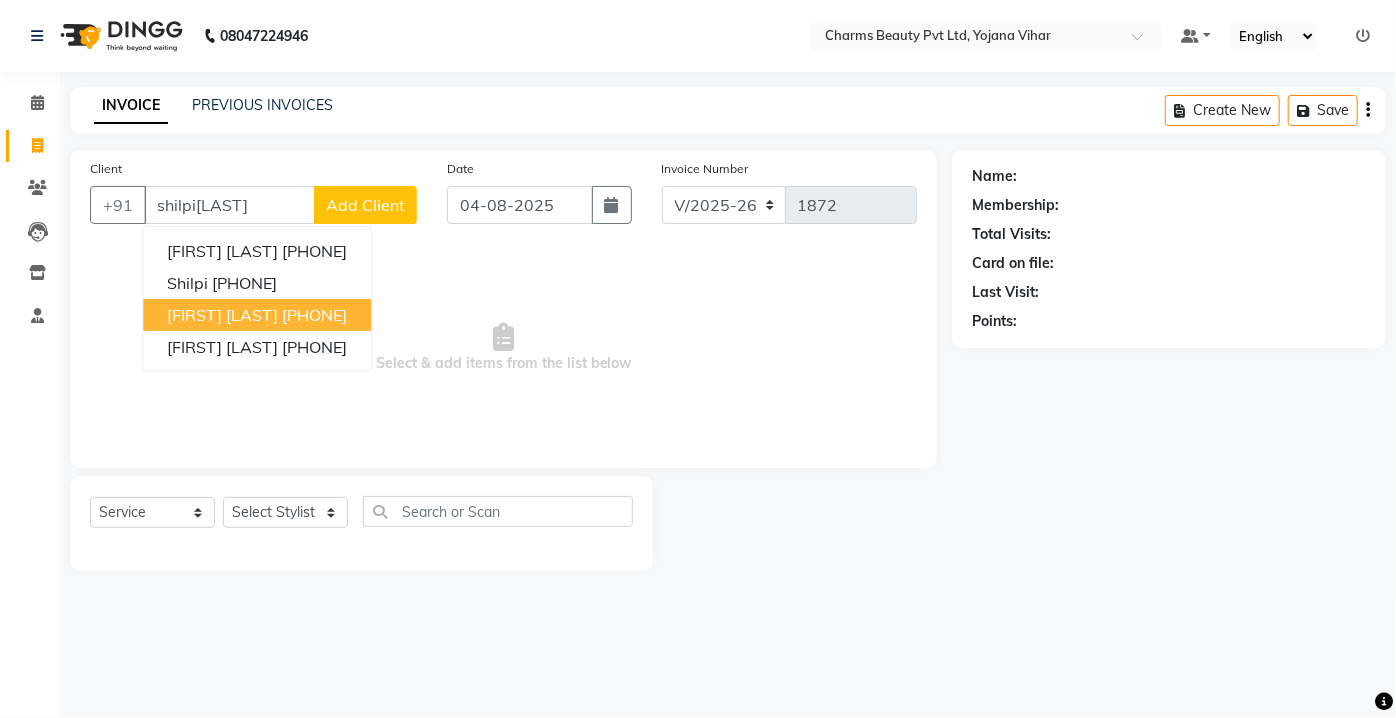 click on "[FIRST] [LAST]" at bounding box center [222, 315] 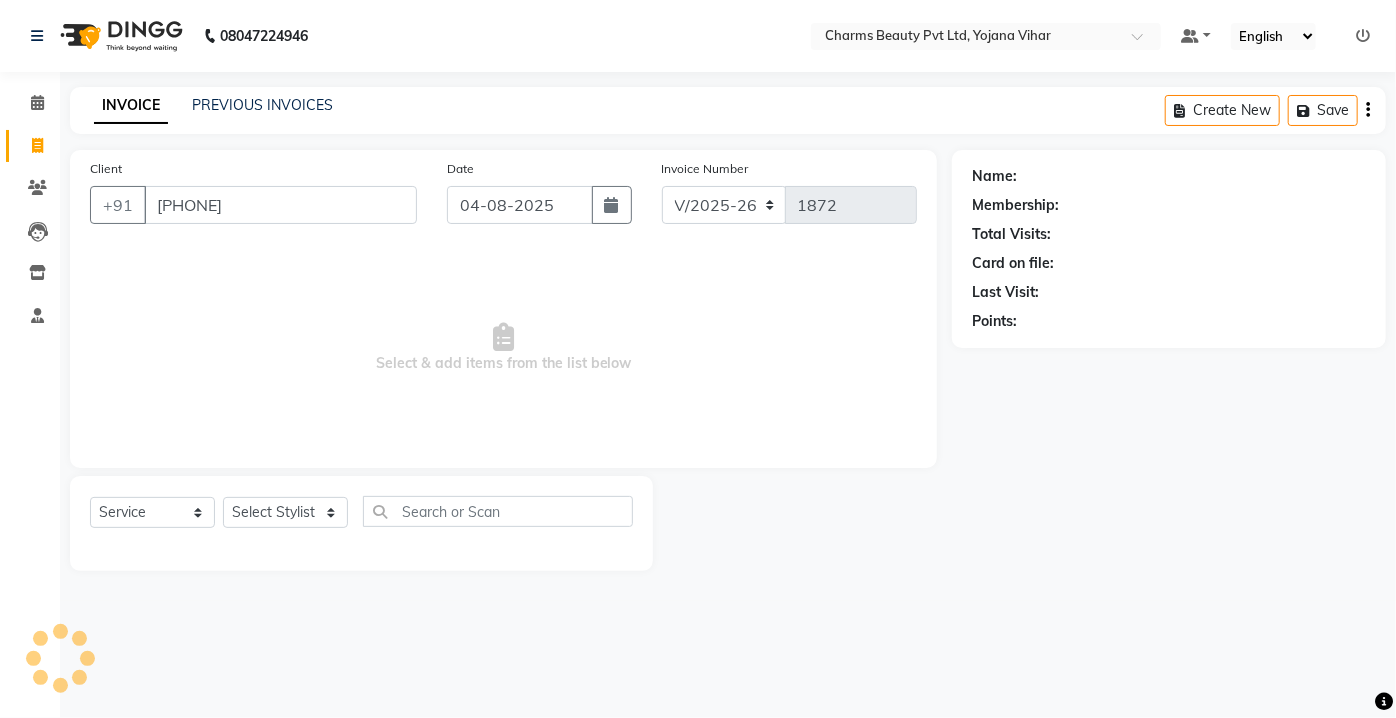type on "[PHONE]" 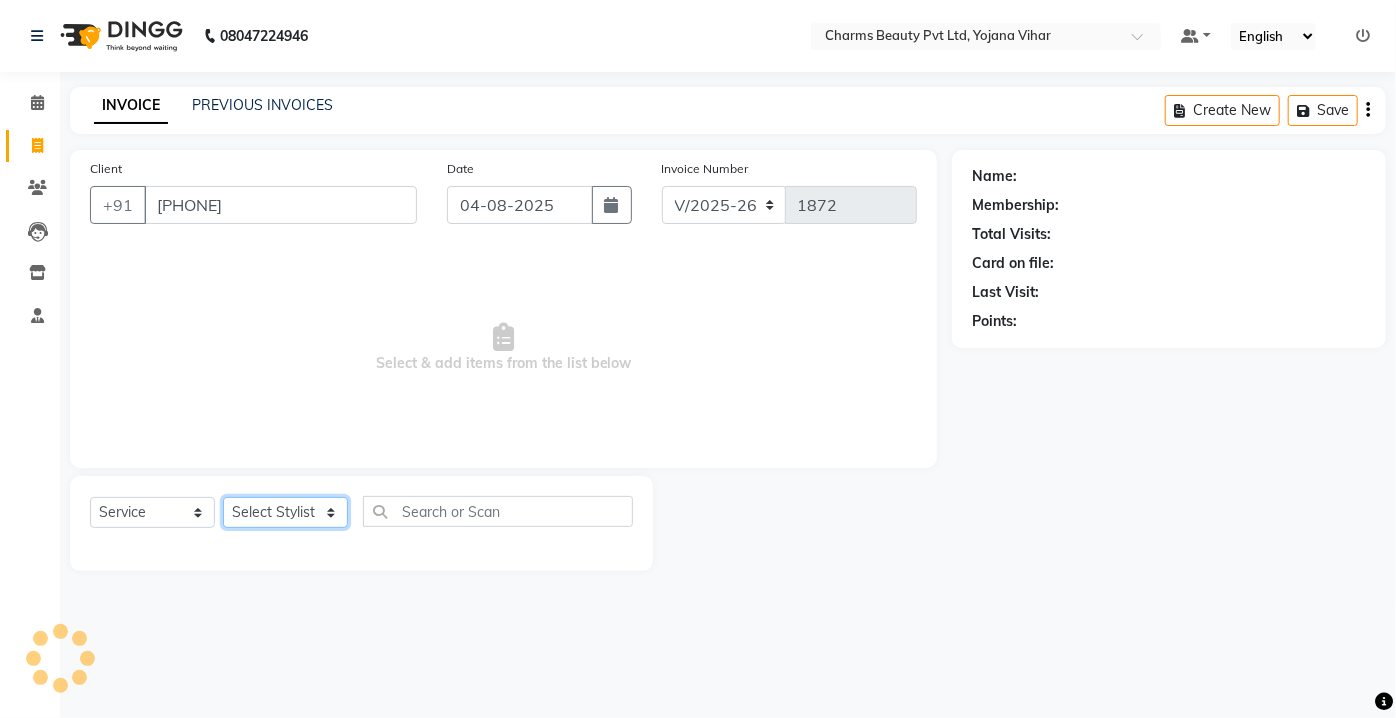 click on "Select Stylist Aarti Asif AZIZA BOBBY CHARMAYNE CHARMS DR. POOJA MITTAL HINA HUSSAN NOSHAD RANI RAVI SOOD  SAKSHI SANTOSH SAPNA TABBASUM" 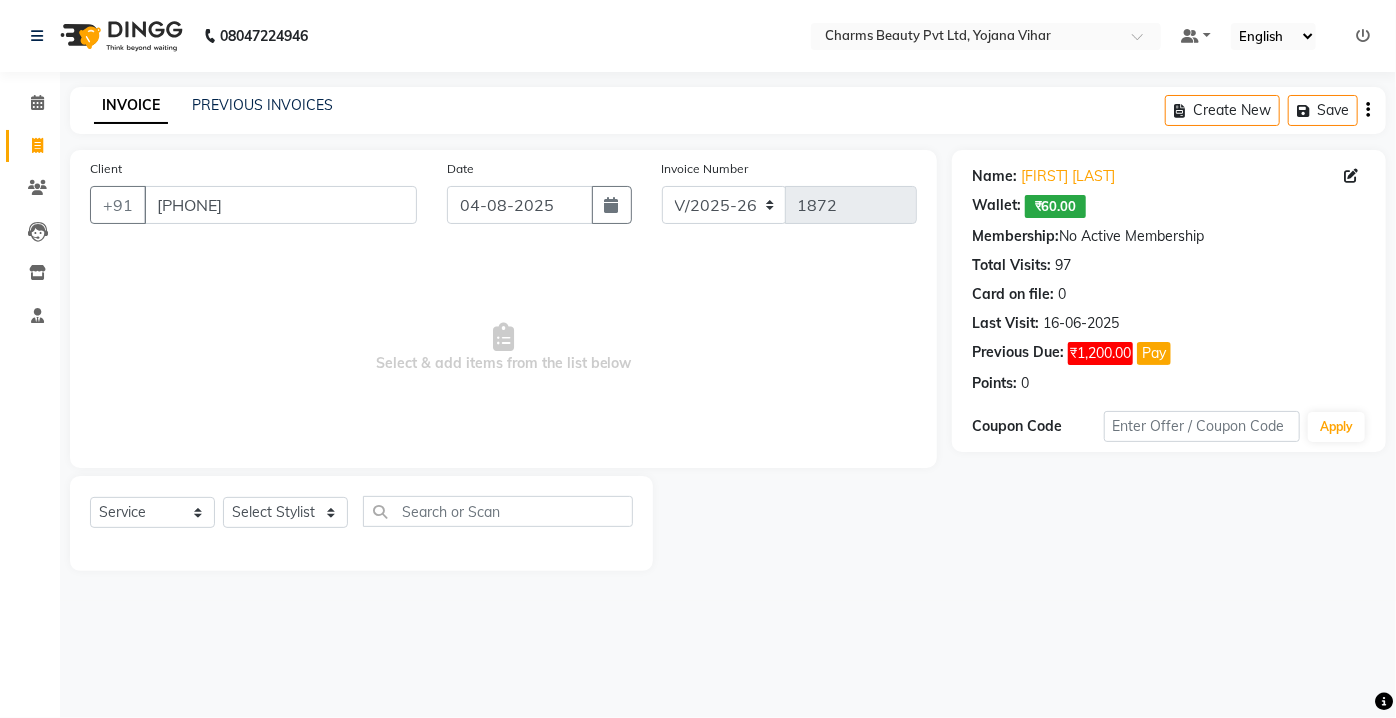 click on "Select & add items from the list below" at bounding box center (503, 348) 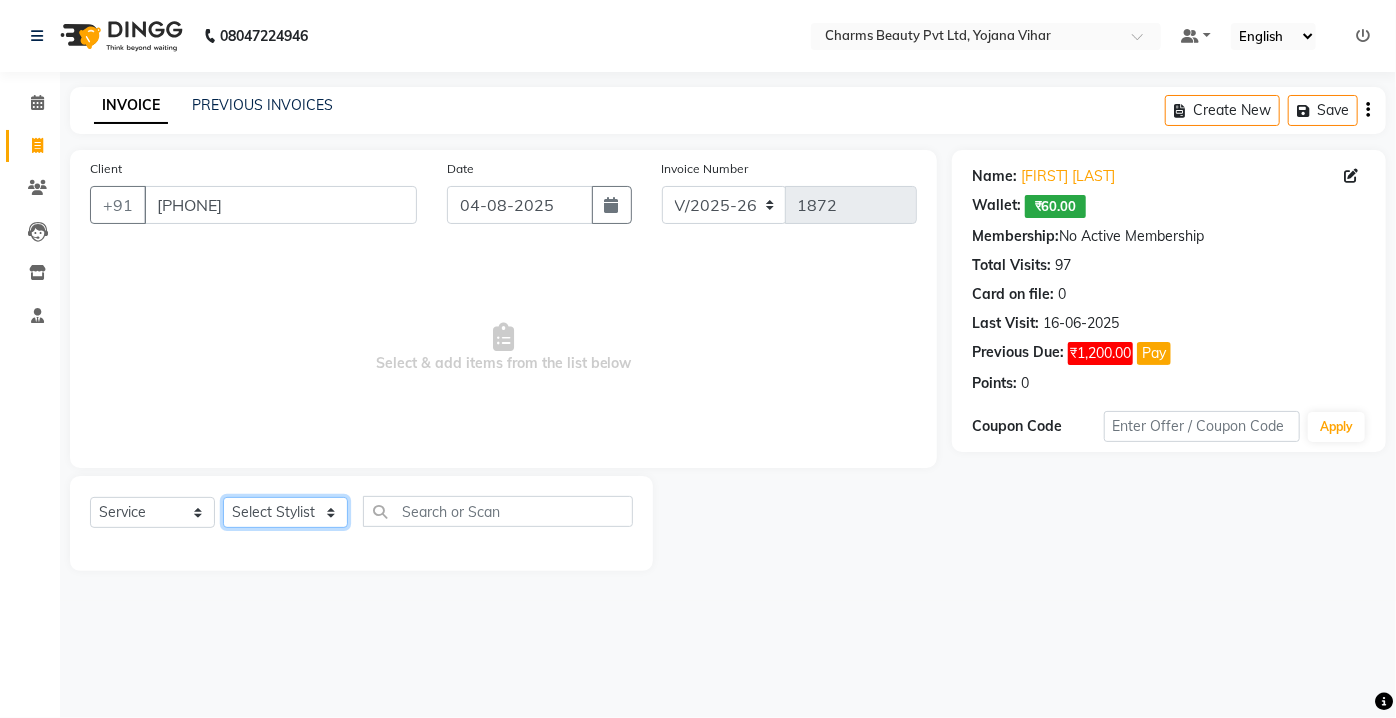 click on "Select  Service  Product  Membership  Package Voucher Prepaid Gift Card  Select Stylist Aarti Asif AZIZA BOBBY CHARMAYNE CHARMS DR. POOJA MITTAL HINA HUSSAN NOSHAD RANI RAVI SOOD  SAKSHI SANTOSH SAPNA TABBASUM" 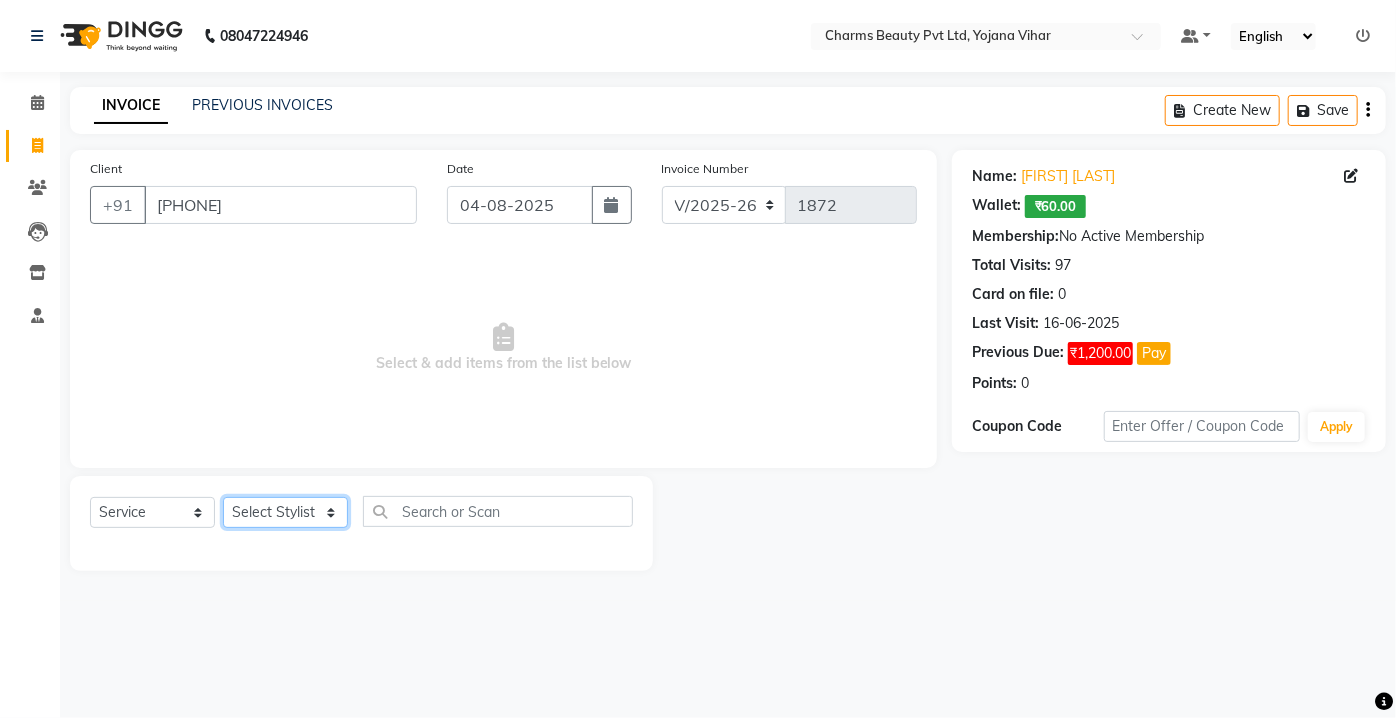 select on "17827" 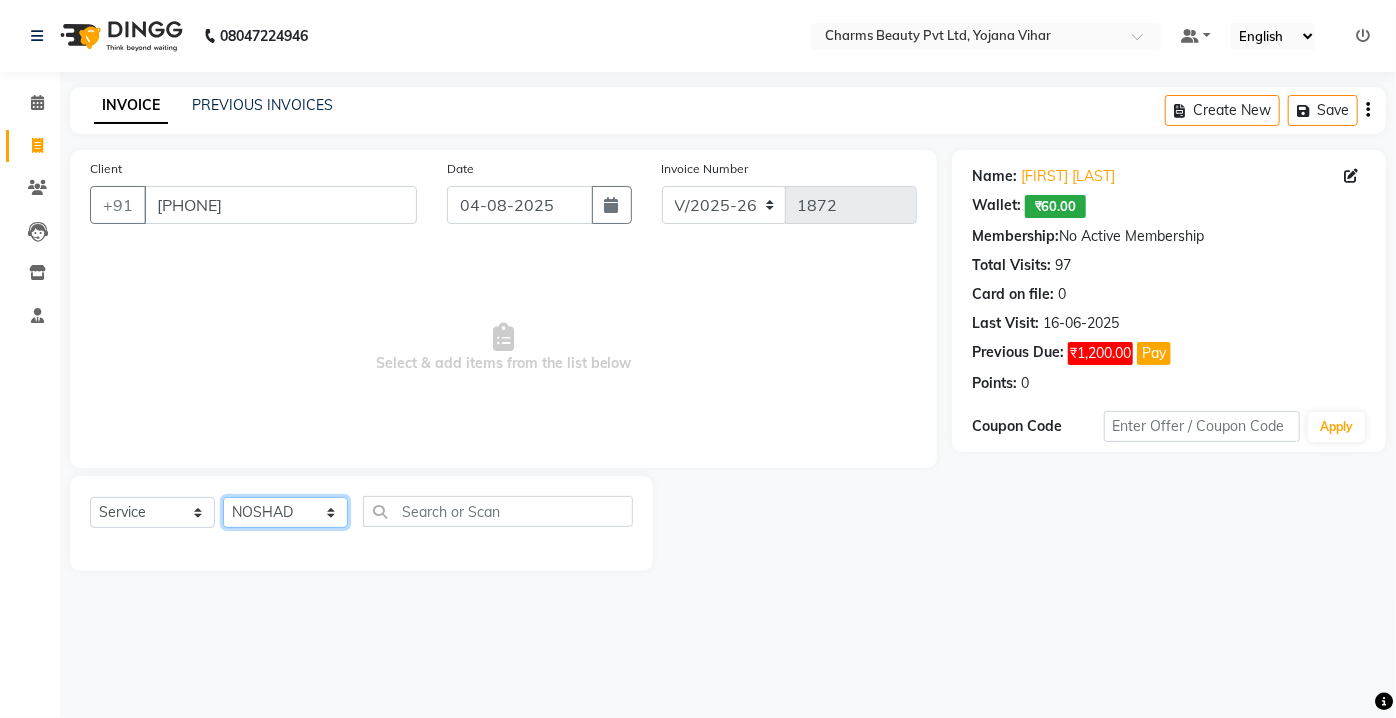 click on "Select Stylist Aarti Asif AZIZA BOBBY CHARMAYNE CHARMS DR. POOJA MITTAL HINA HUSSAN NOSHAD RANI RAVI SOOD  SAKSHI SANTOSH SAPNA TABBASUM" 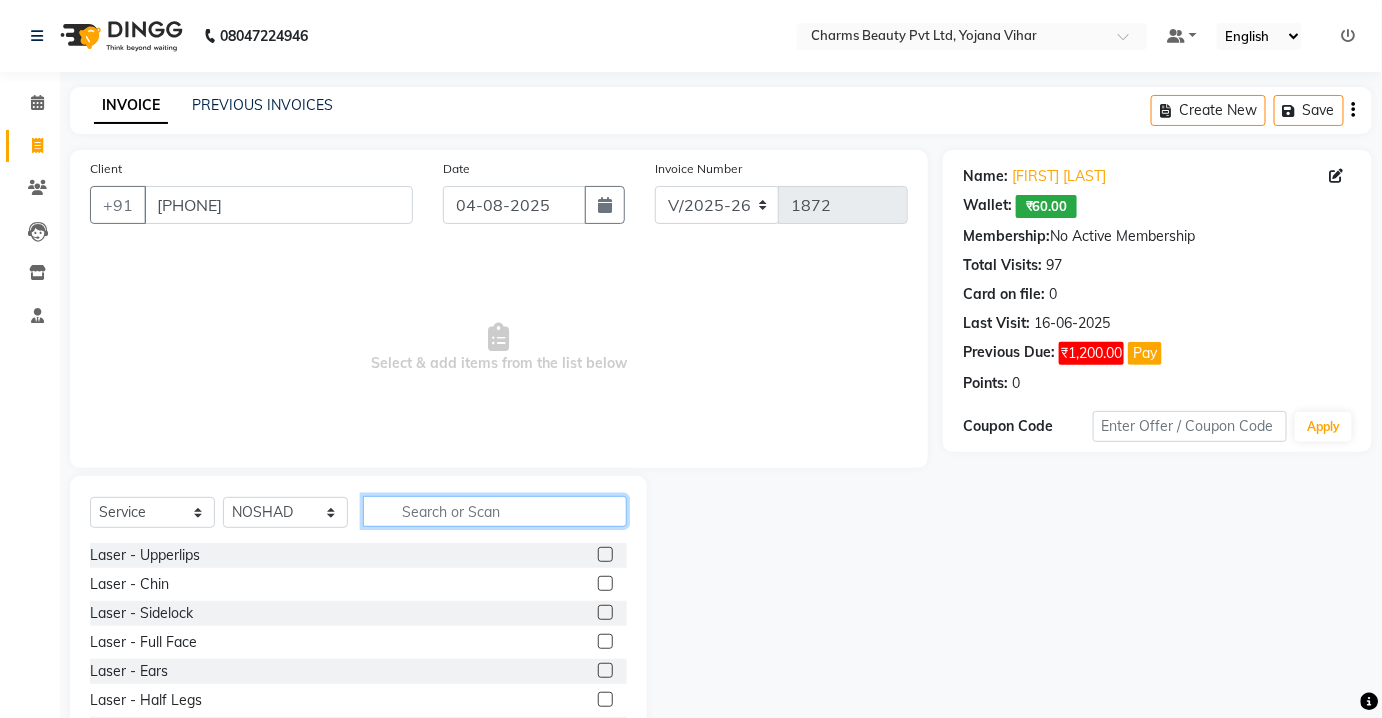 click 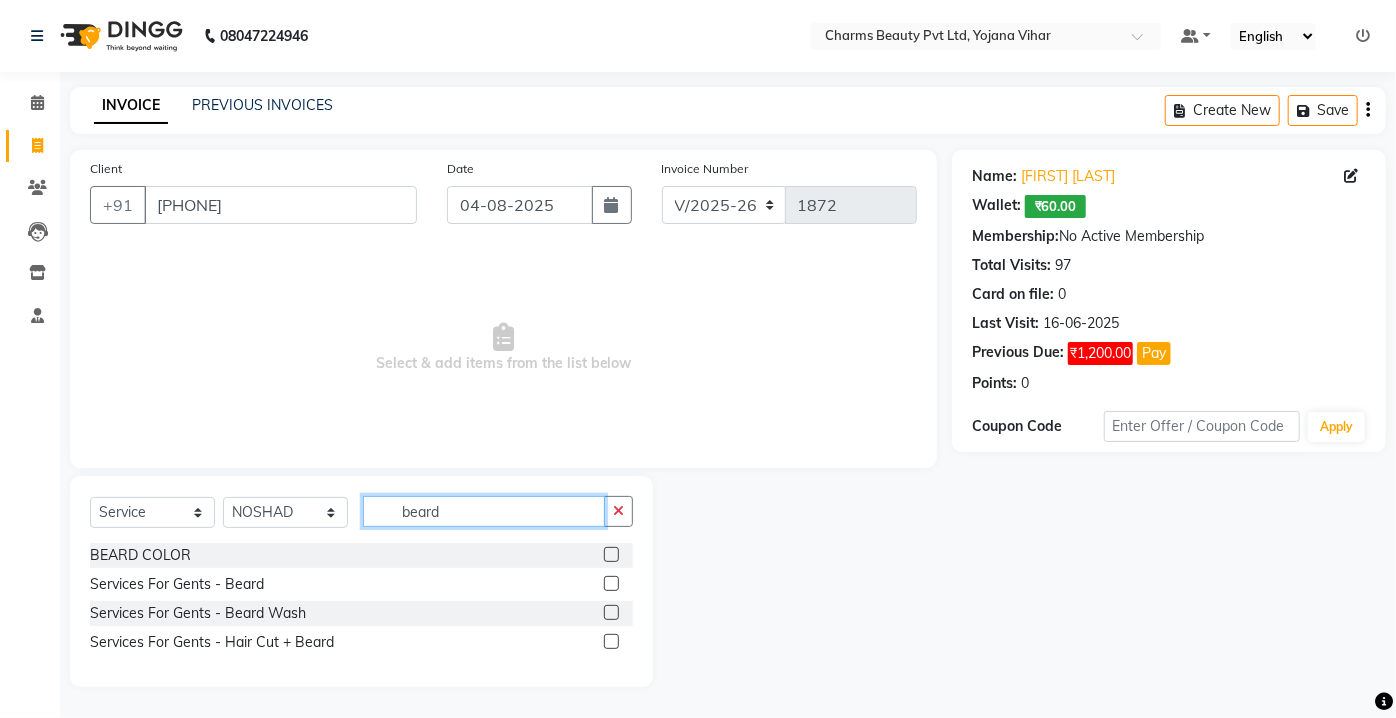 type on "beard" 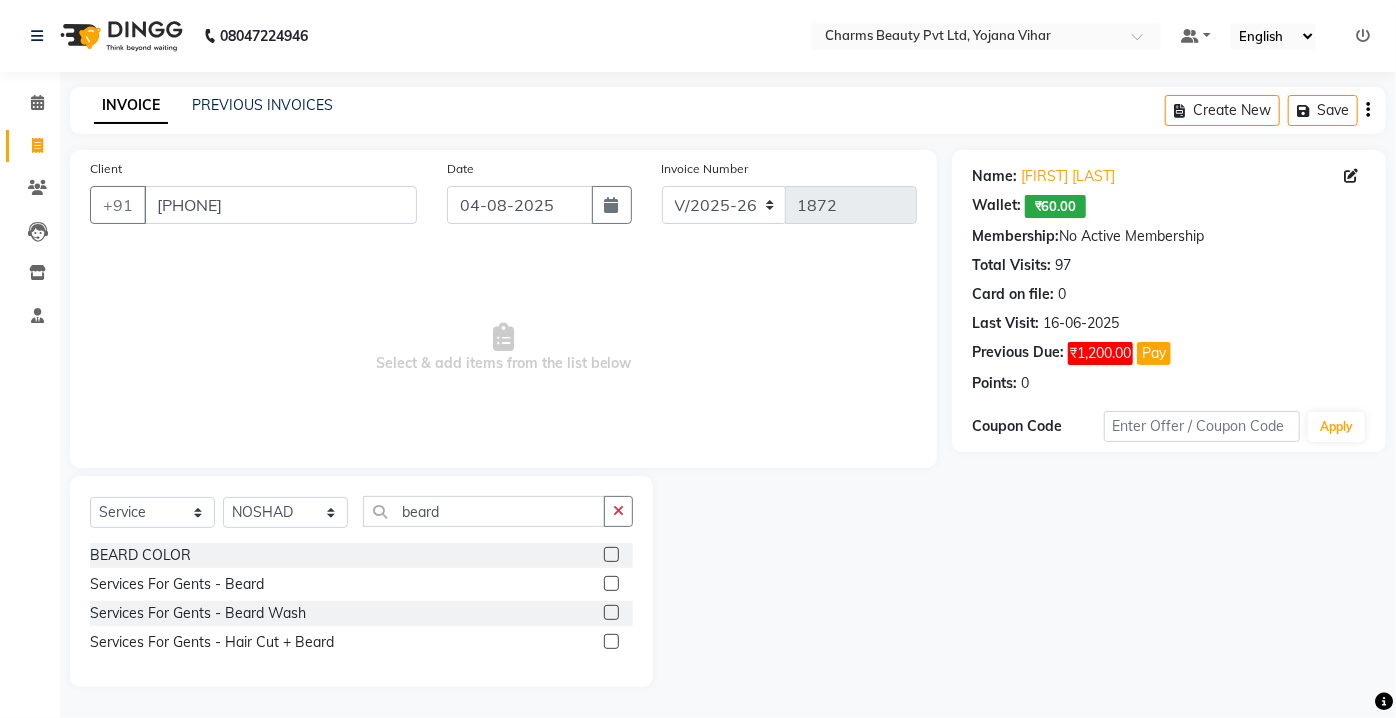 drag, startPoint x: 614, startPoint y: 585, endPoint x: 650, endPoint y: 577, distance: 36.878178 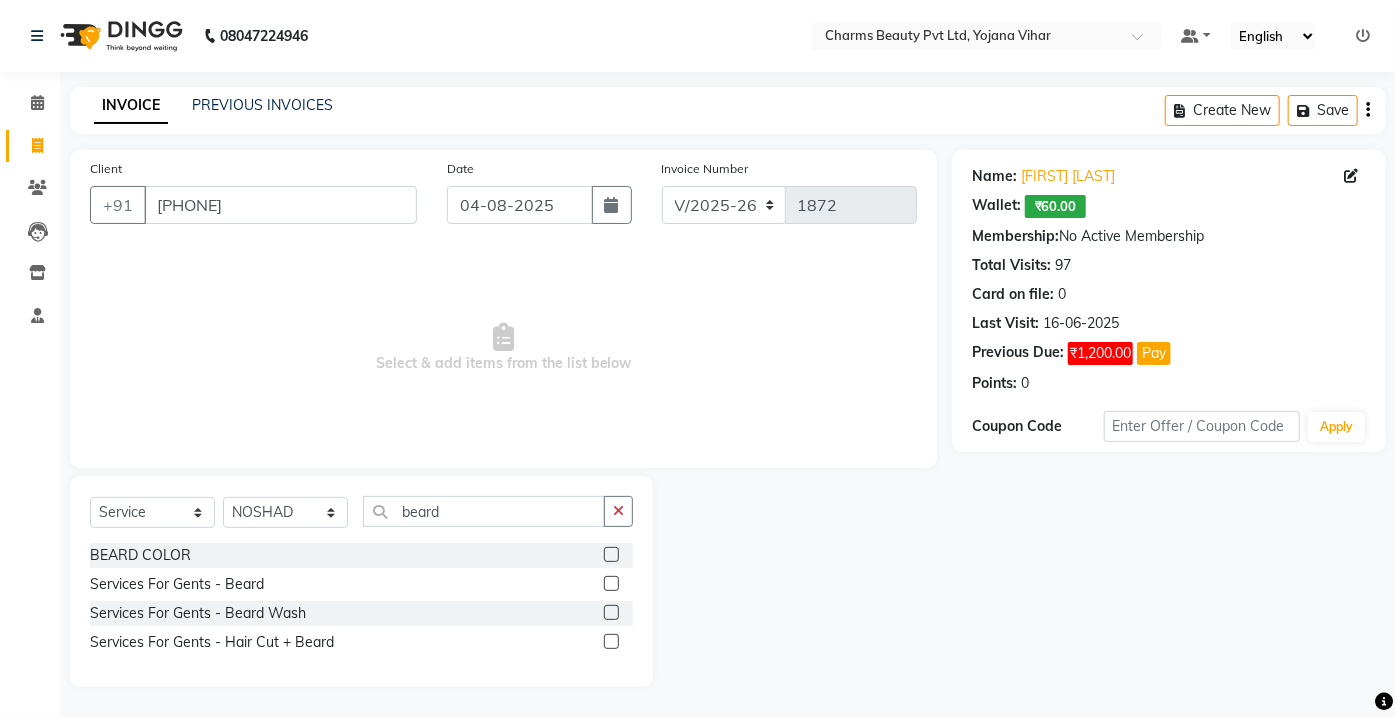 click 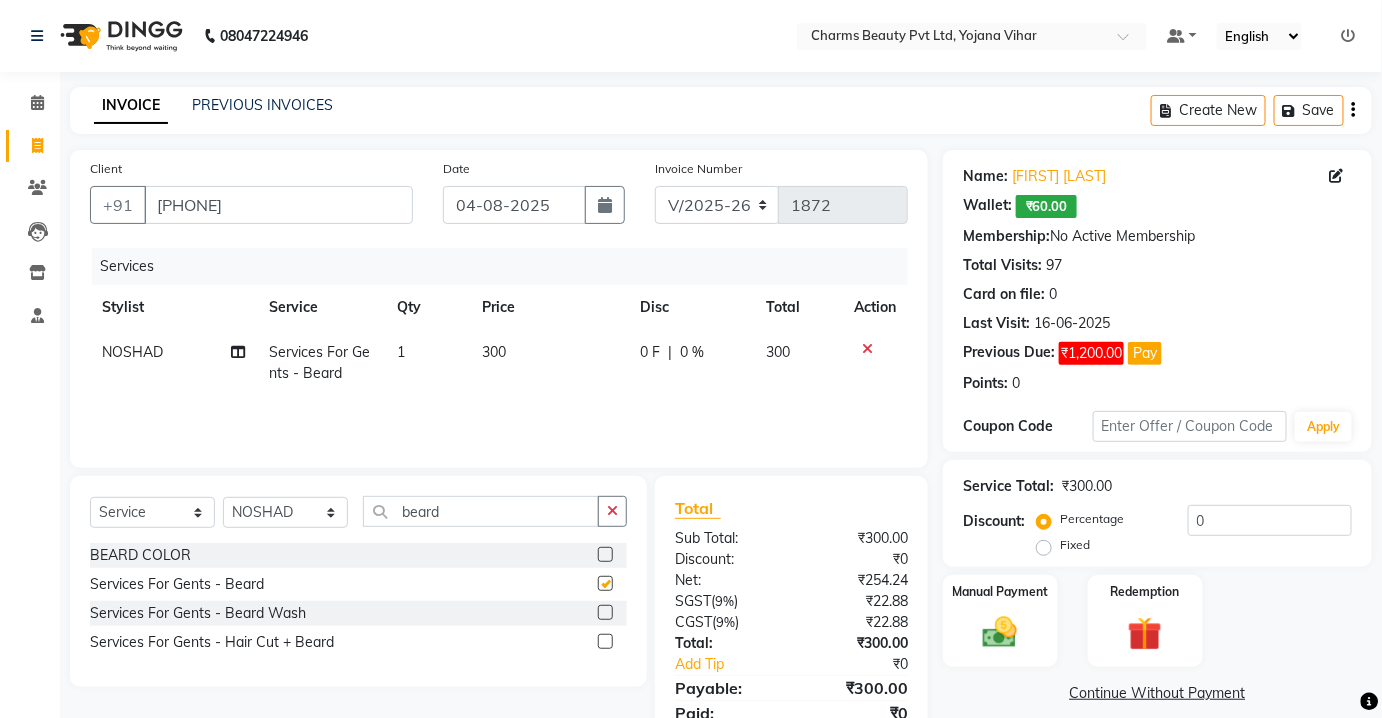 scroll, scrollTop: 80, scrollLeft: 0, axis: vertical 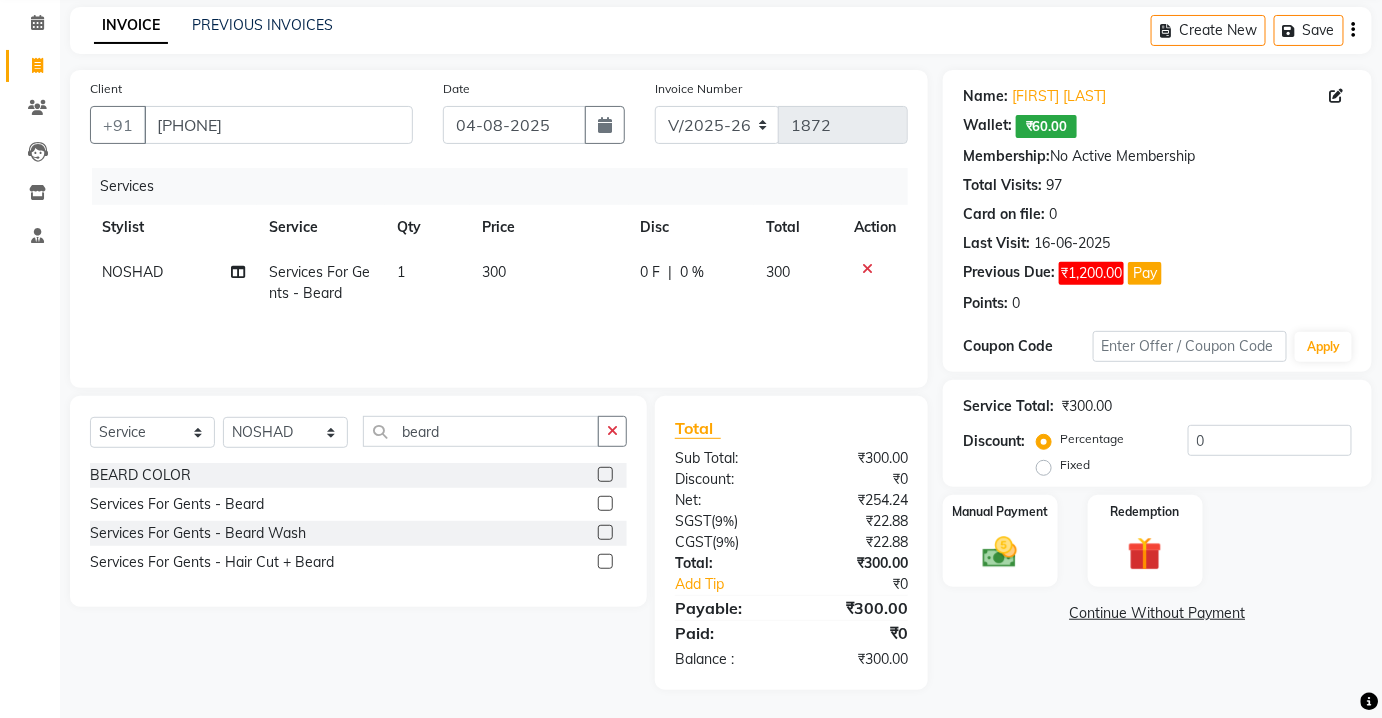 checkbox on "false" 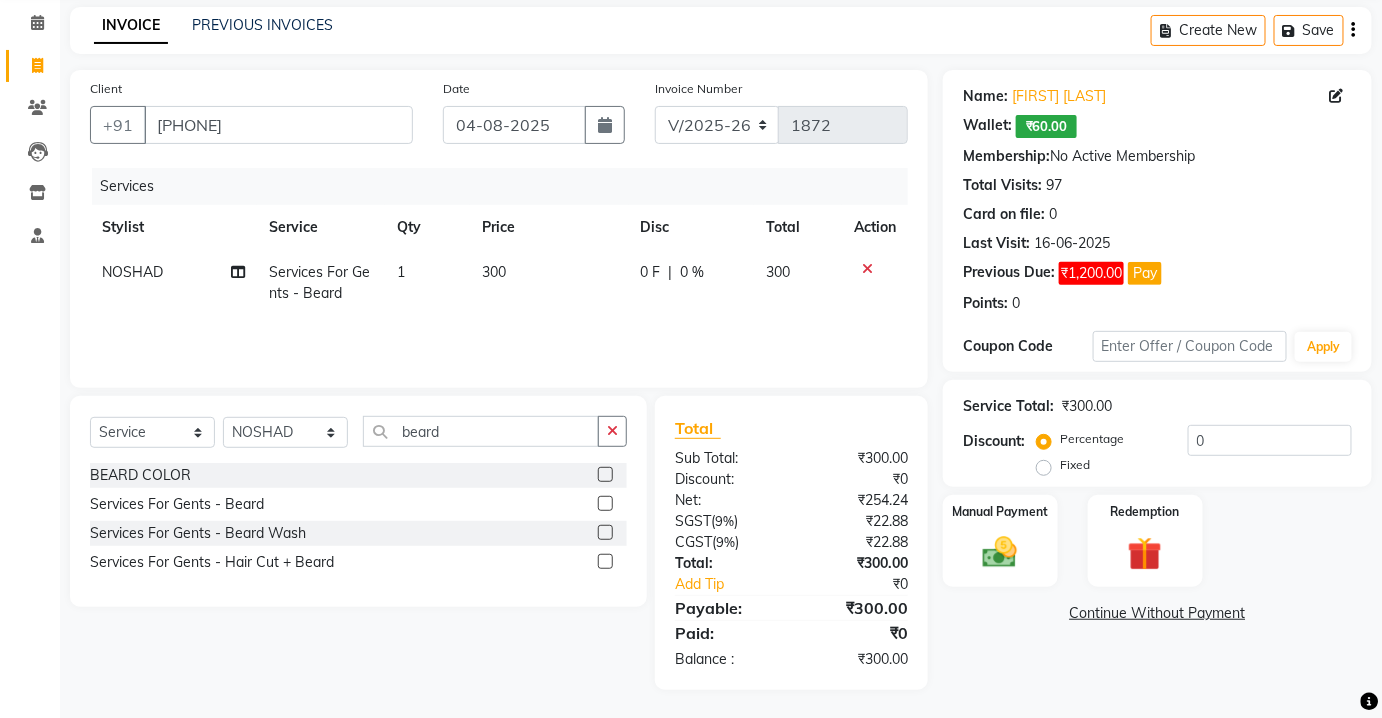 click on "Continue Without Payment" 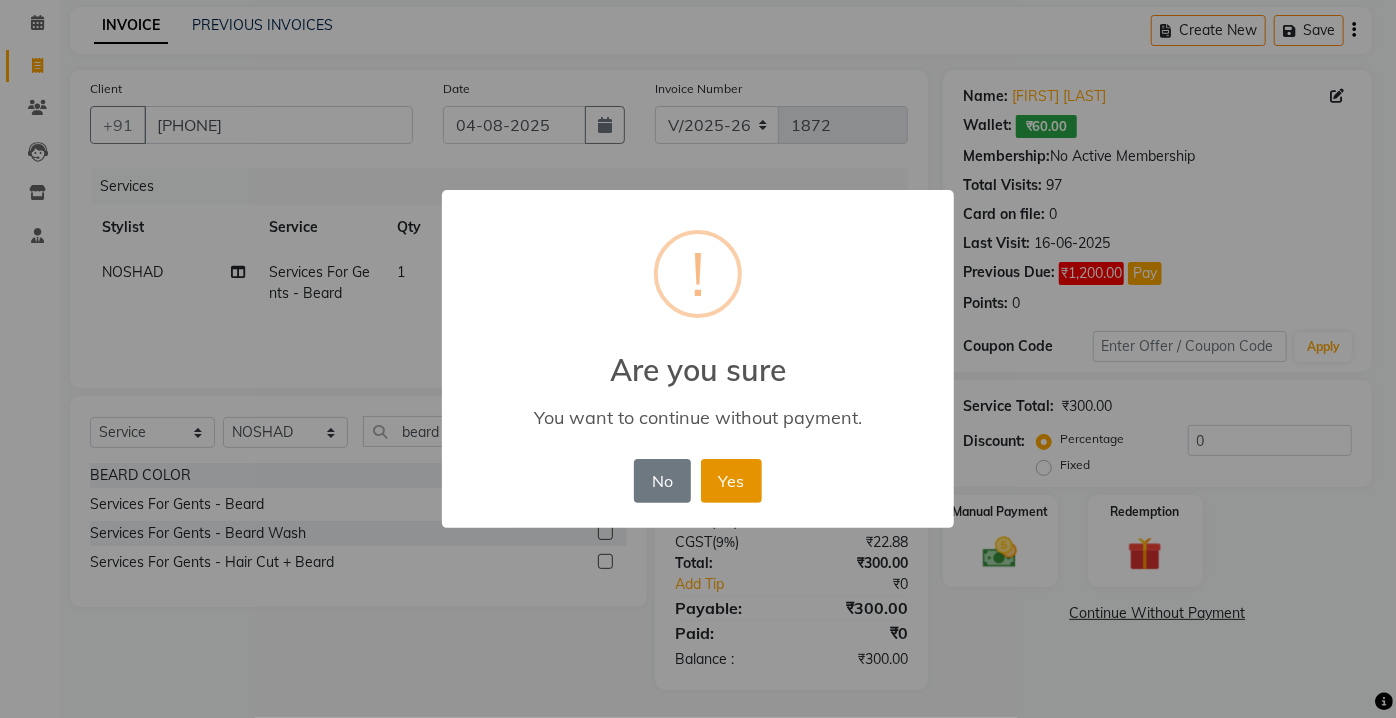 click on "Yes" at bounding box center [731, 481] 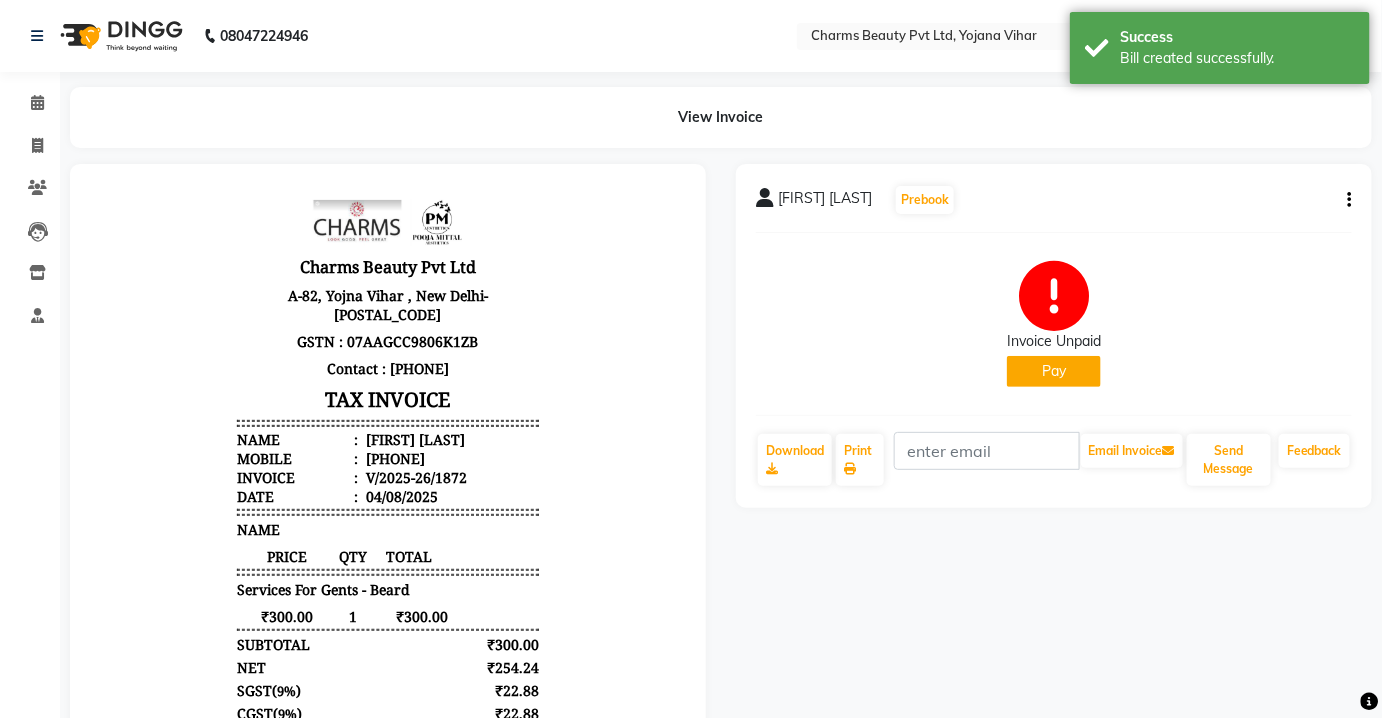 scroll, scrollTop: 0, scrollLeft: 0, axis: both 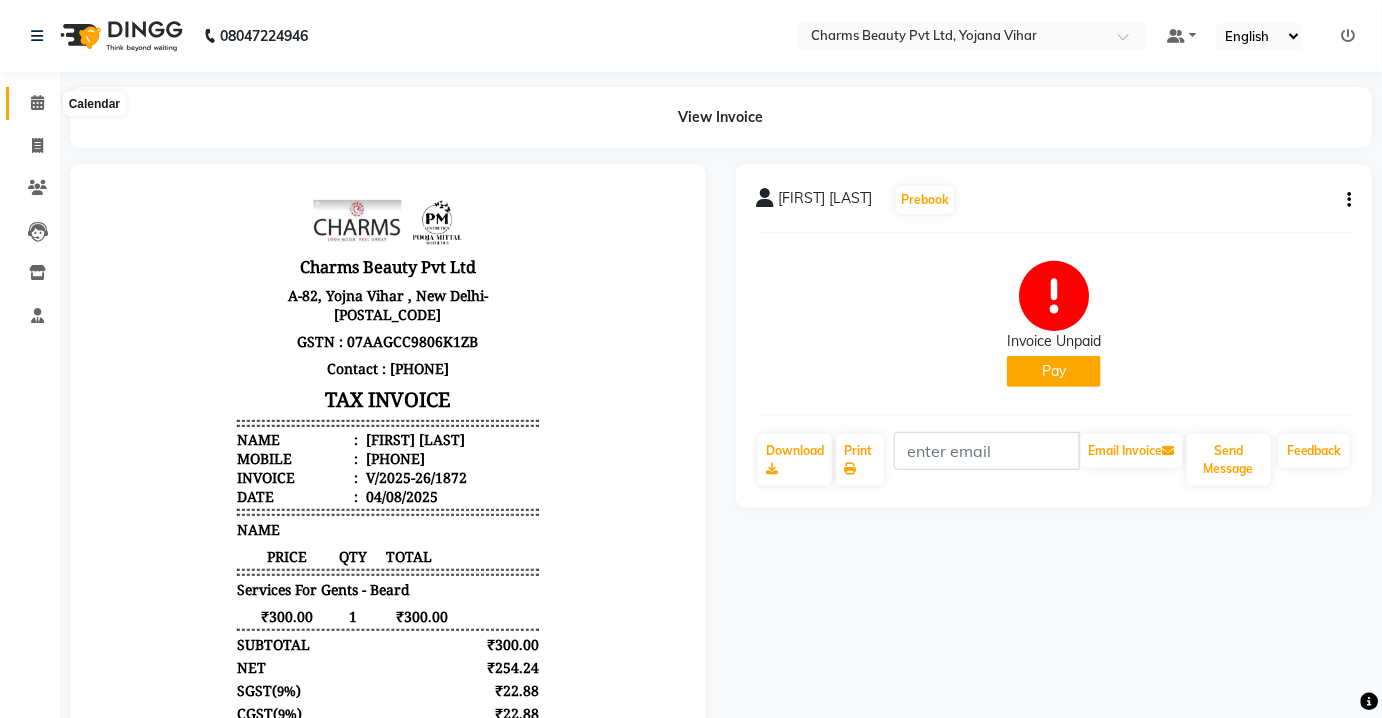 click 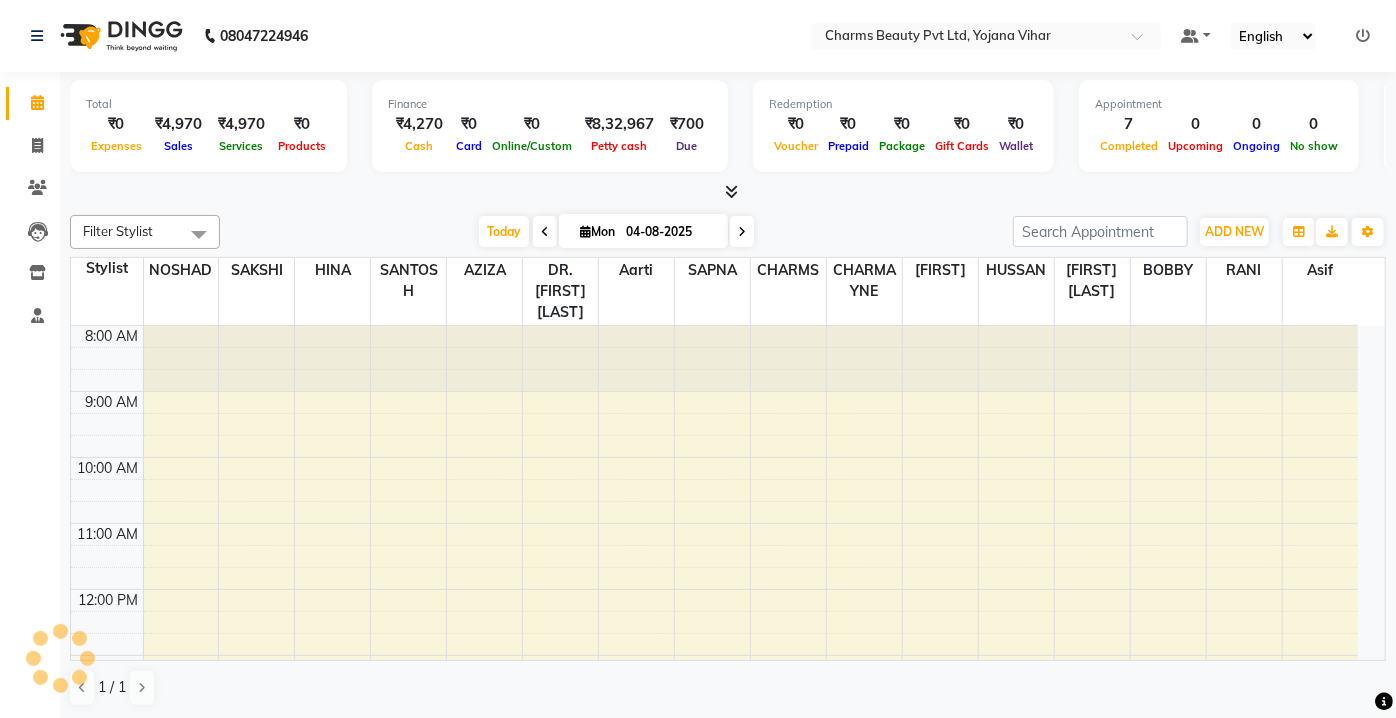 scroll, scrollTop: 0, scrollLeft: 0, axis: both 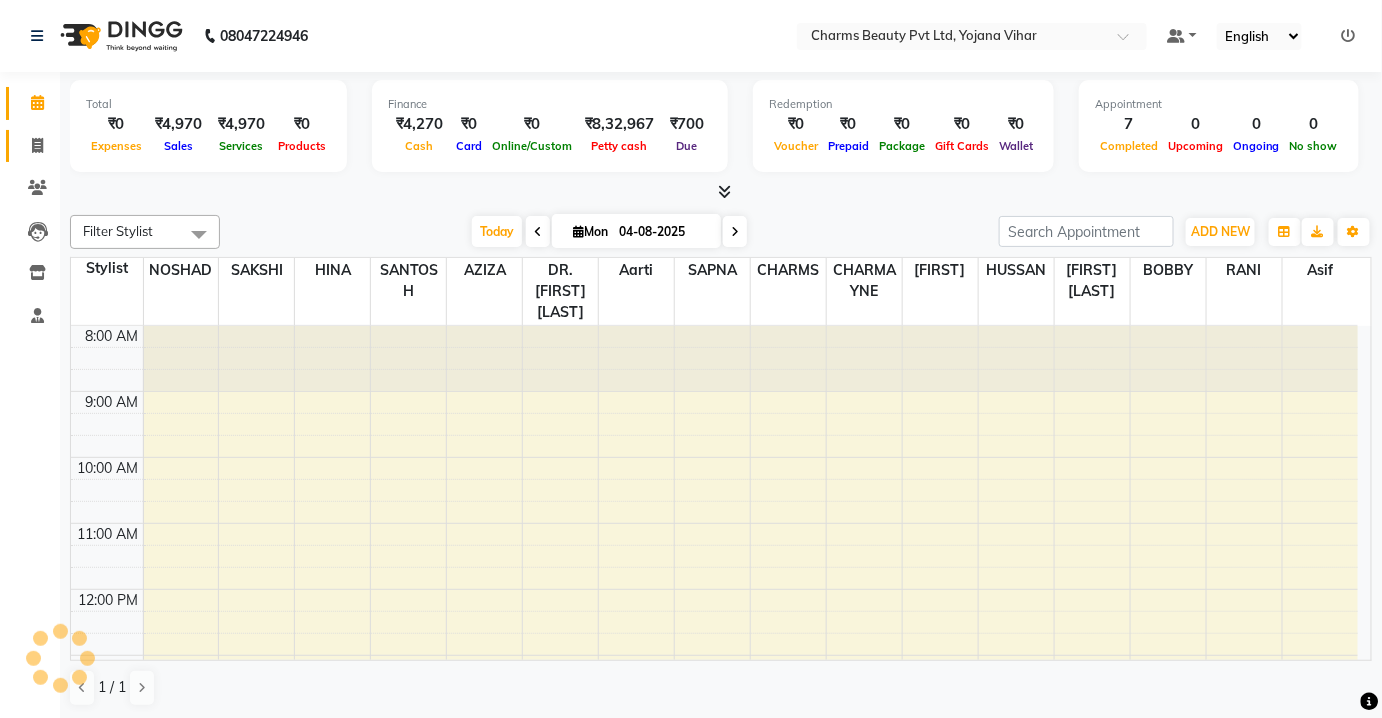 click on "Invoice" 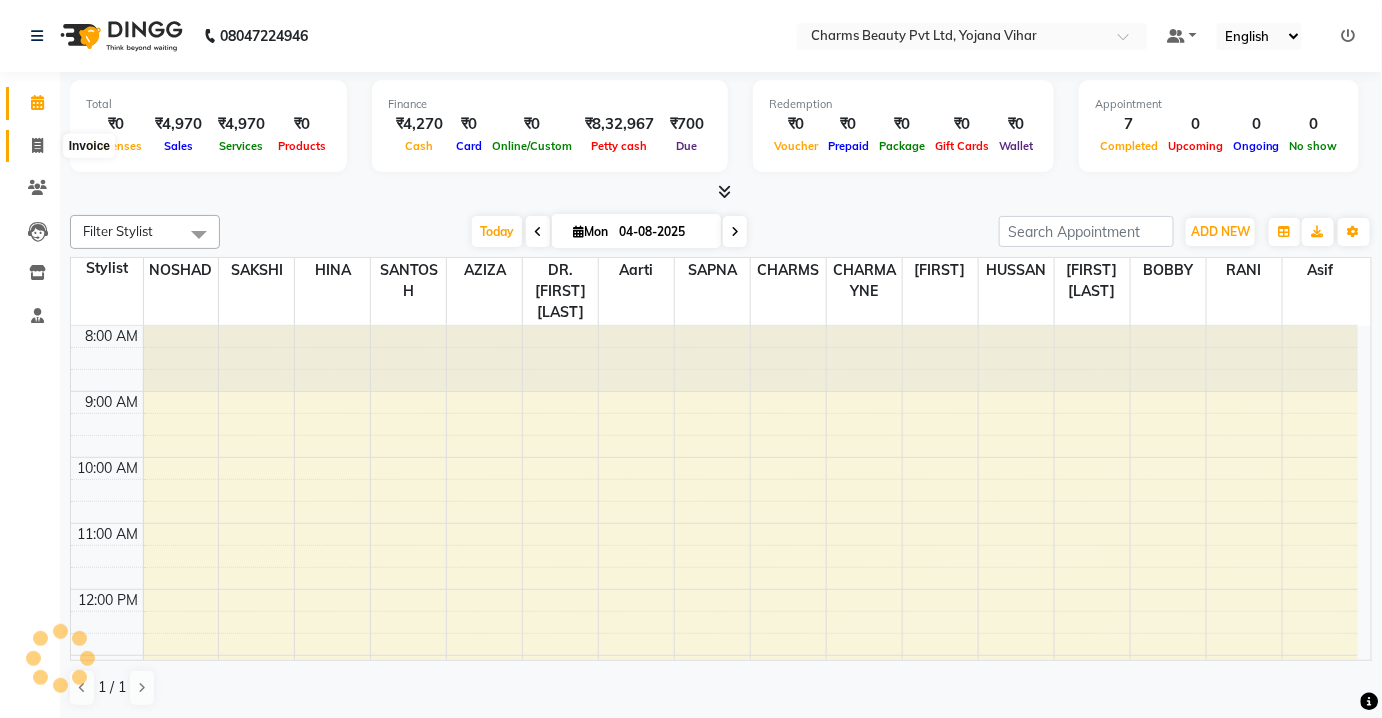 click 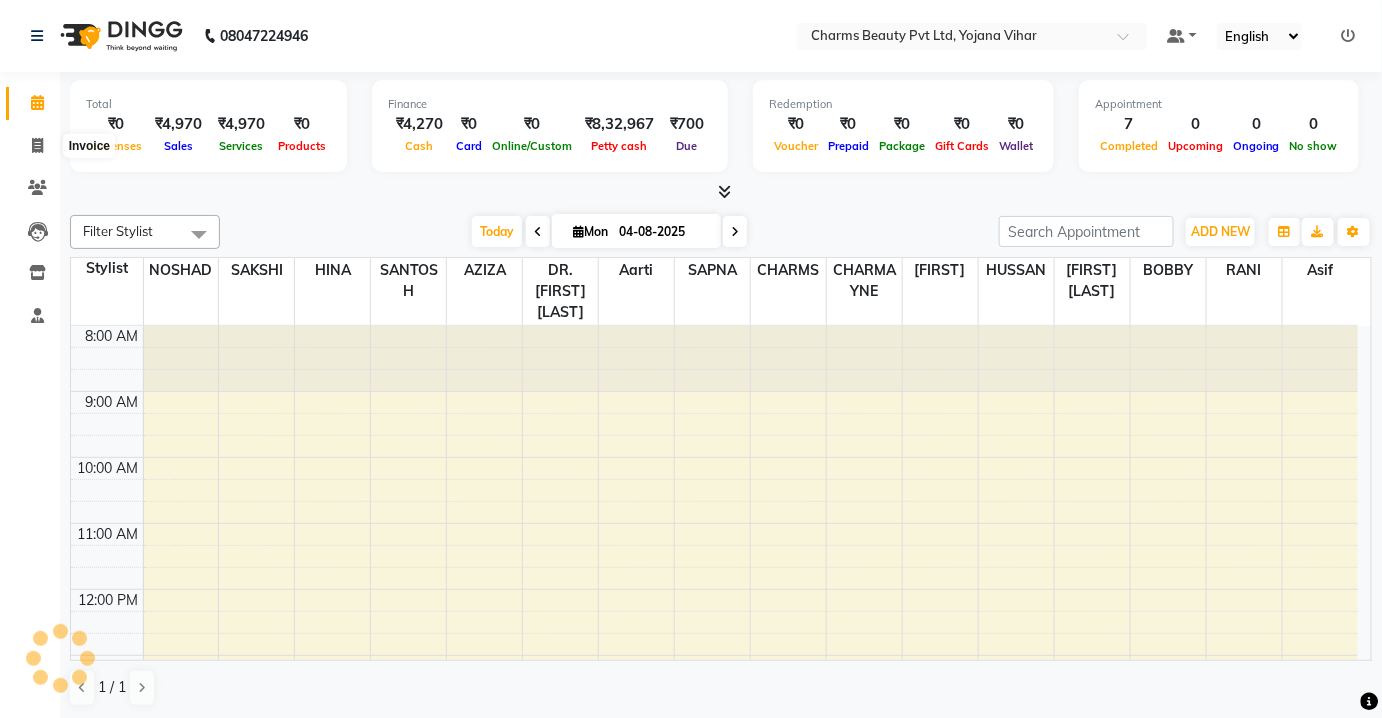 select on "service" 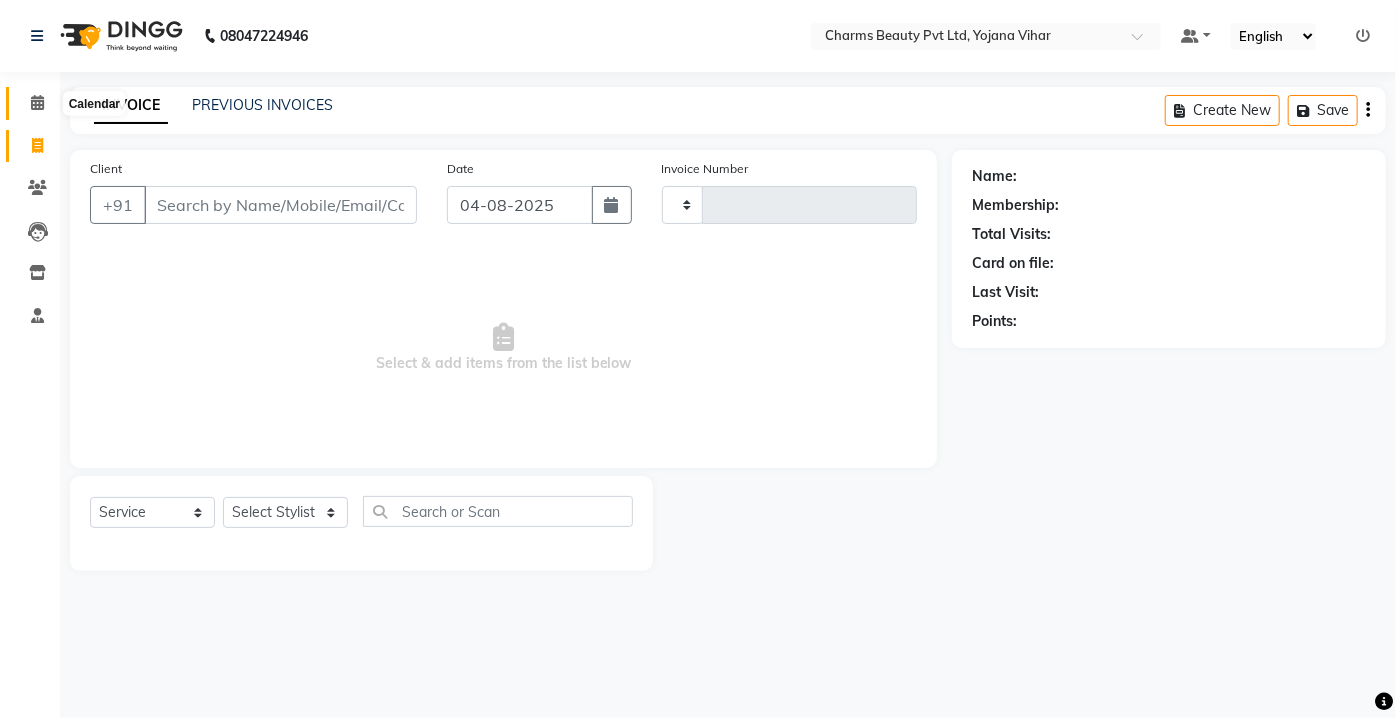 click 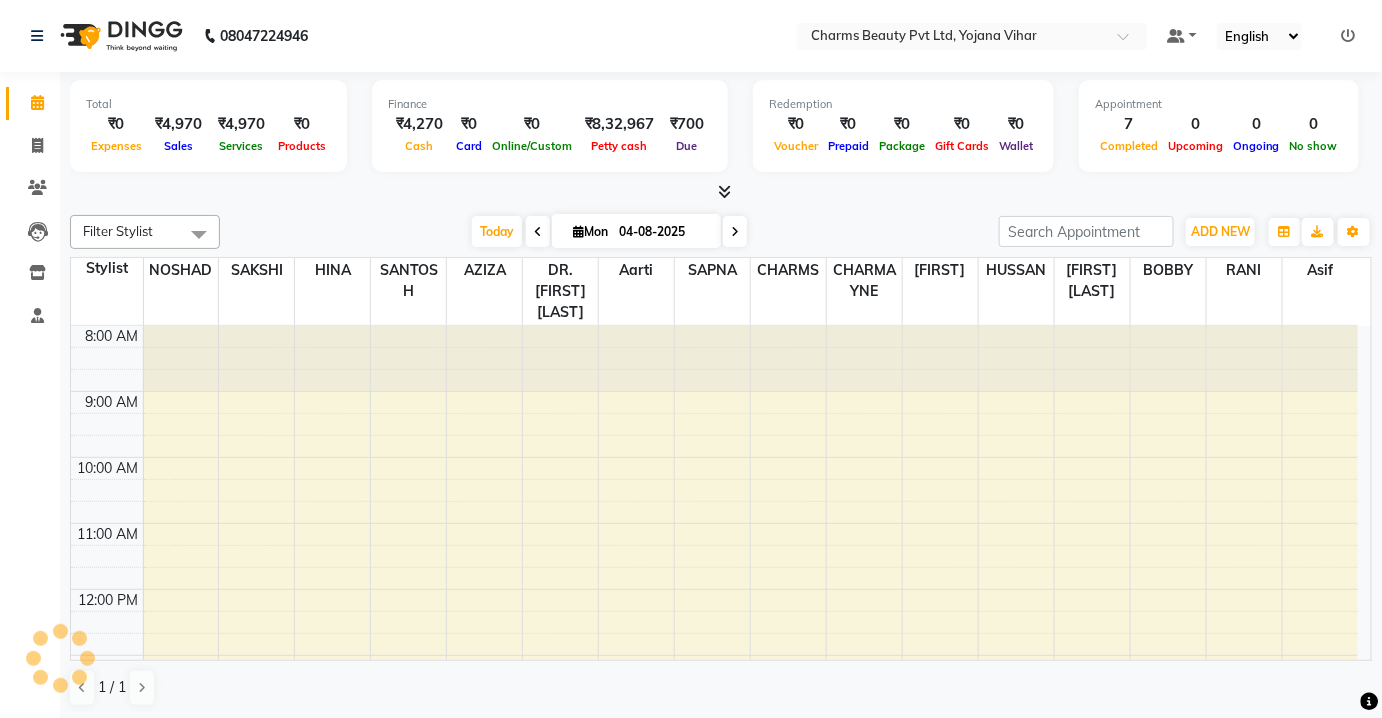 click at bounding box center [1349, 36] 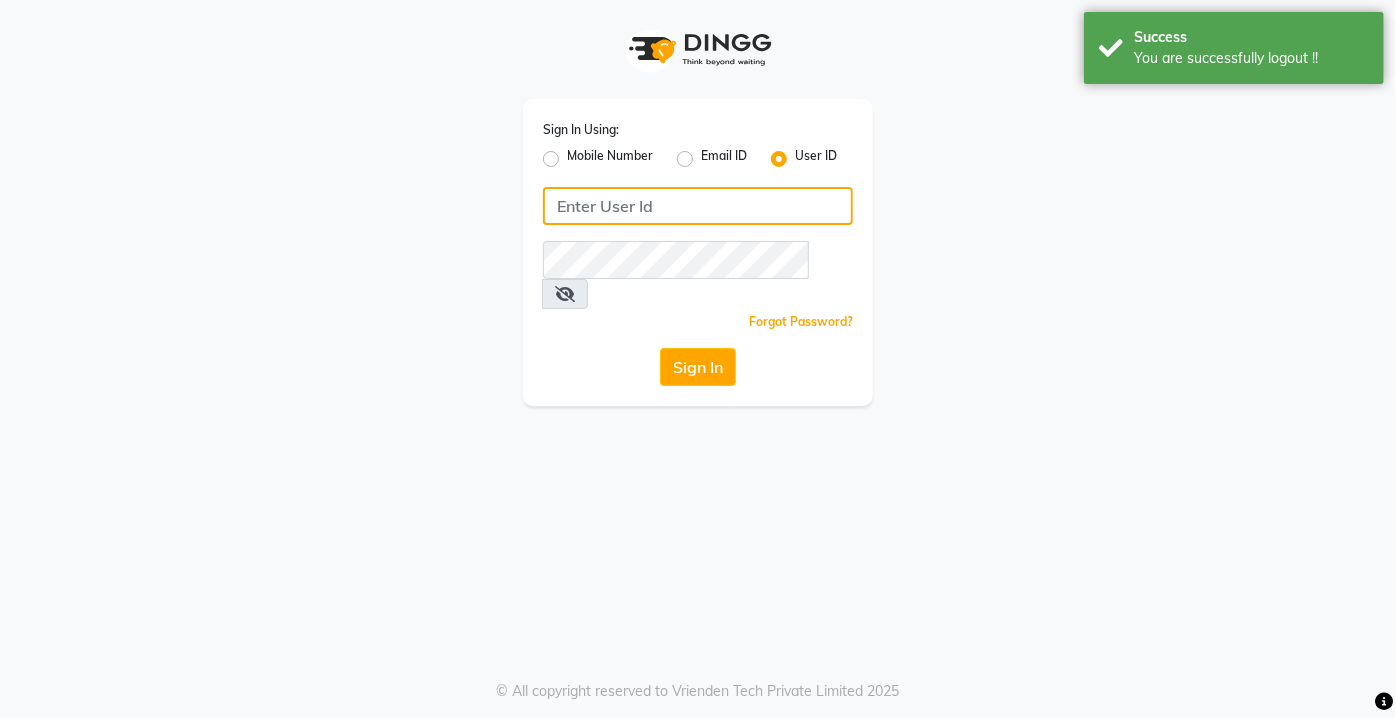 type on "9599343200" 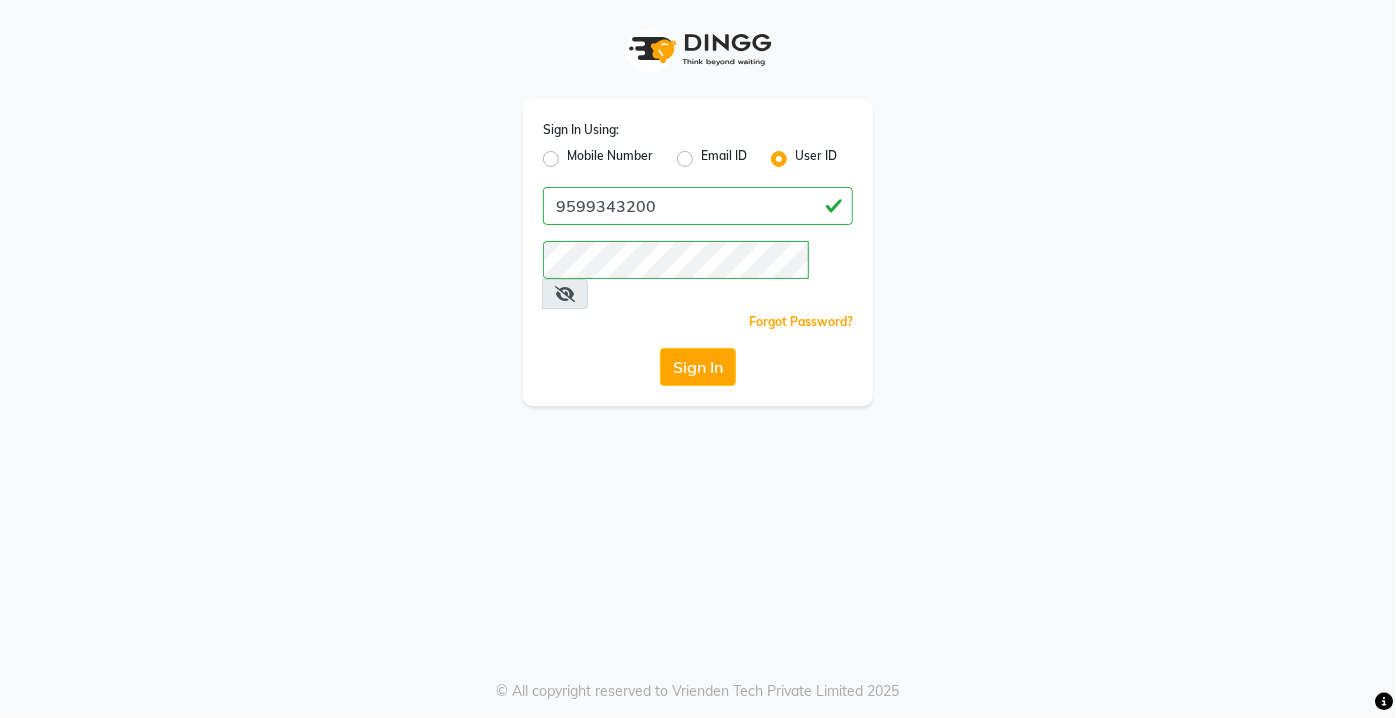 click on "Mobile Number" 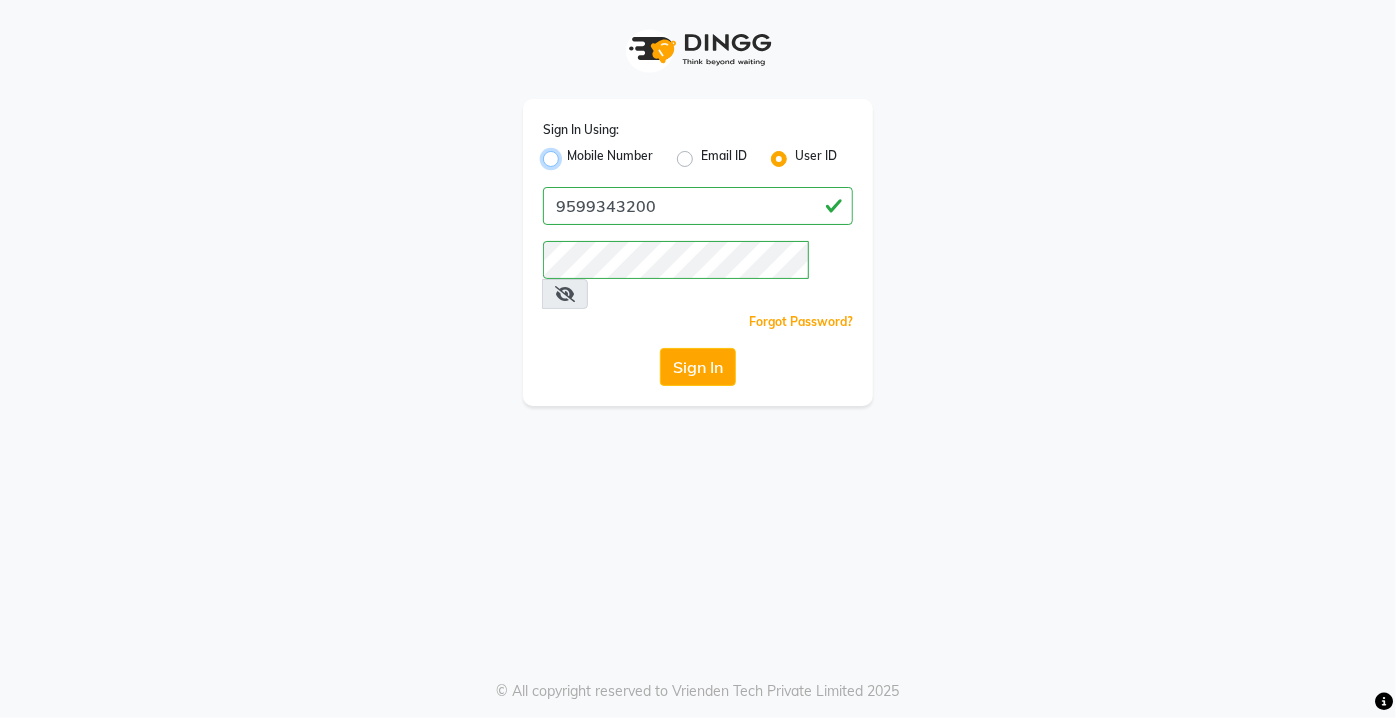 click on "Mobile Number" at bounding box center [573, 153] 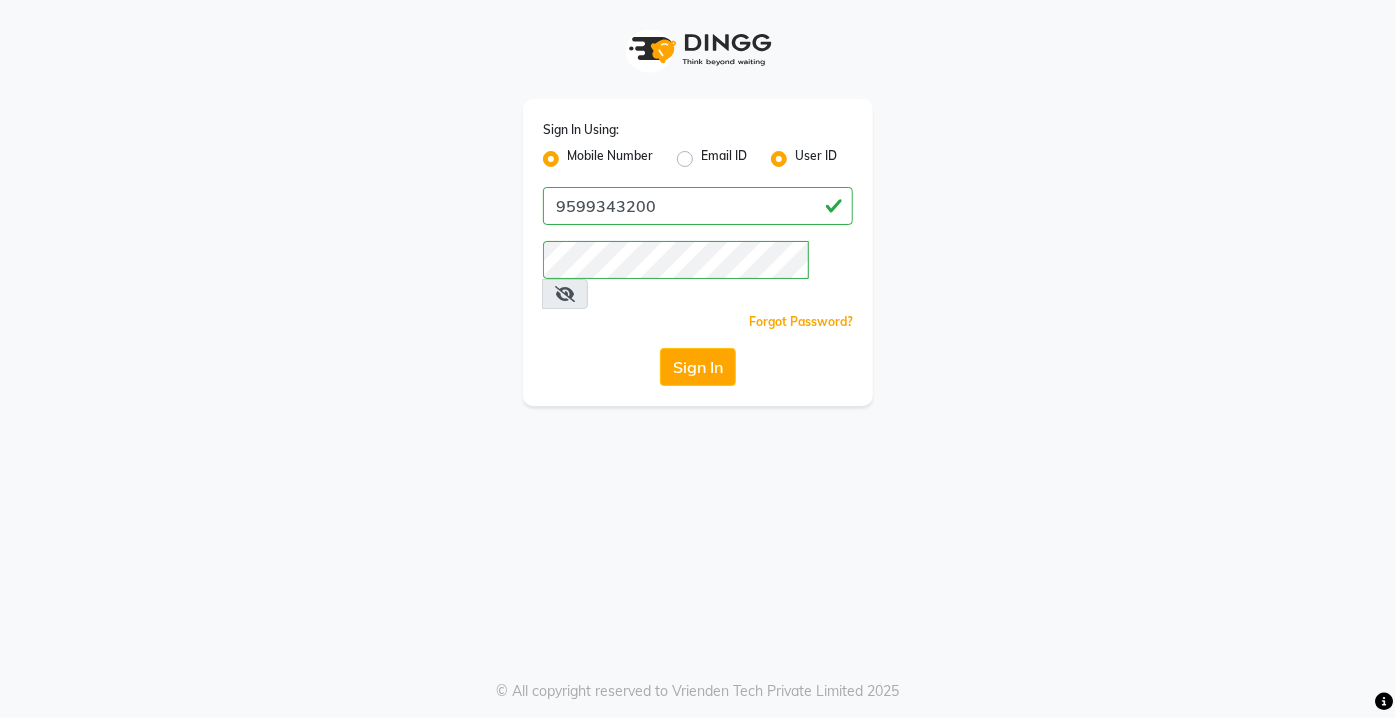 click on "Mobile Number" 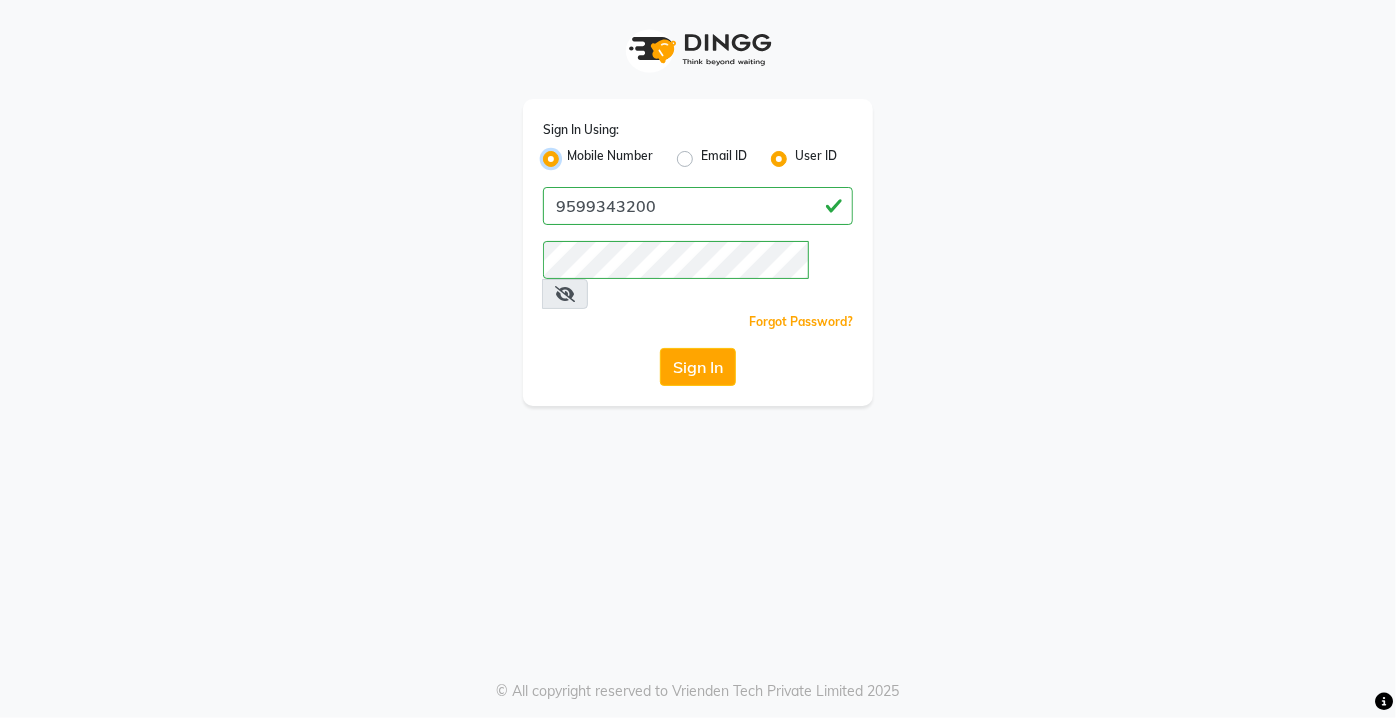 click on "Mobile Number" at bounding box center [573, 153] 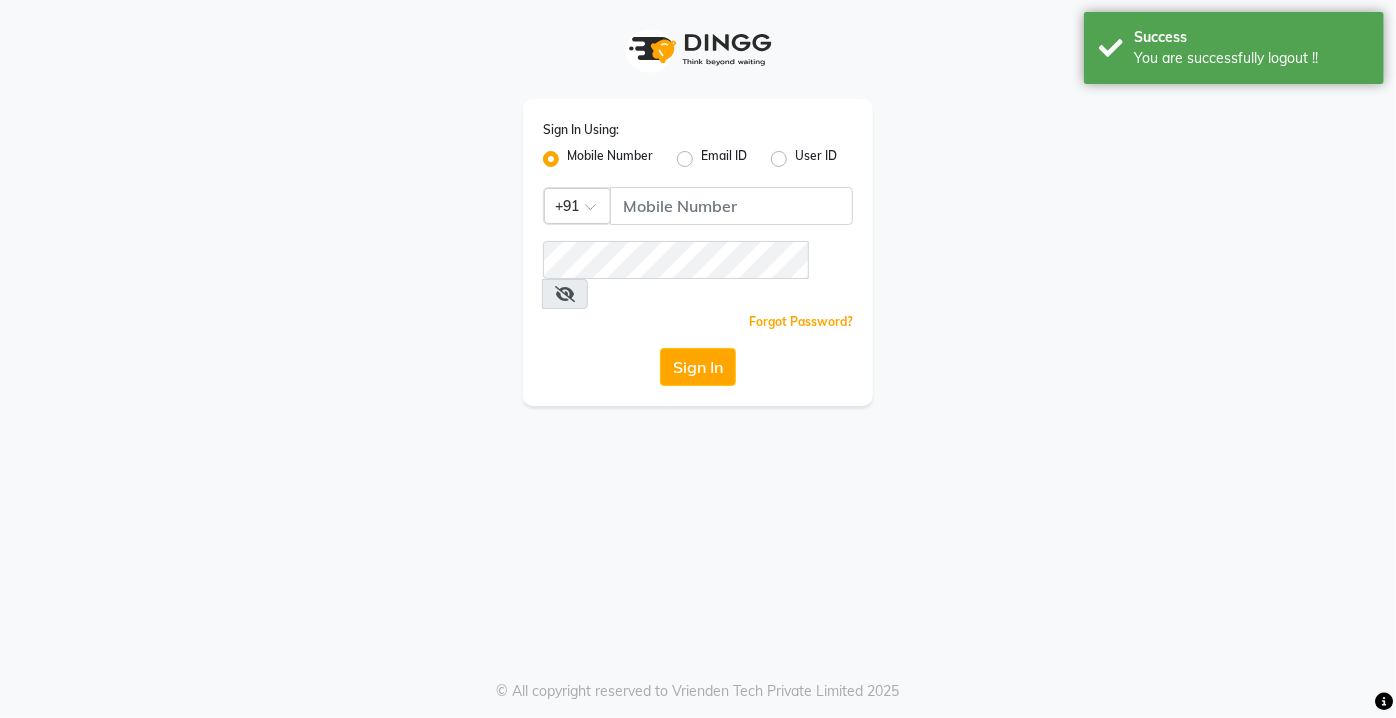 click on "Mobile Number" 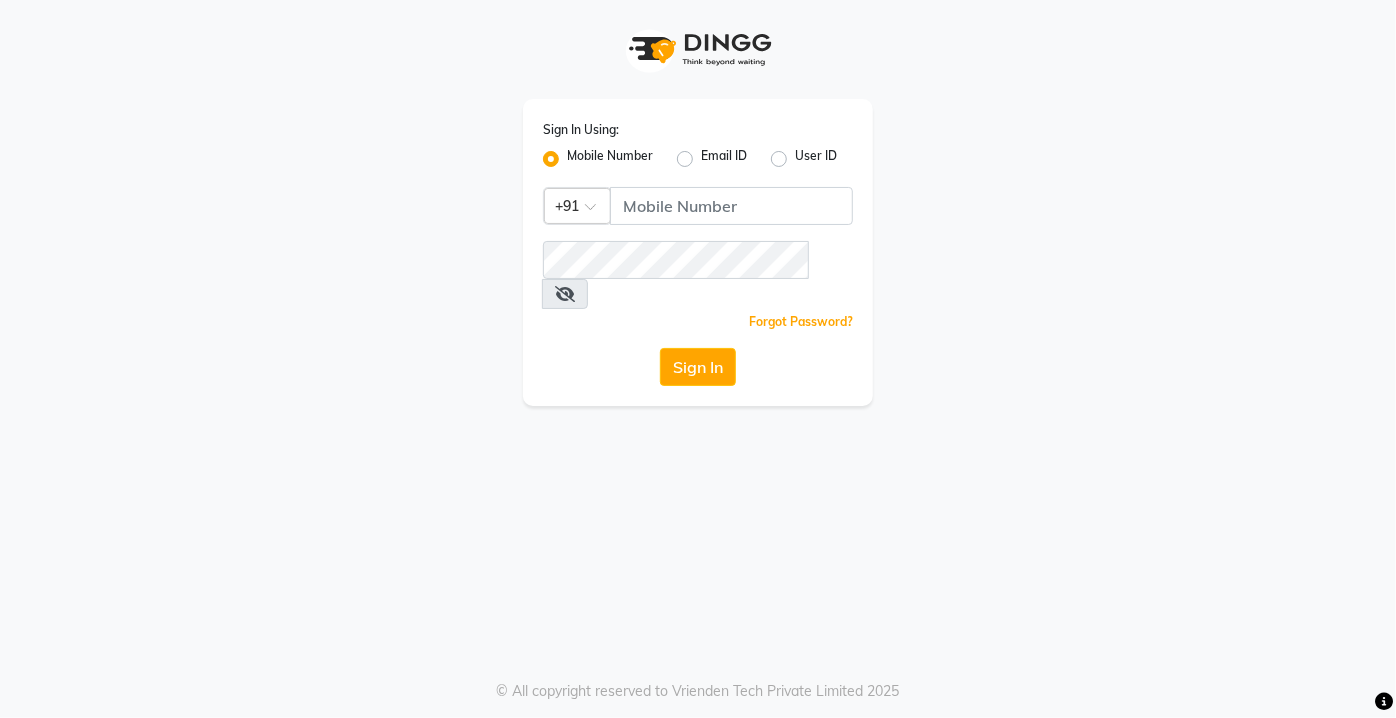 click on "Mobile Number" 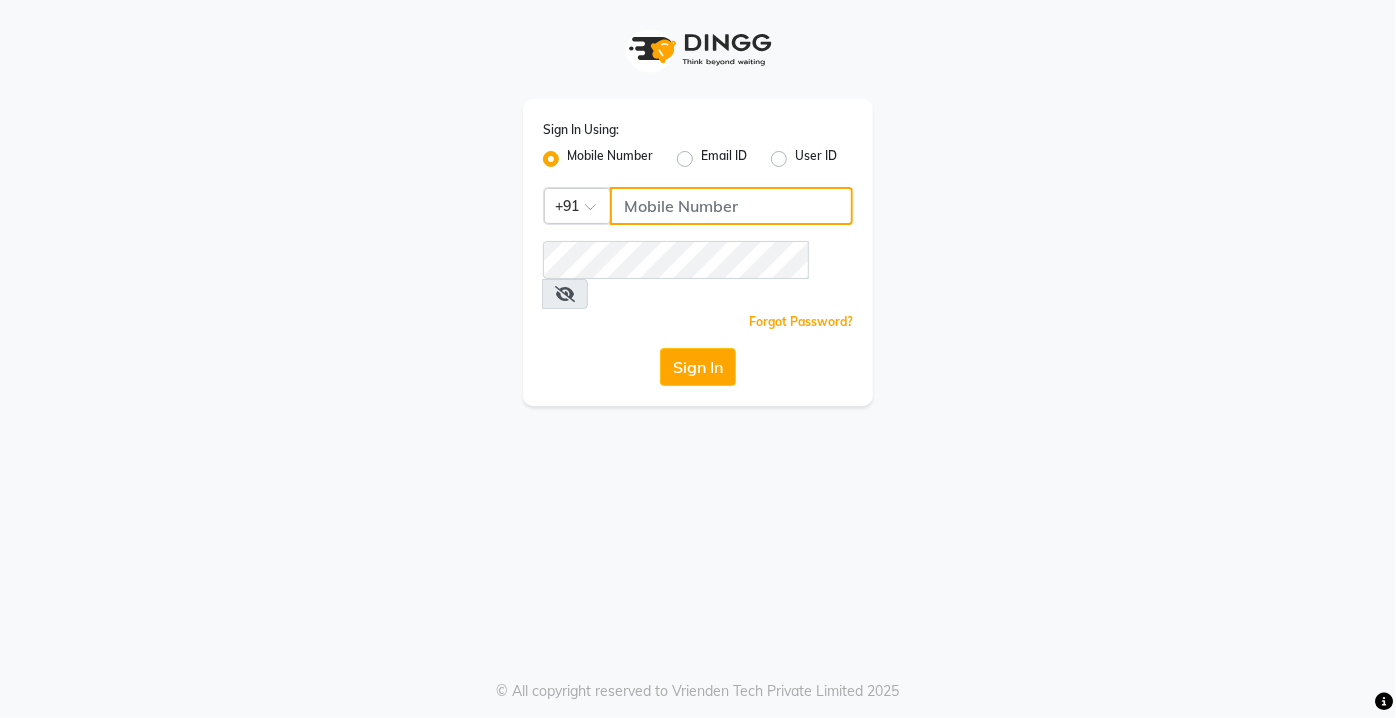 click 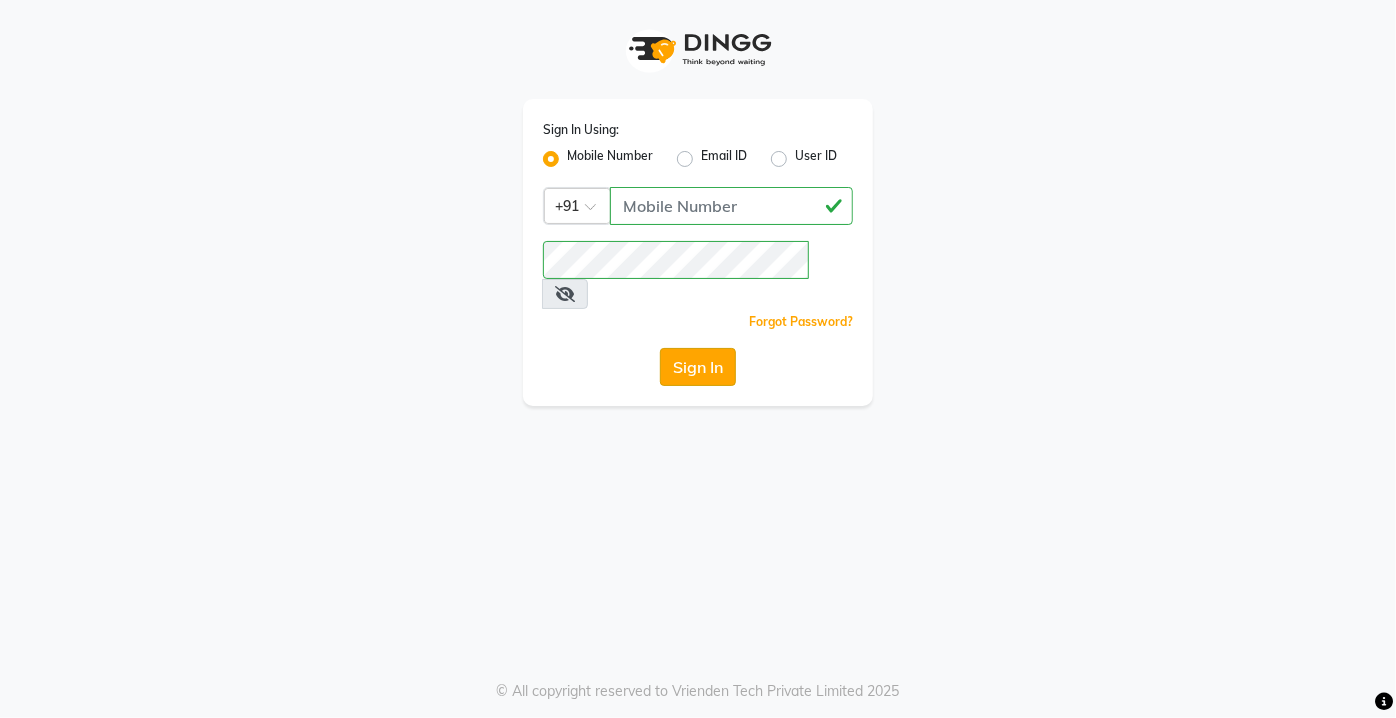 click on "Sign In" 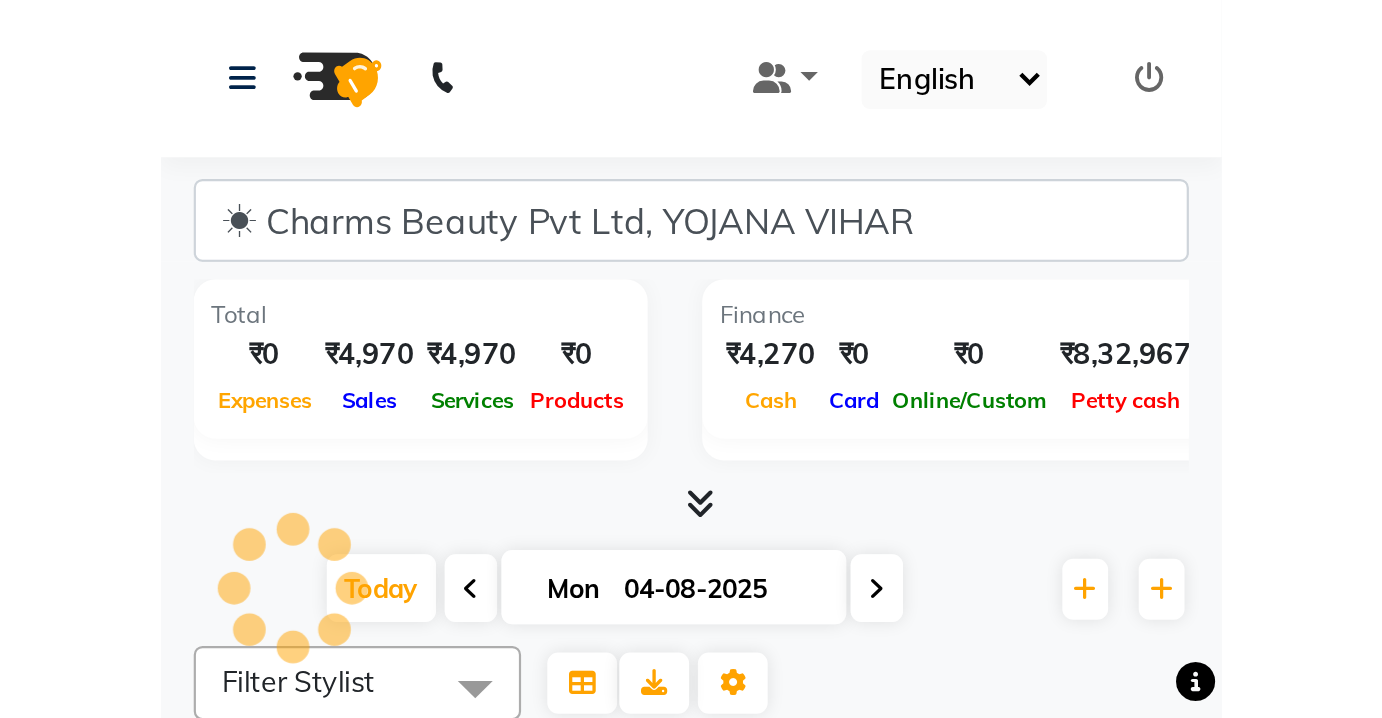 scroll, scrollTop: 0, scrollLeft: 0, axis: both 